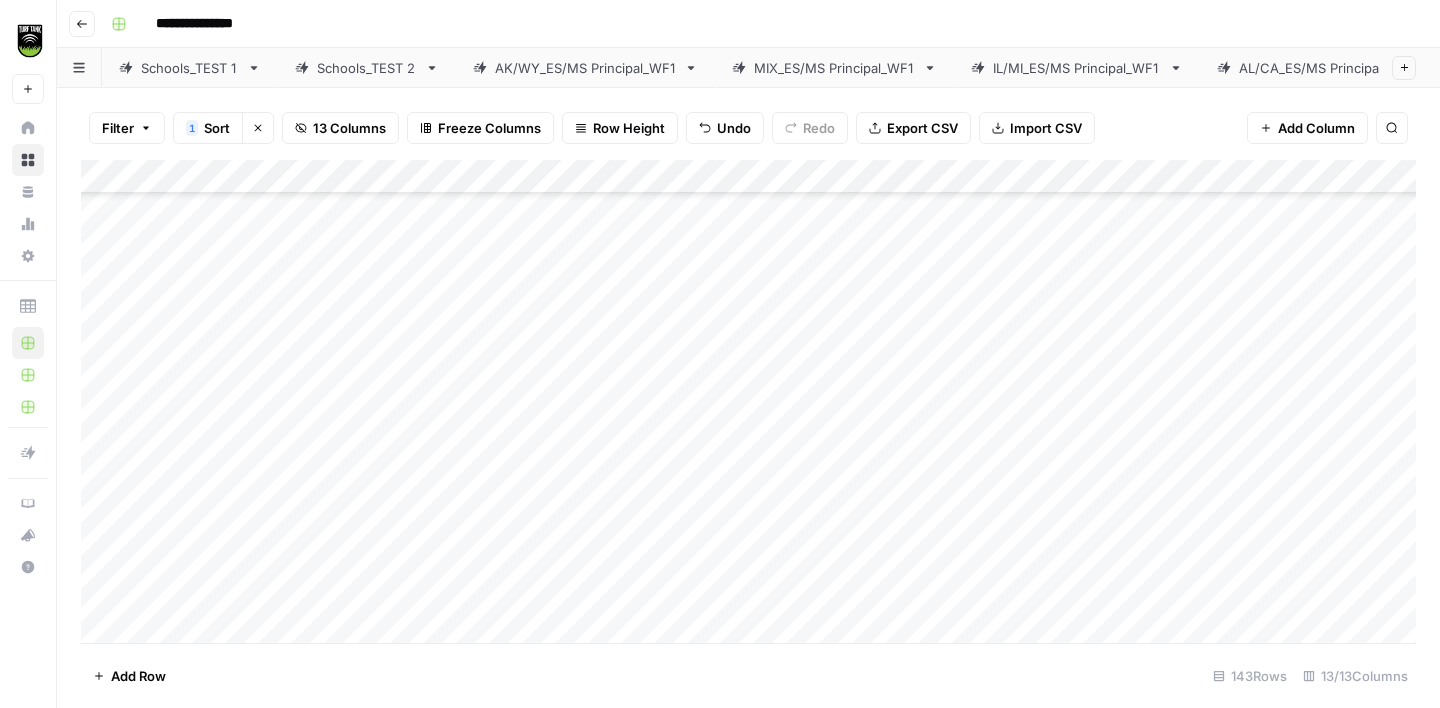 scroll, scrollTop: 0, scrollLeft: 0, axis: both 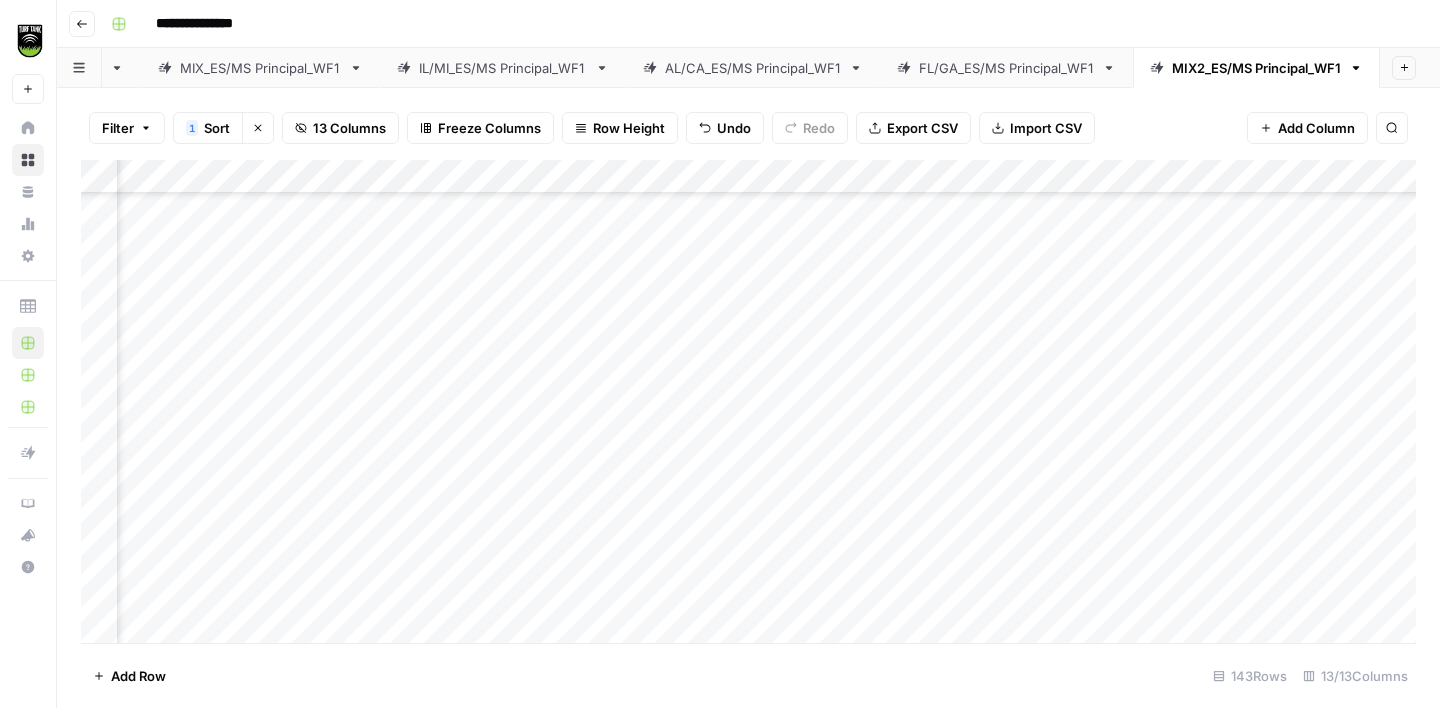 click on "Add Column" at bounding box center (748, 401) 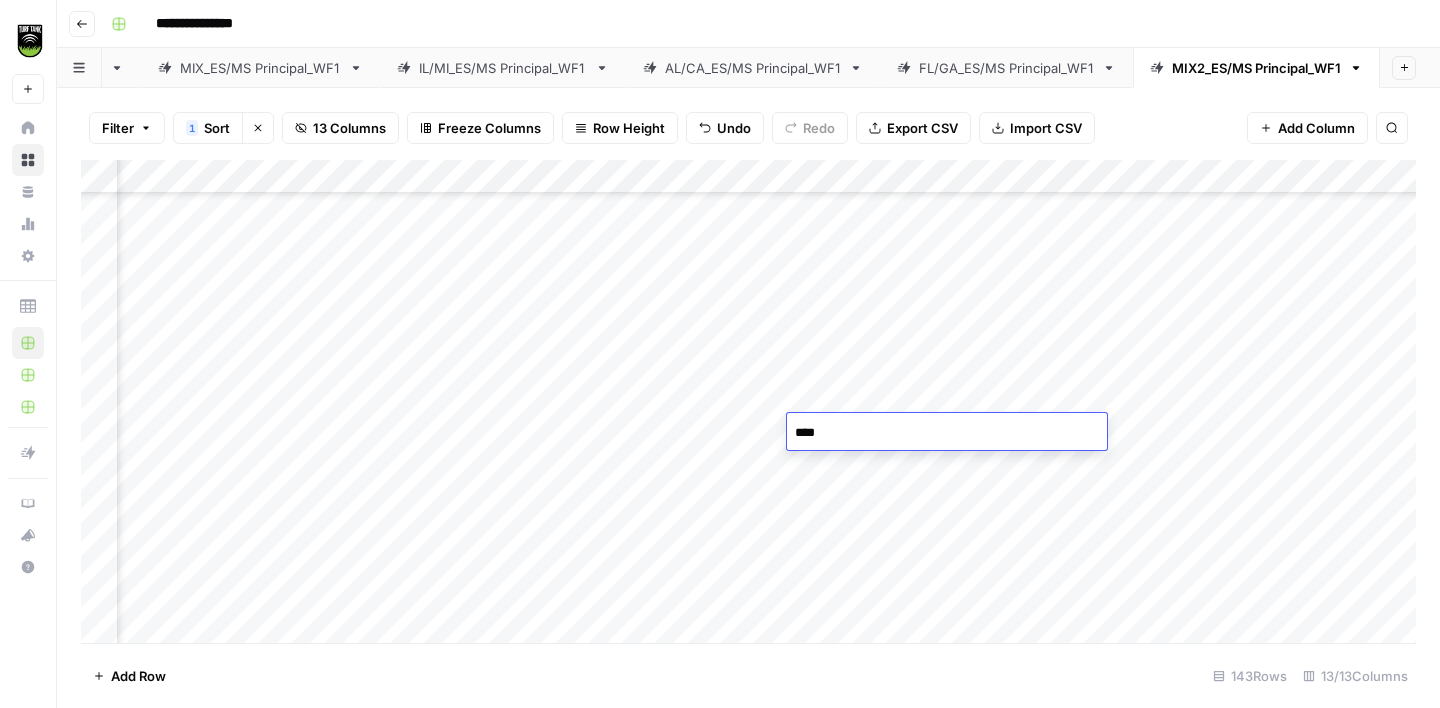 type on "*****" 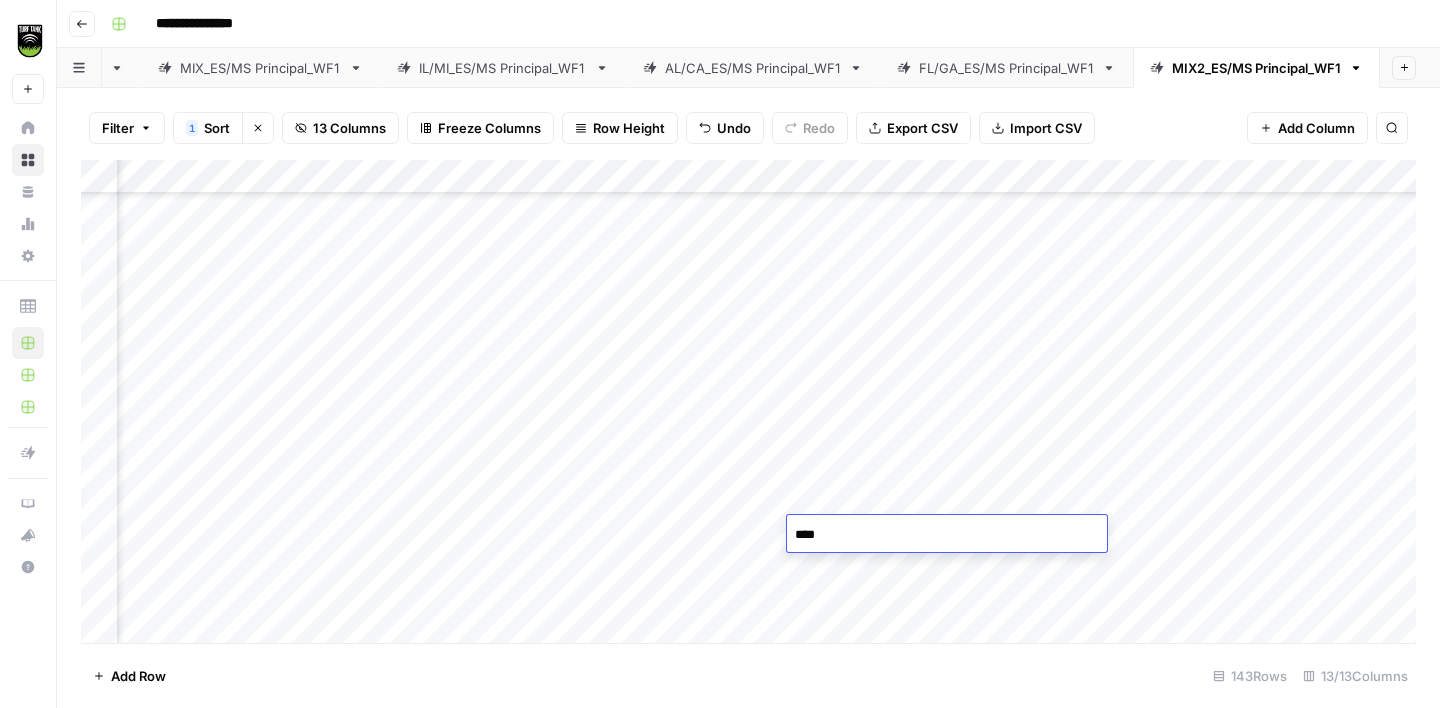 type on "*****" 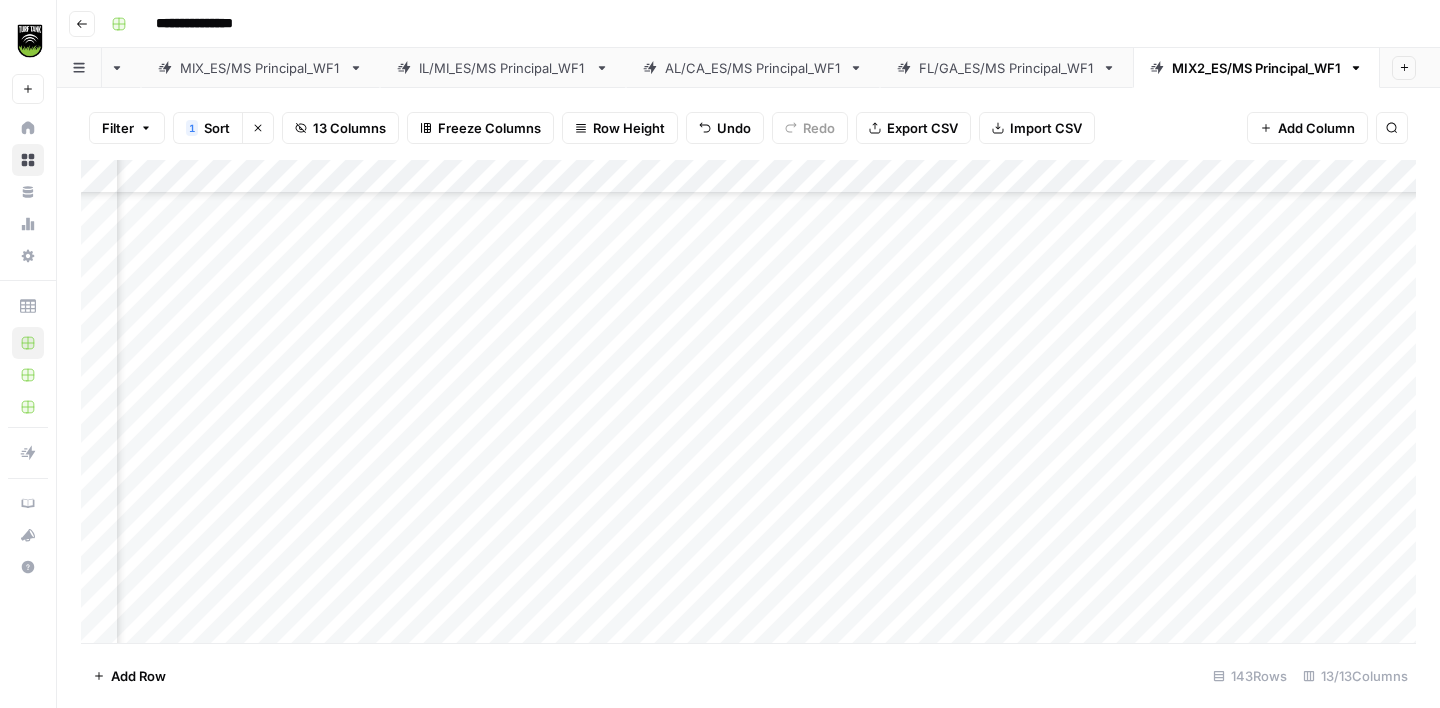 click on "Add Column" at bounding box center (748, 401) 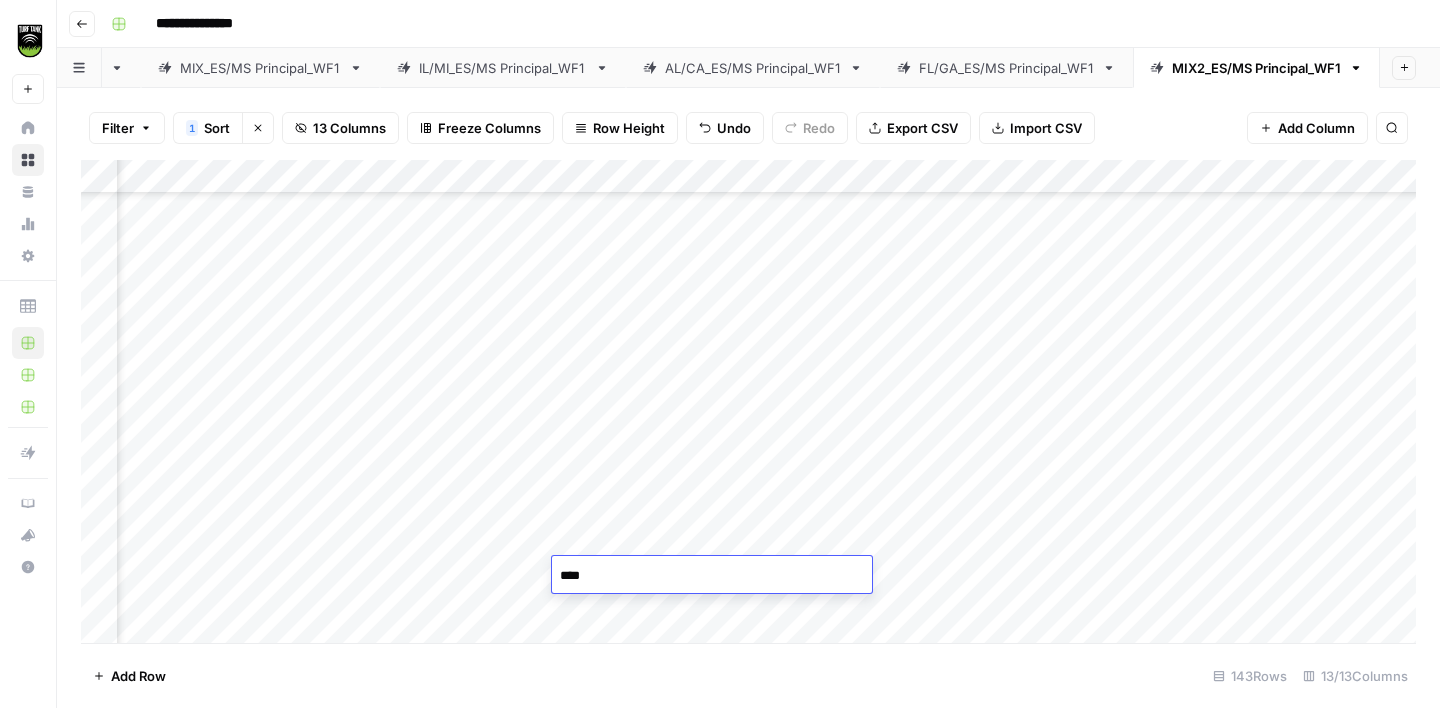 type on "*****" 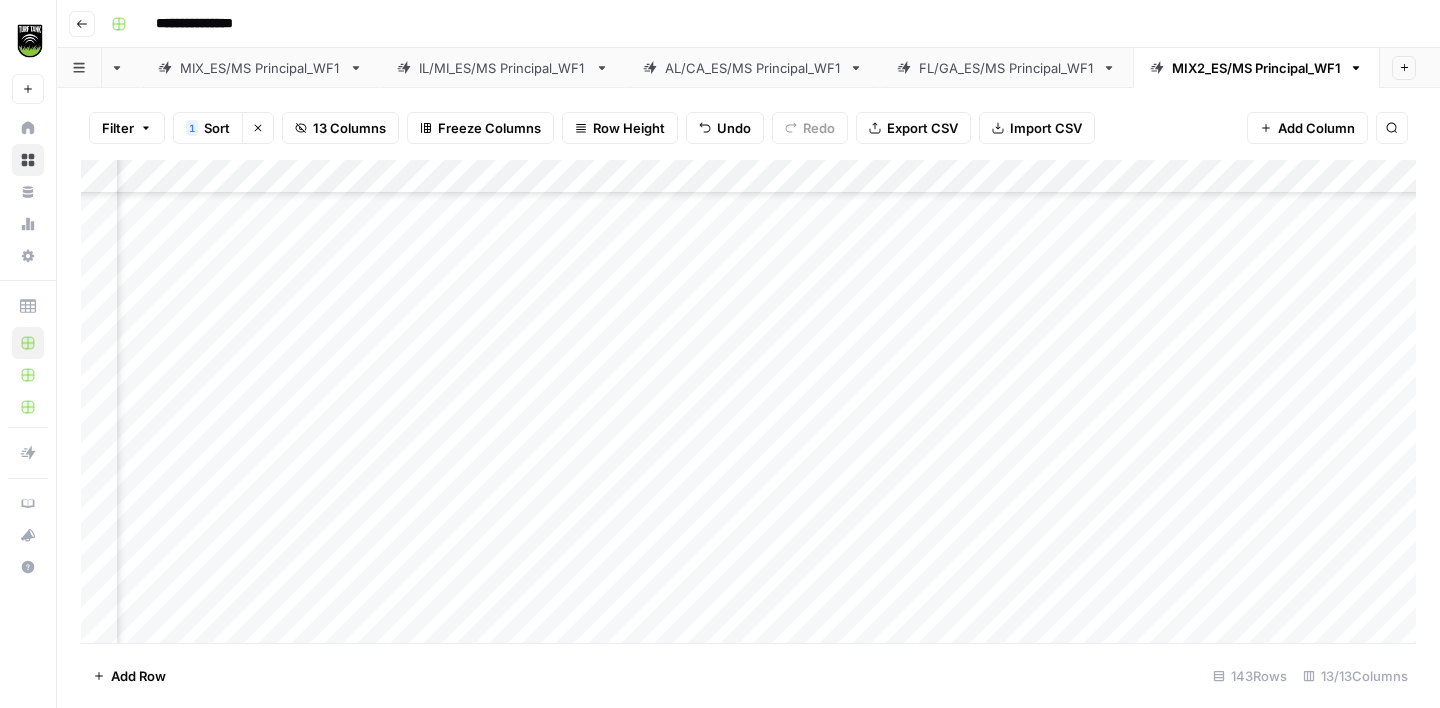 scroll, scrollTop: 3231, scrollLeft: 363, axis: both 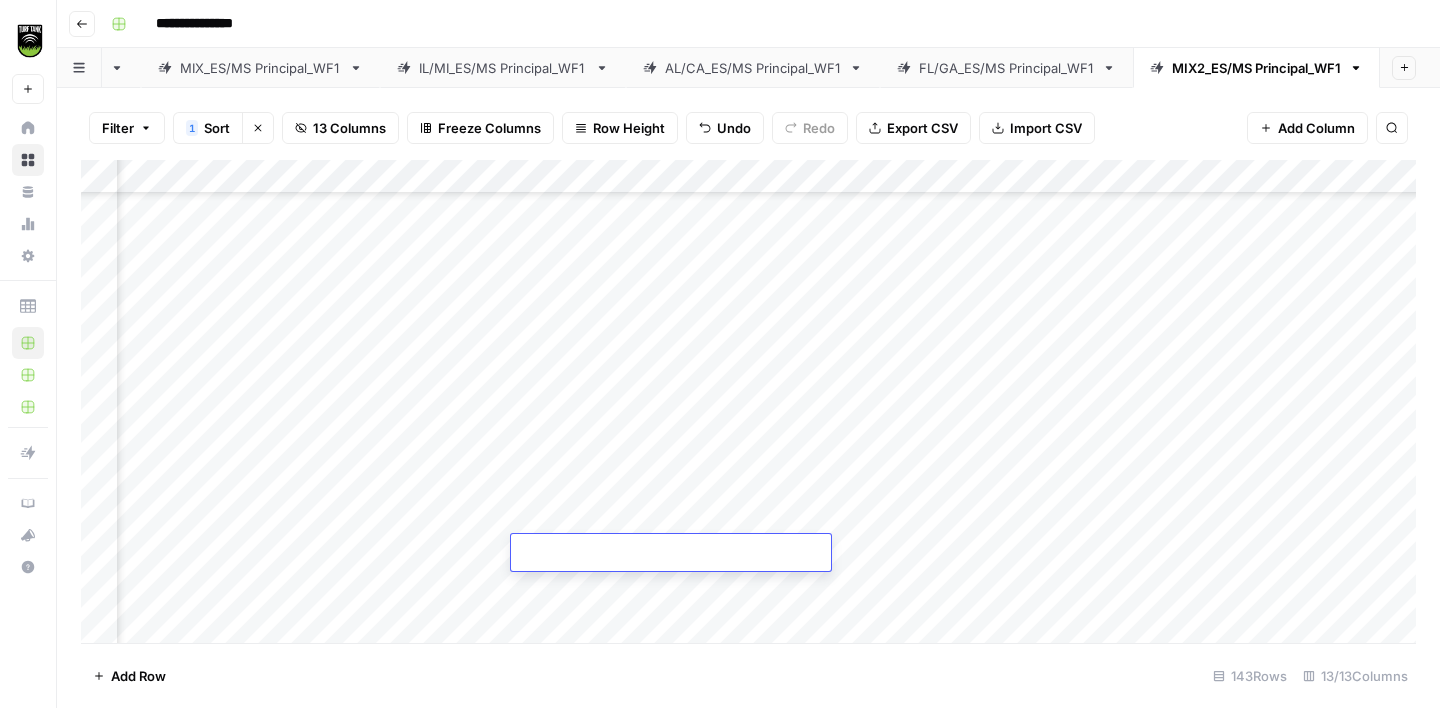 type on "*" 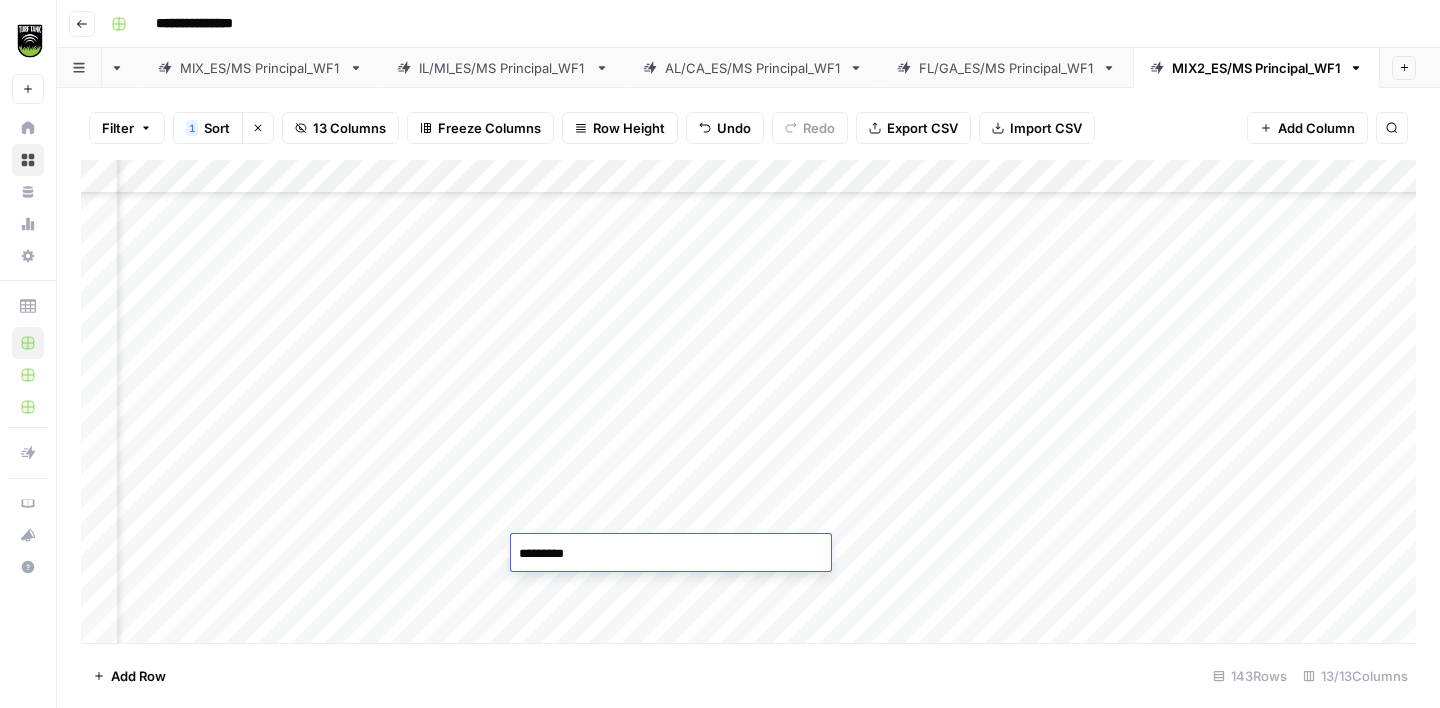 type on "**********" 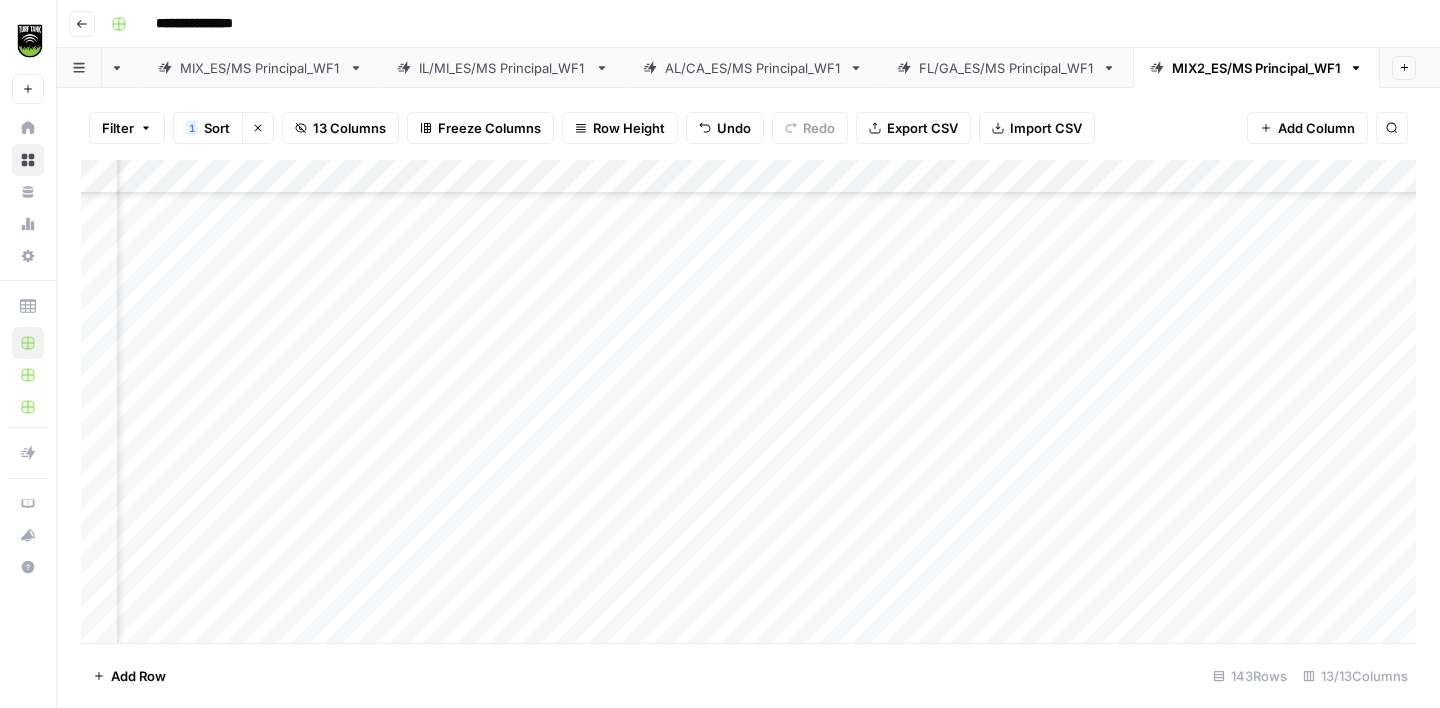 scroll, scrollTop: 3091, scrollLeft: 532, axis: both 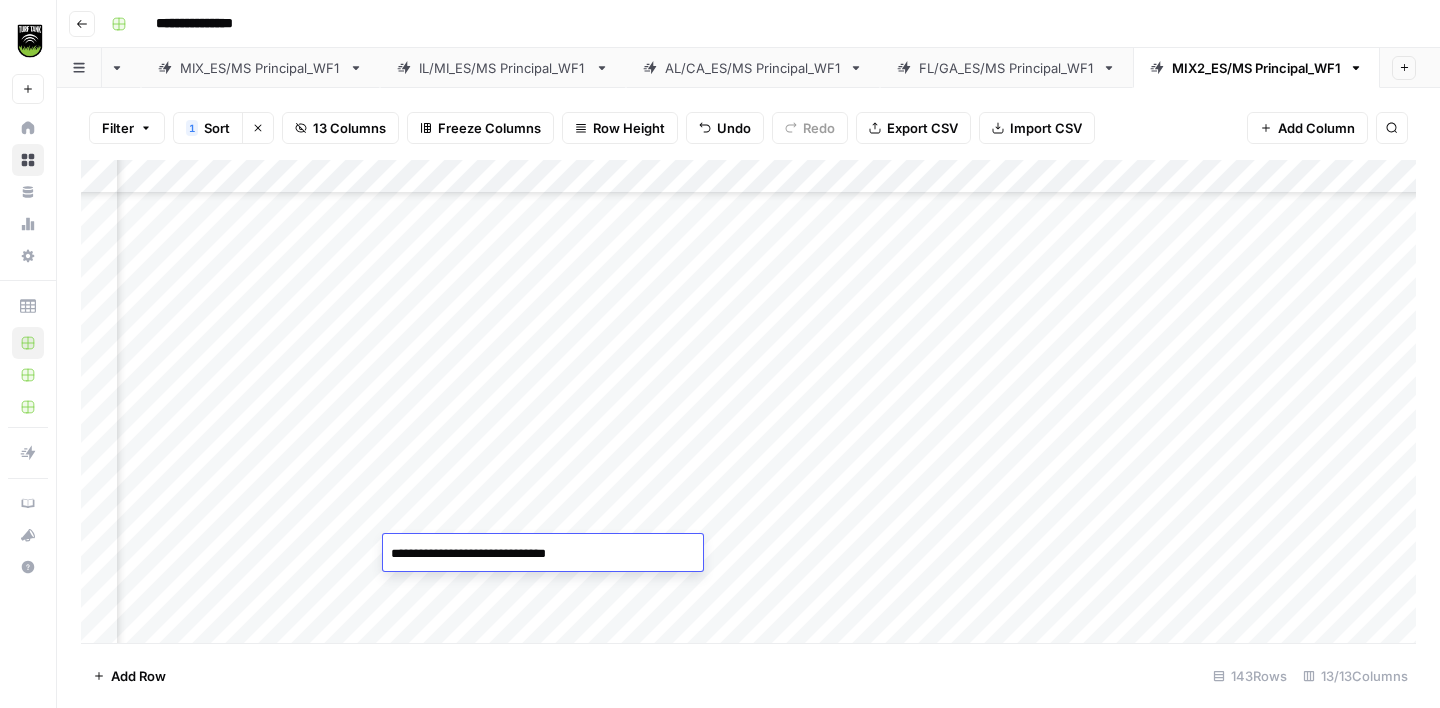 type on "**********" 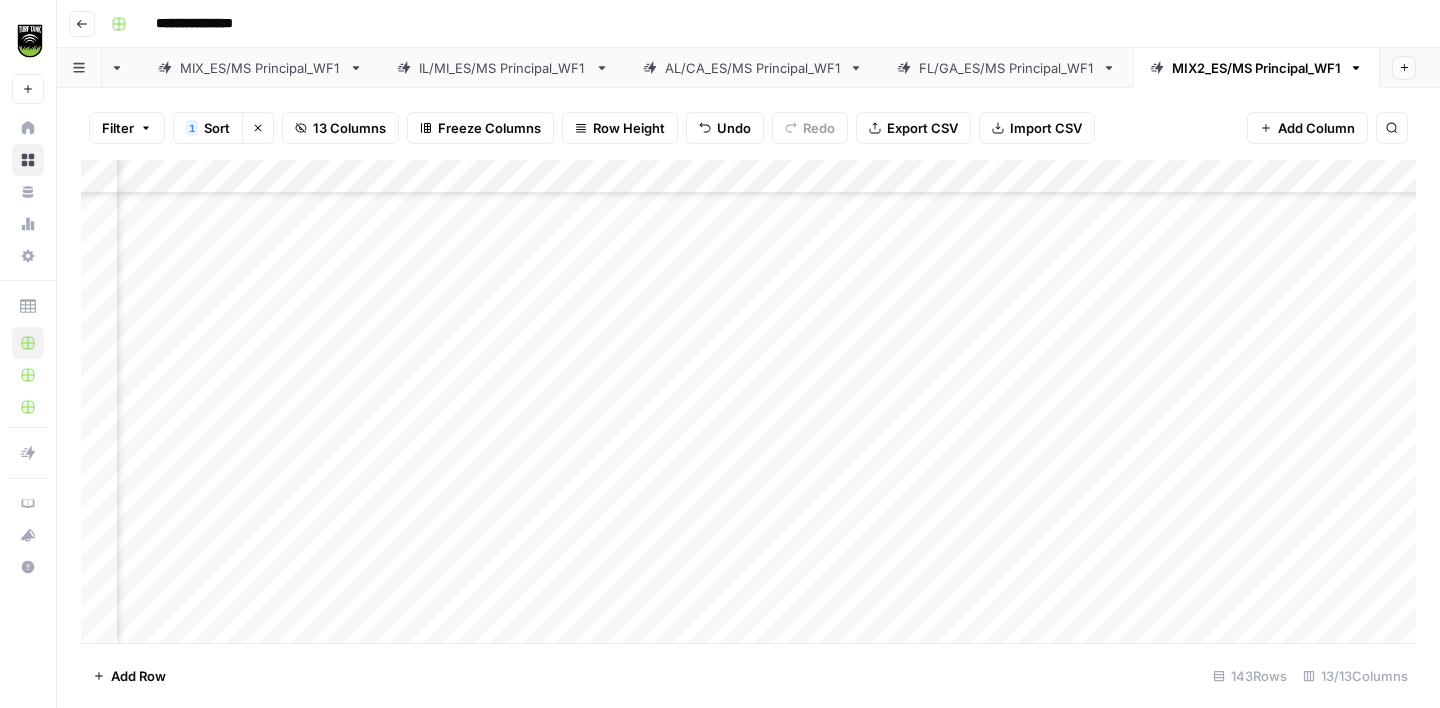 scroll, scrollTop: 3309, scrollLeft: 532, axis: both 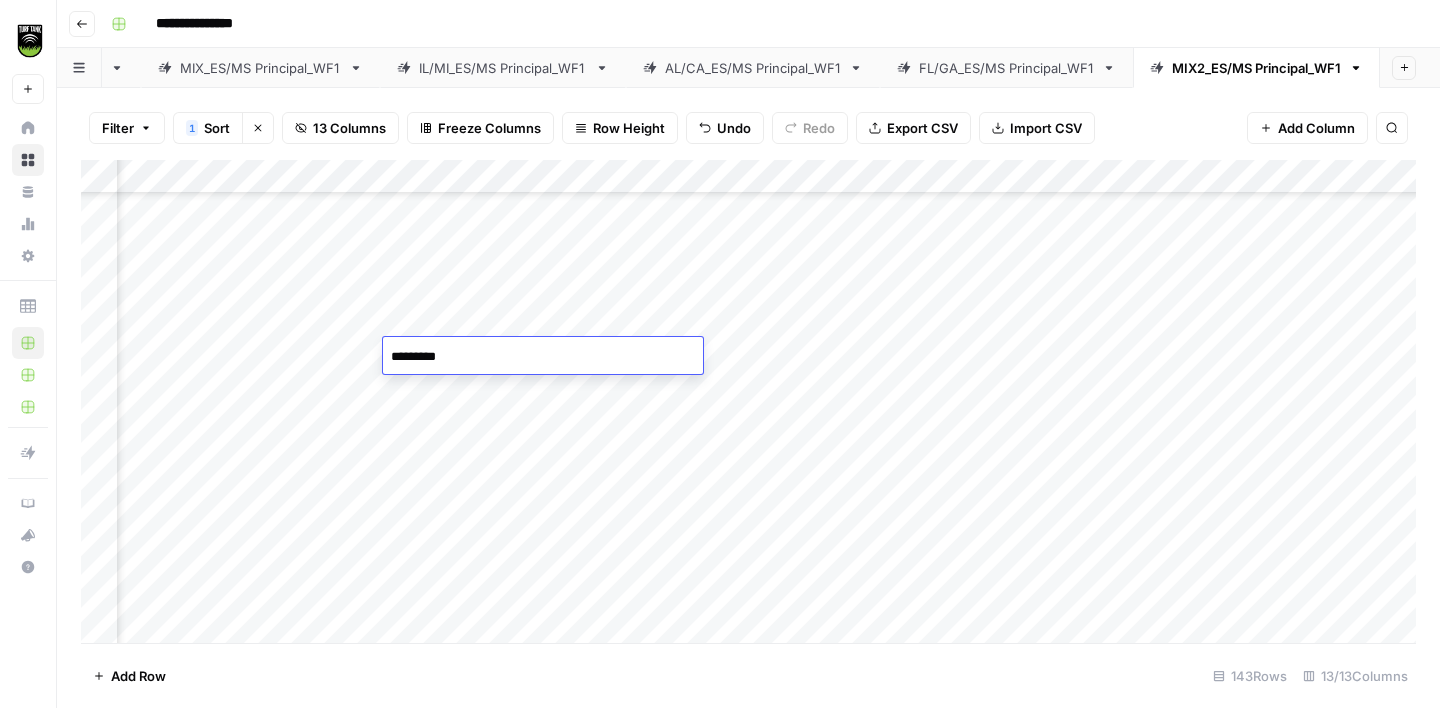 type on "**********" 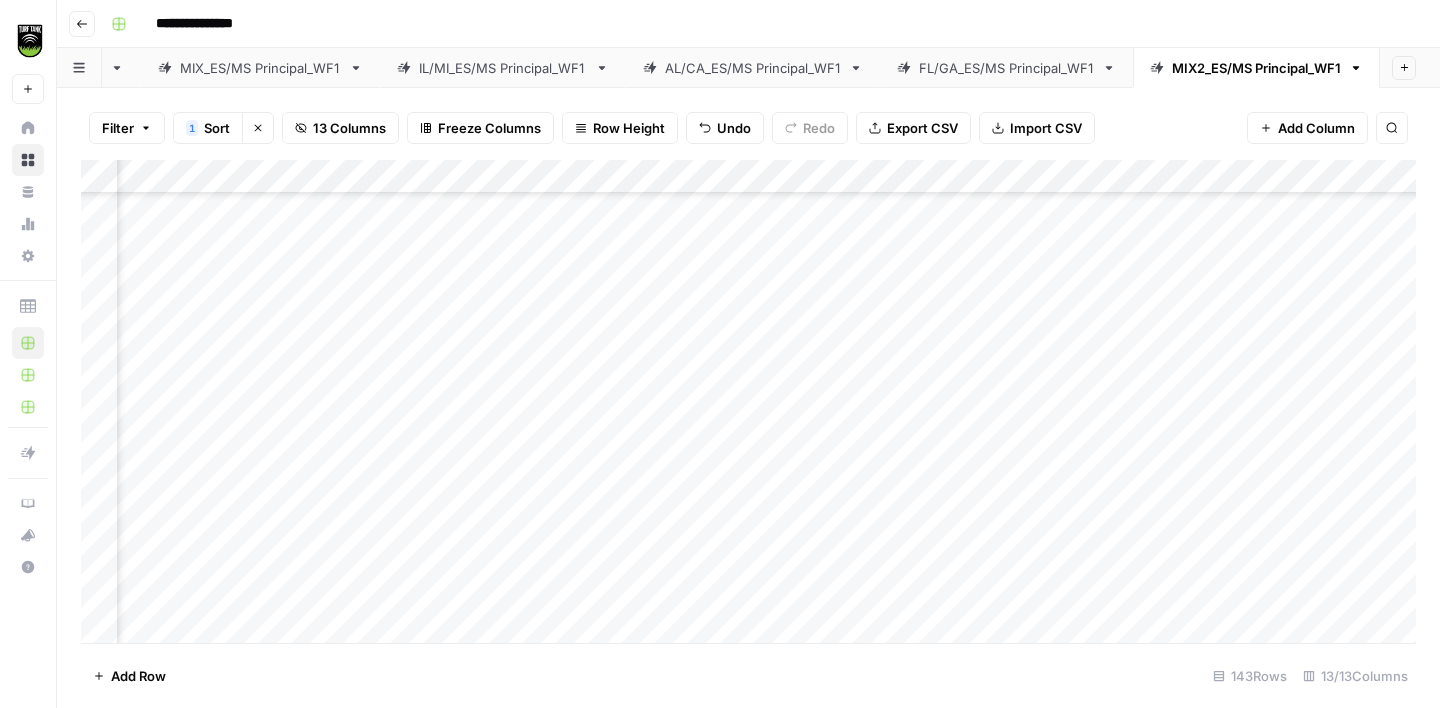 click on "Add Column" at bounding box center (748, 401) 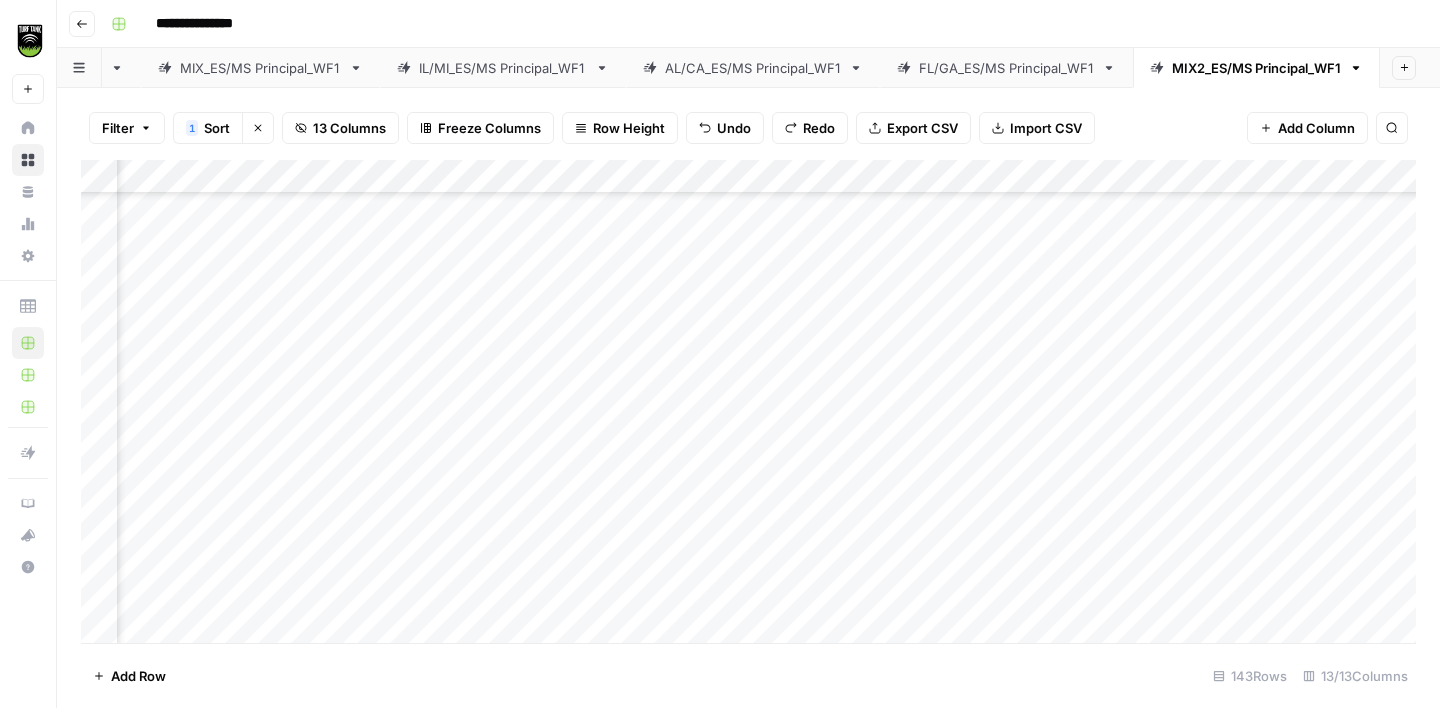click on "Add Column" at bounding box center (748, 401) 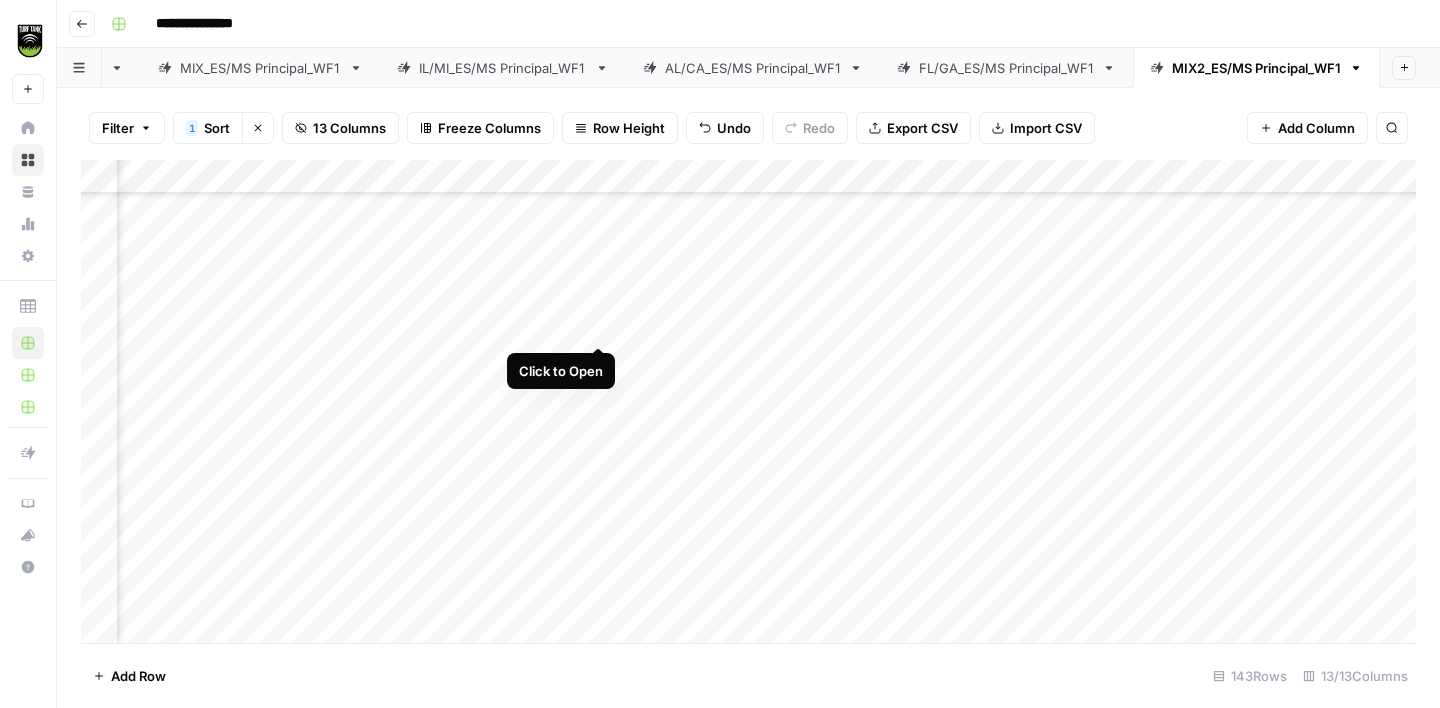 click on "Add Column" at bounding box center [748, 401] 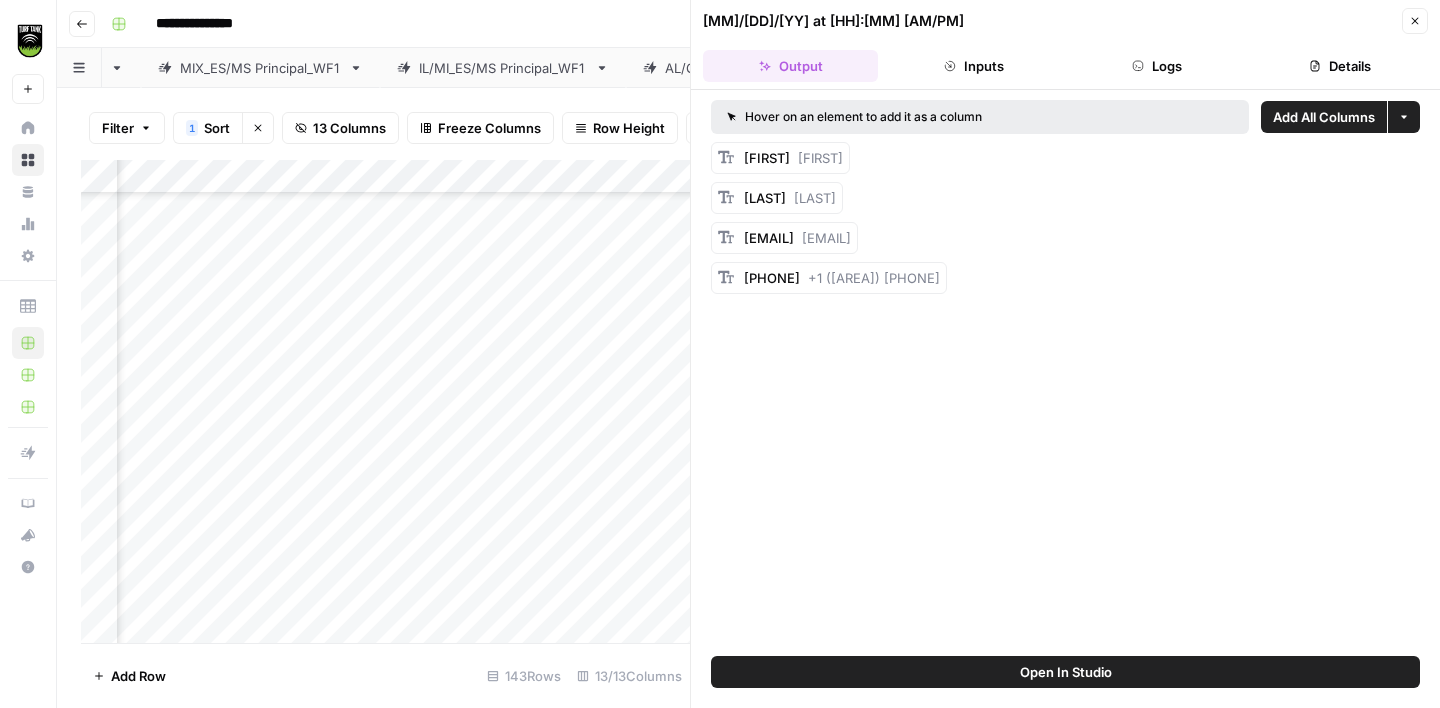 click on "Details" at bounding box center [1340, 66] 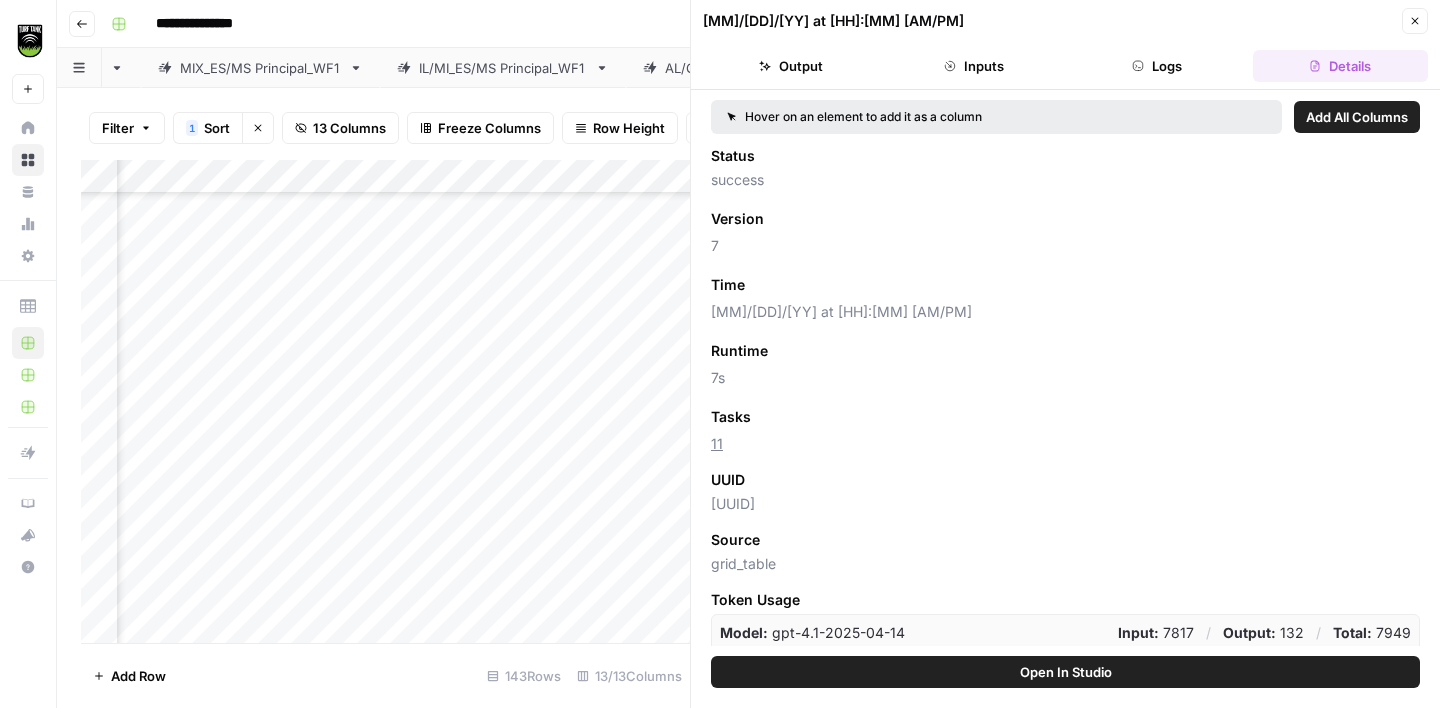 click on "Close" at bounding box center (1415, 21) 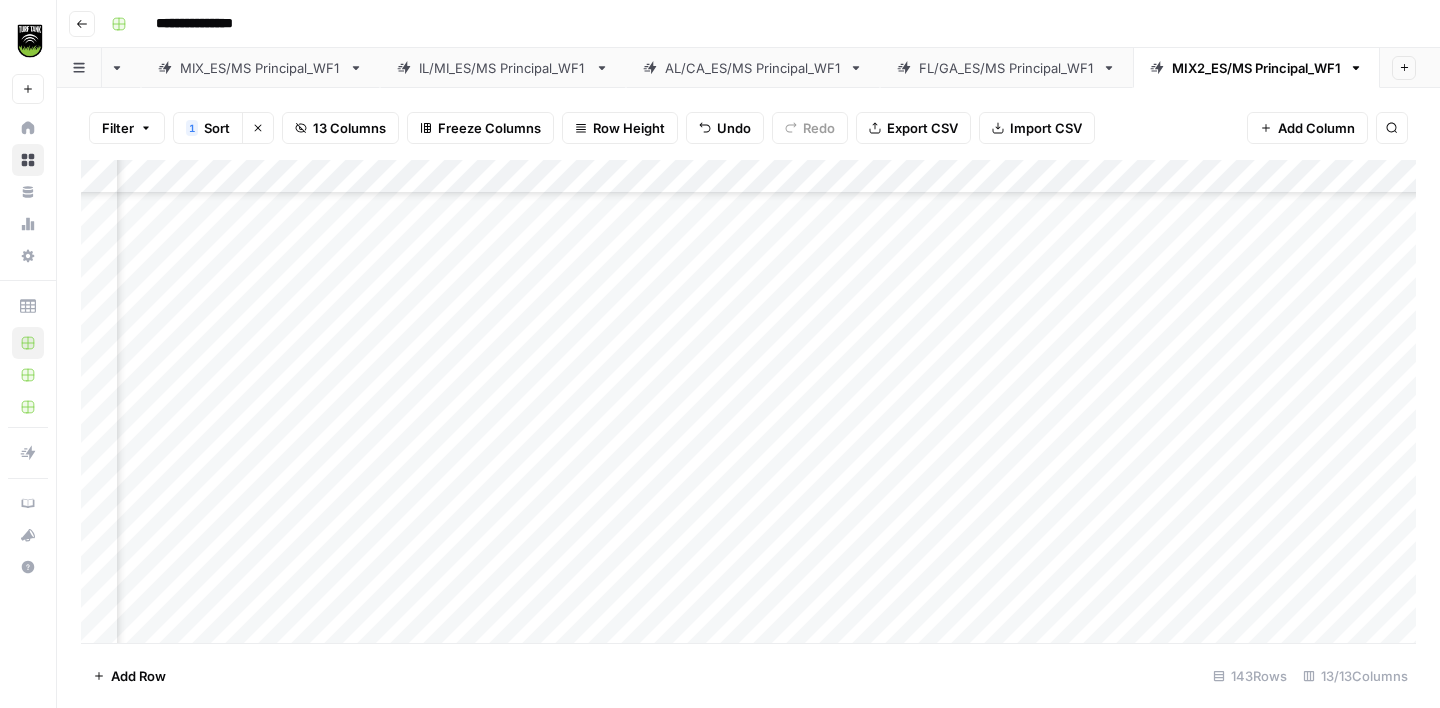 click on "Add Column" at bounding box center [748, 401] 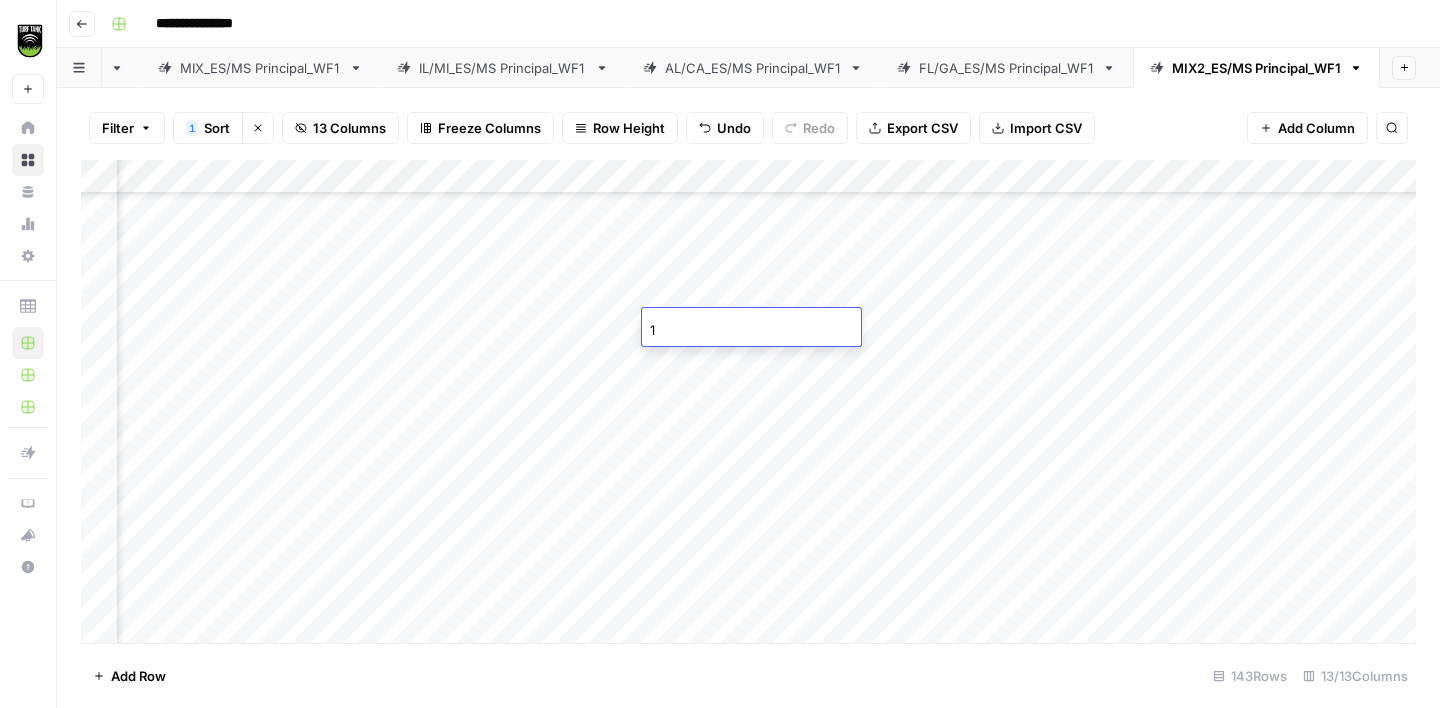 type on "11" 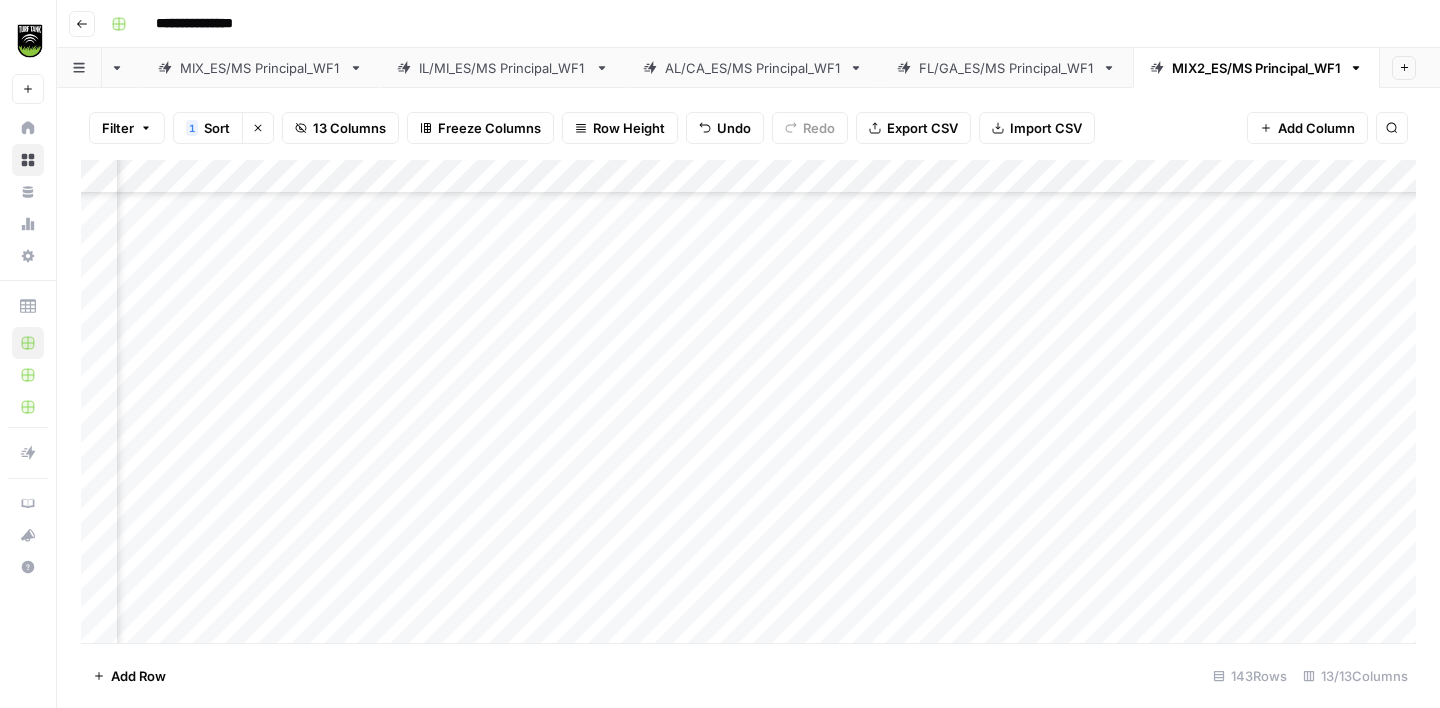 click on "Add Column" at bounding box center (748, 401) 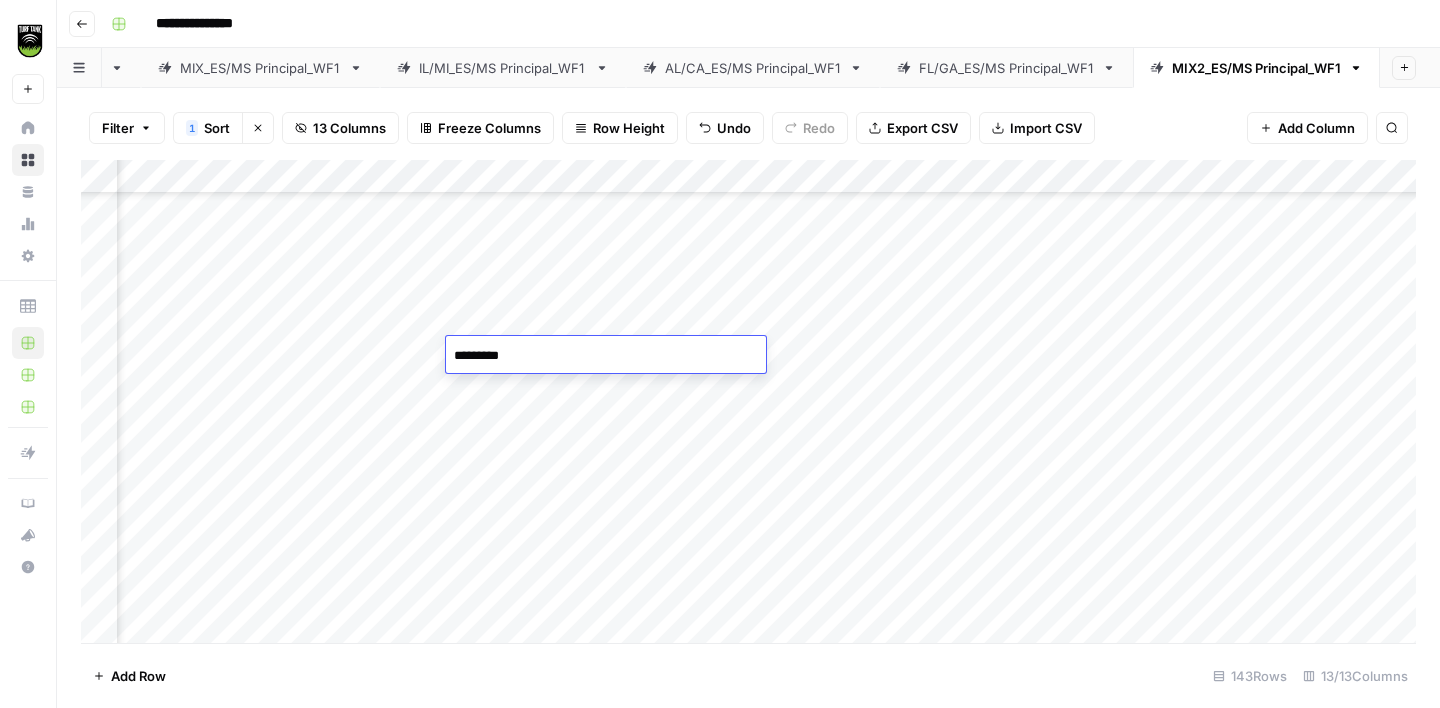 type on "**********" 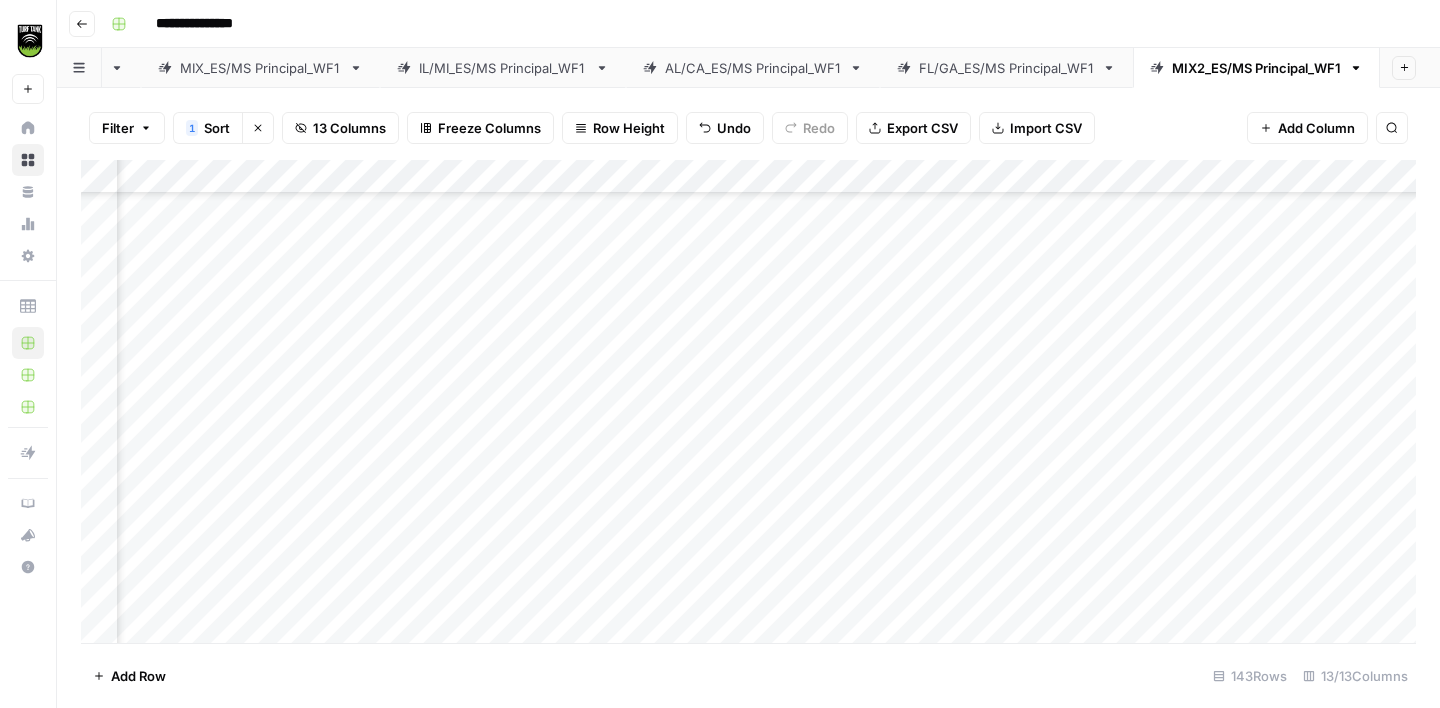 click on "Add Column" at bounding box center [748, 401] 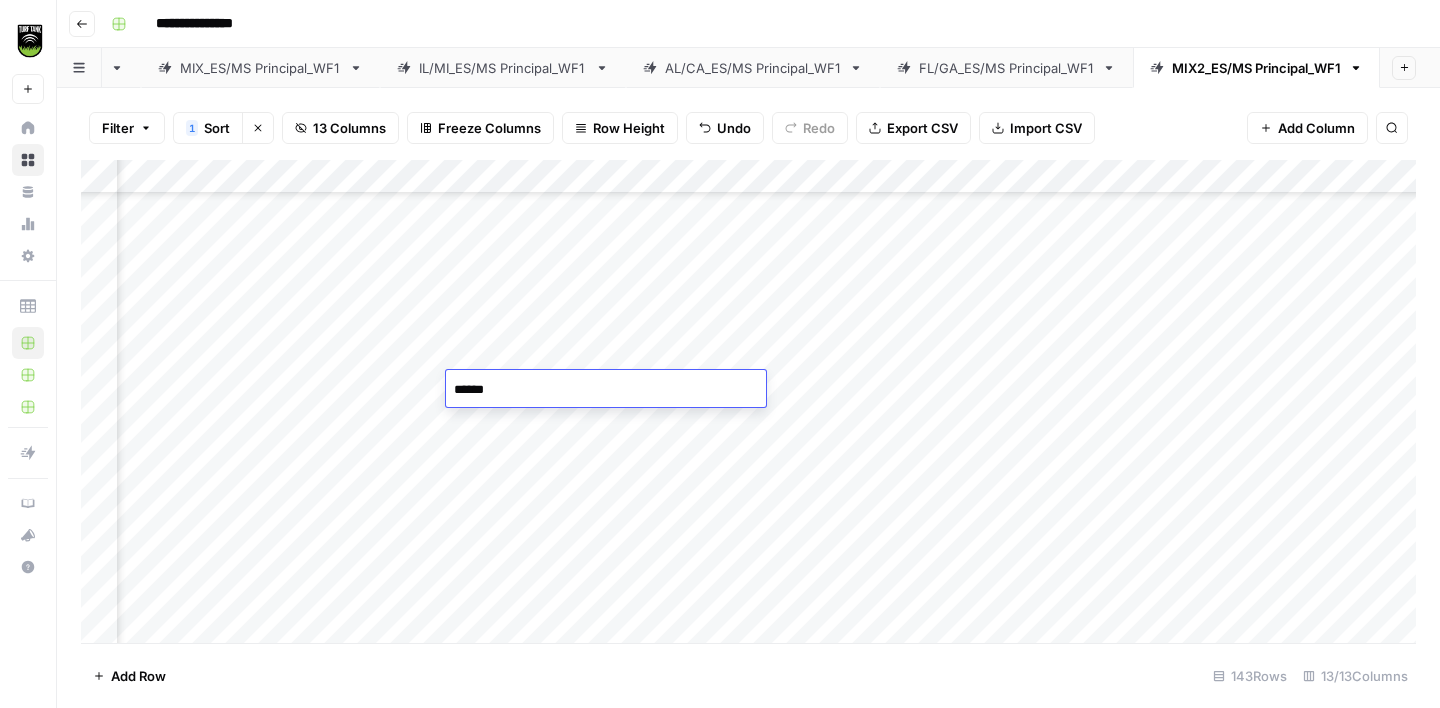 type on "*******" 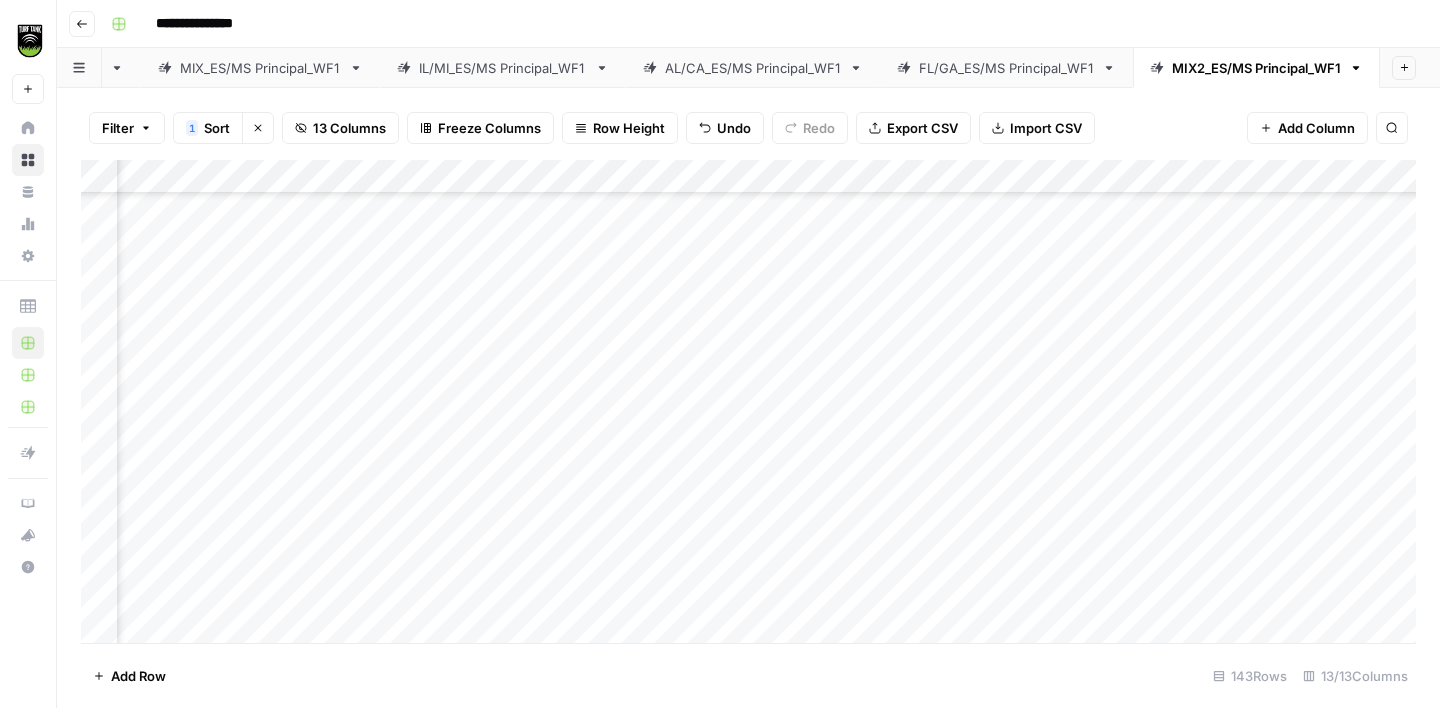 click on "Add Column" at bounding box center [748, 401] 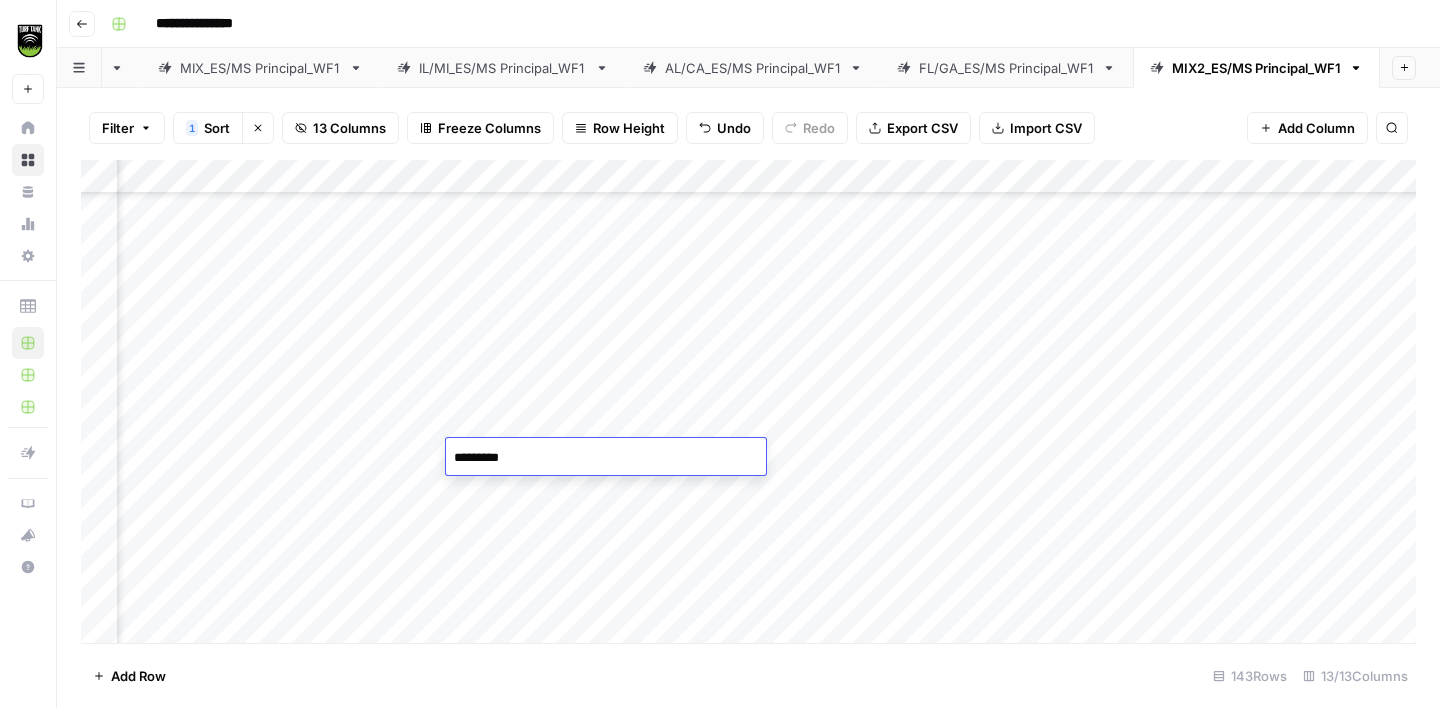 type on "**********" 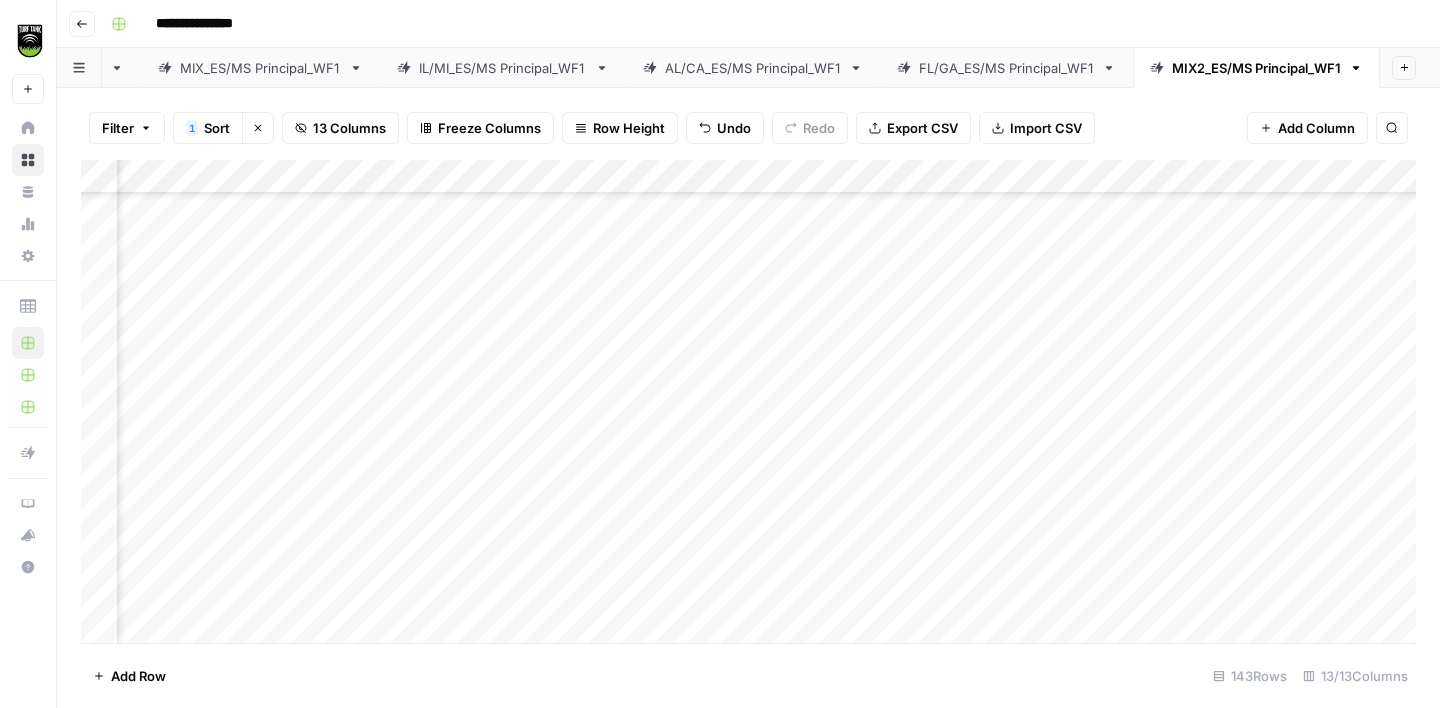 scroll, scrollTop: 0, scrollLeft: 469, axis: horizontal 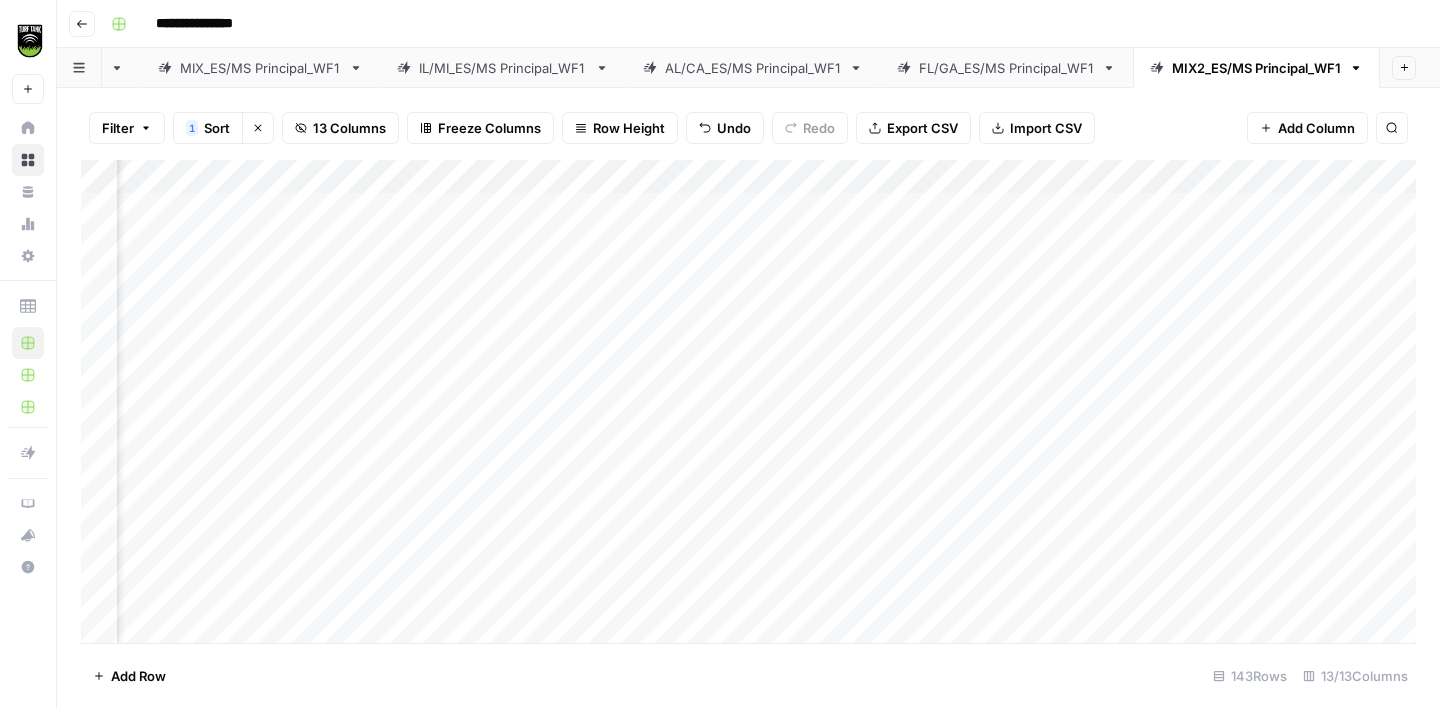 click on "Export CSV" at bounding box center (922, 128) 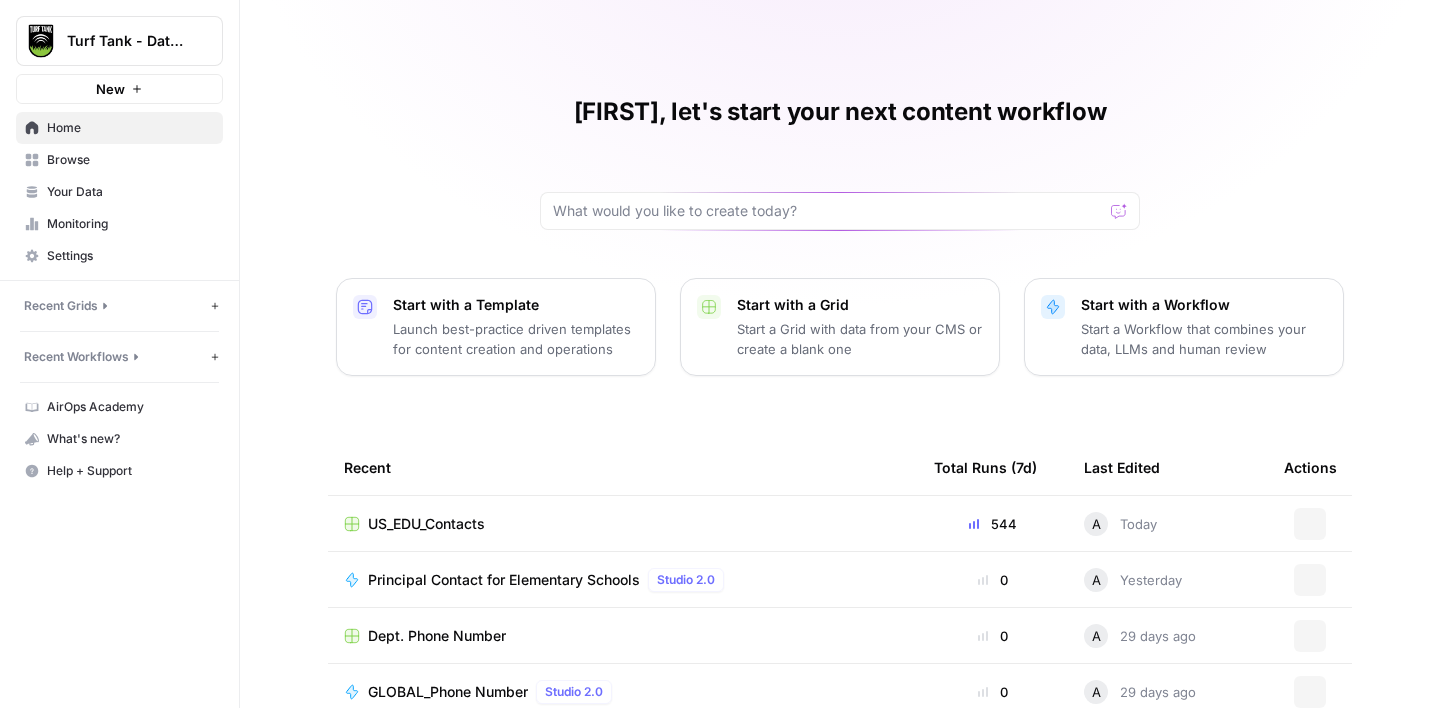 scroll, scrollTop: 0, scrollLeft: 0, axis: both 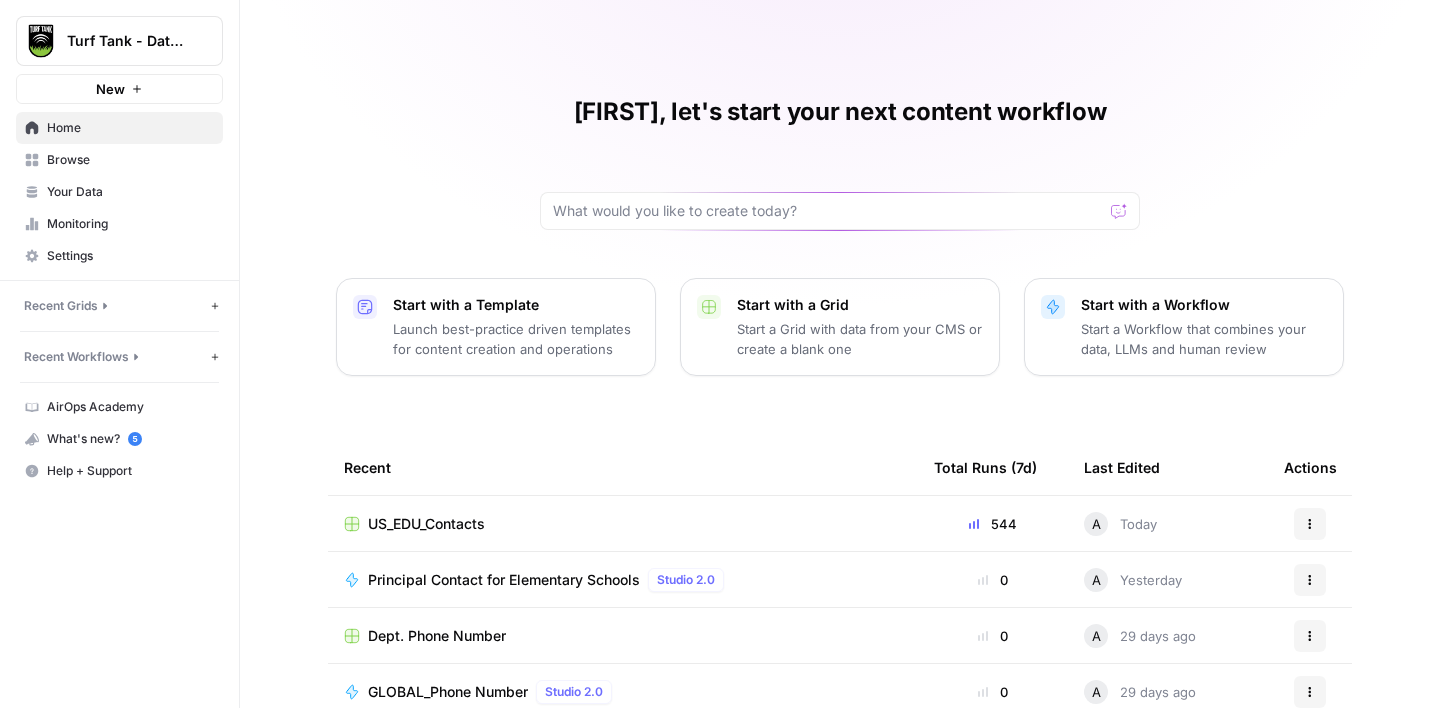 click on "Monitoring" at bounding box center (130, 224) 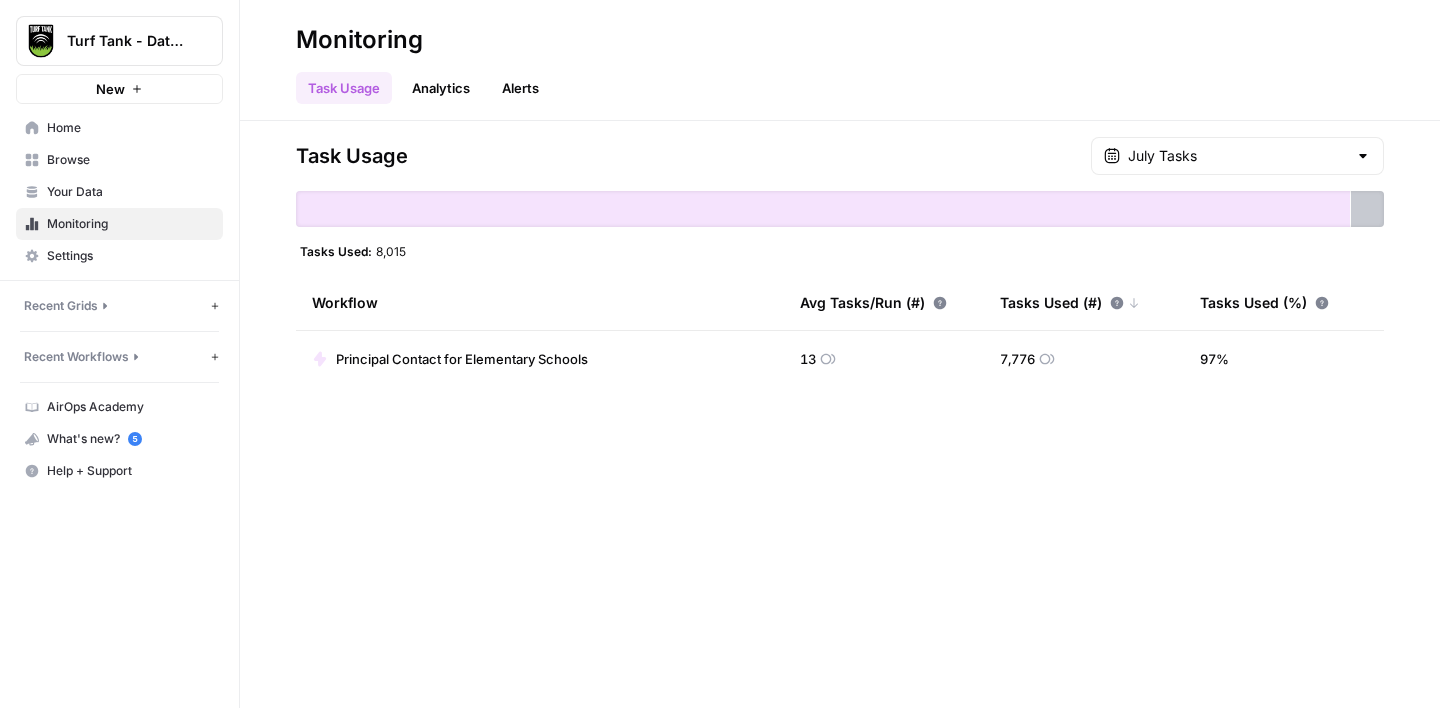click on "Your Data" at bounding box center (130, 192) 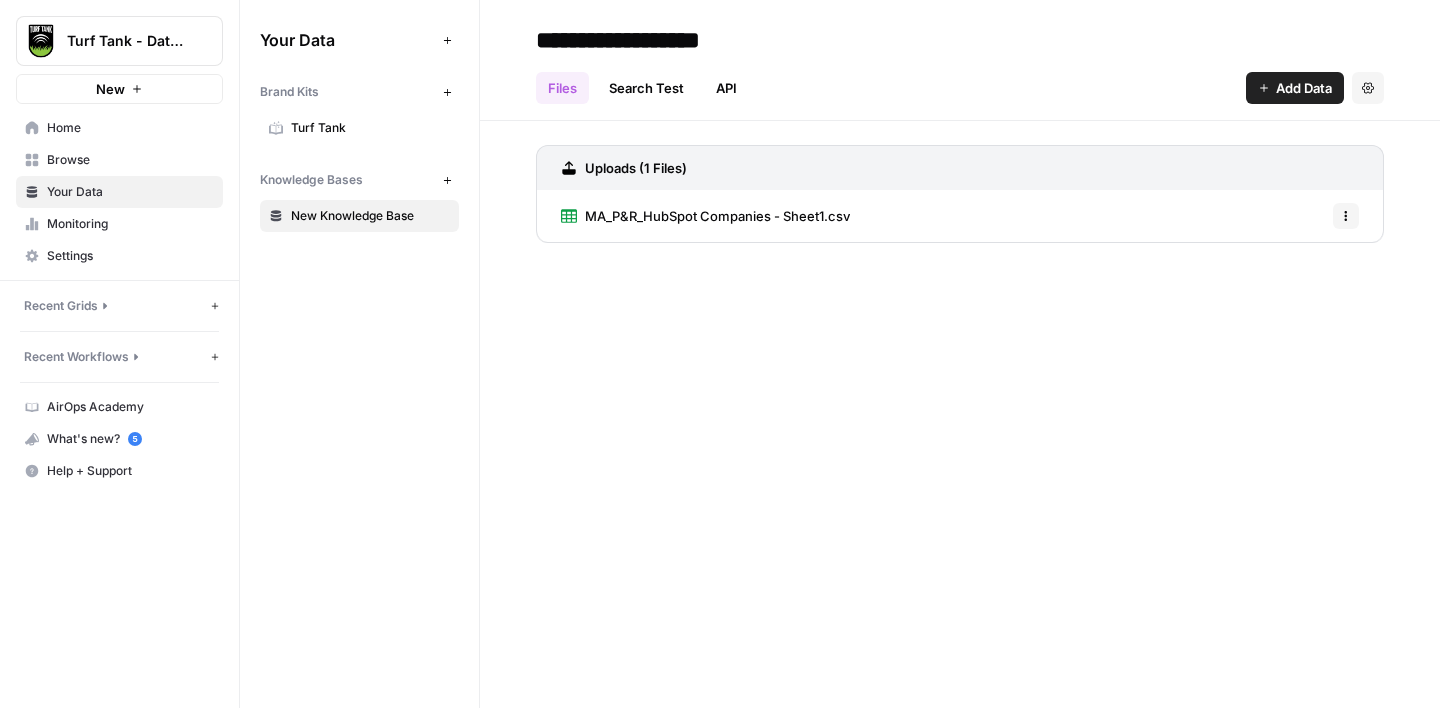 click on "Monitoring" at bounding box center (130, 224) 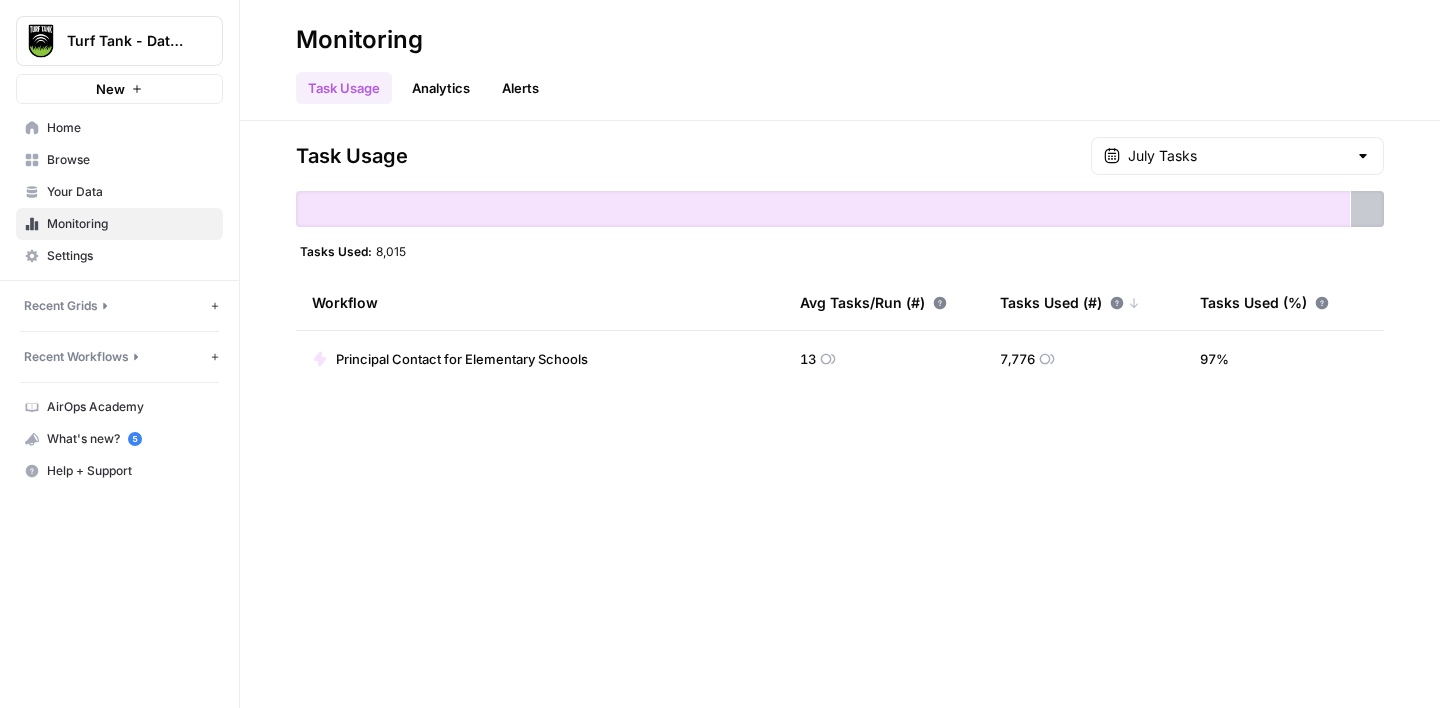 click on "Settings" at bounding box center (130, 256) 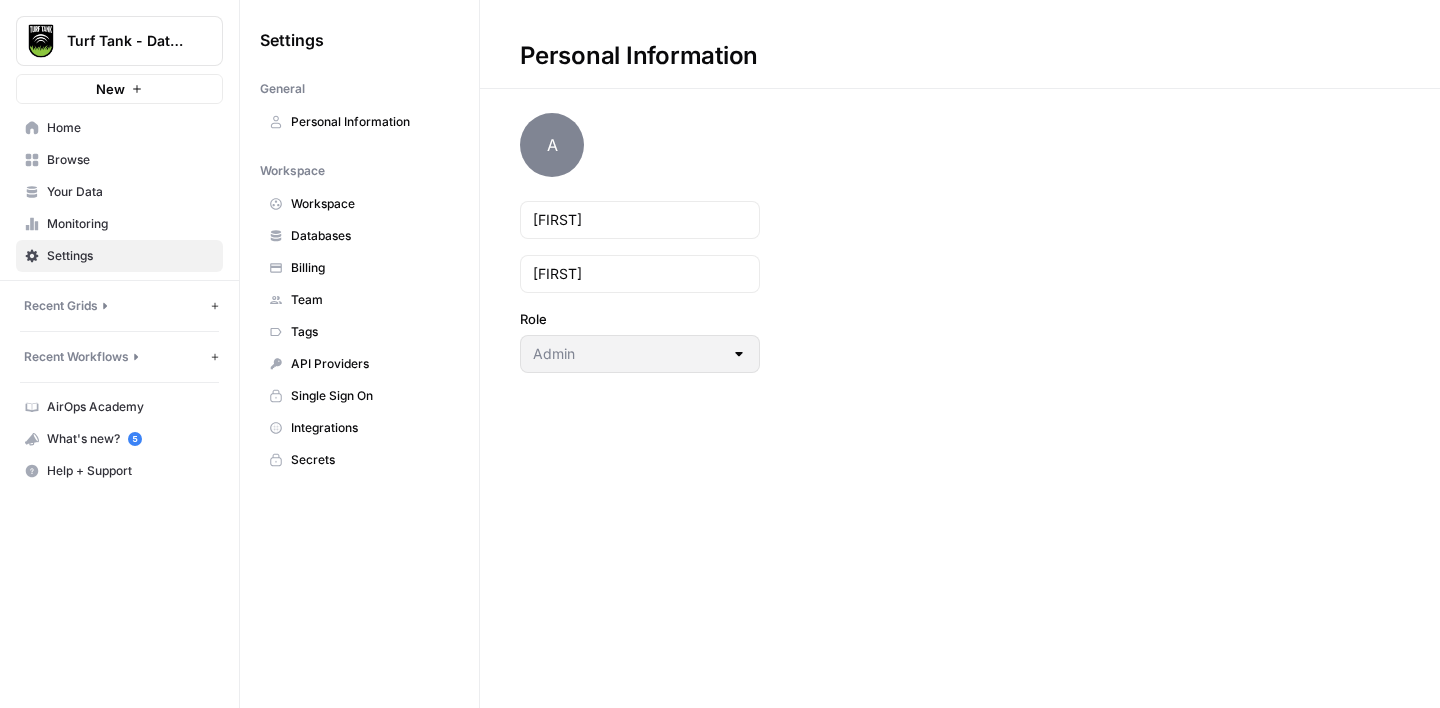 click on "Billing" at bounding box center [370, 268] 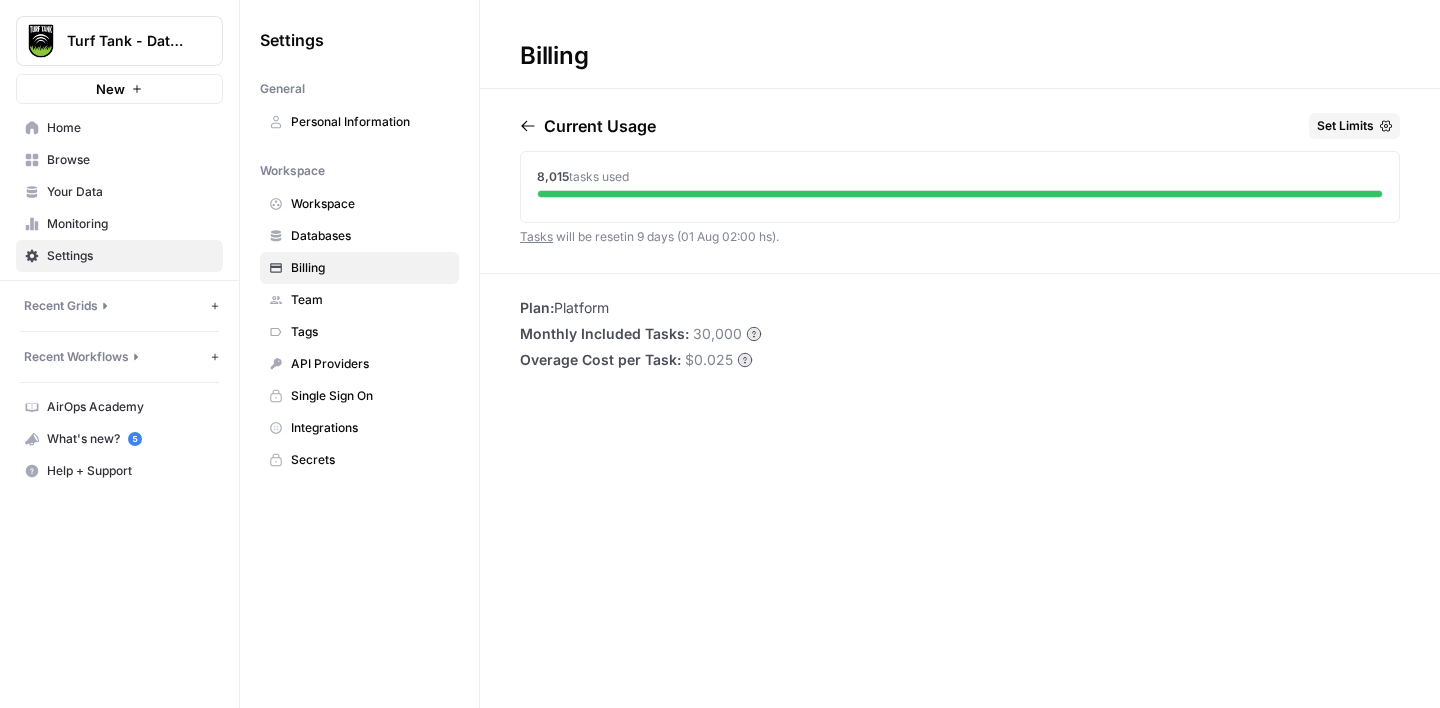 click on "Home" at bounding box center [130, 128] 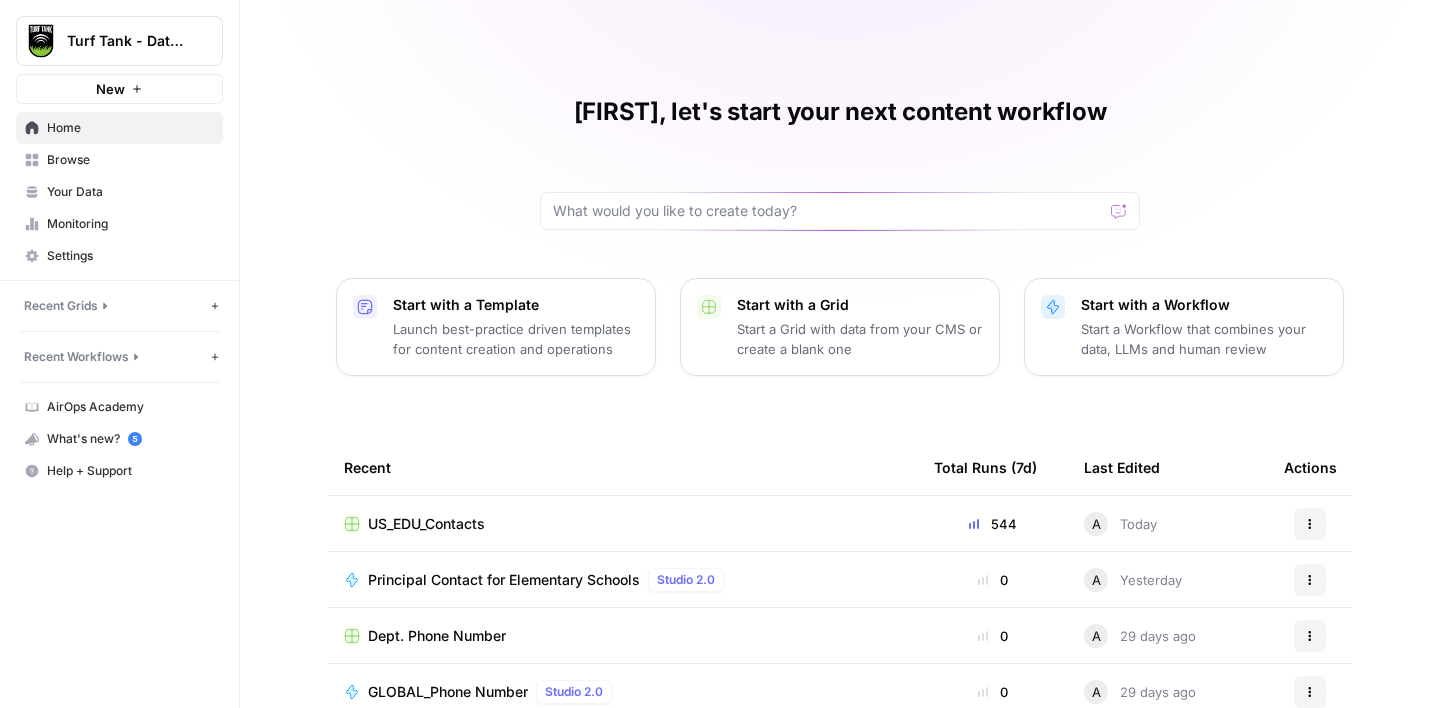 click on "US_EDU_Contacts" at bounding box center (623, 523) 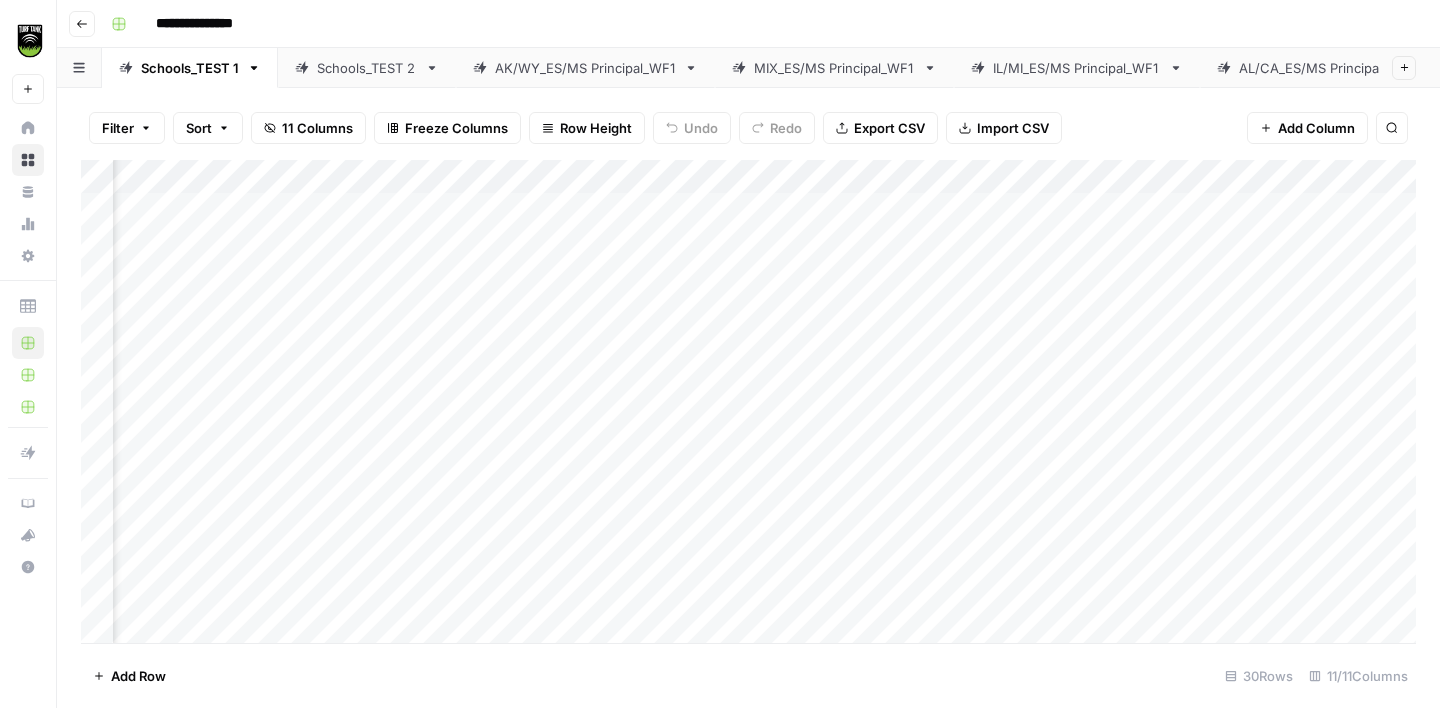 scroll, scrollTop: 0, scrollLeft: 807, axis: horizontal 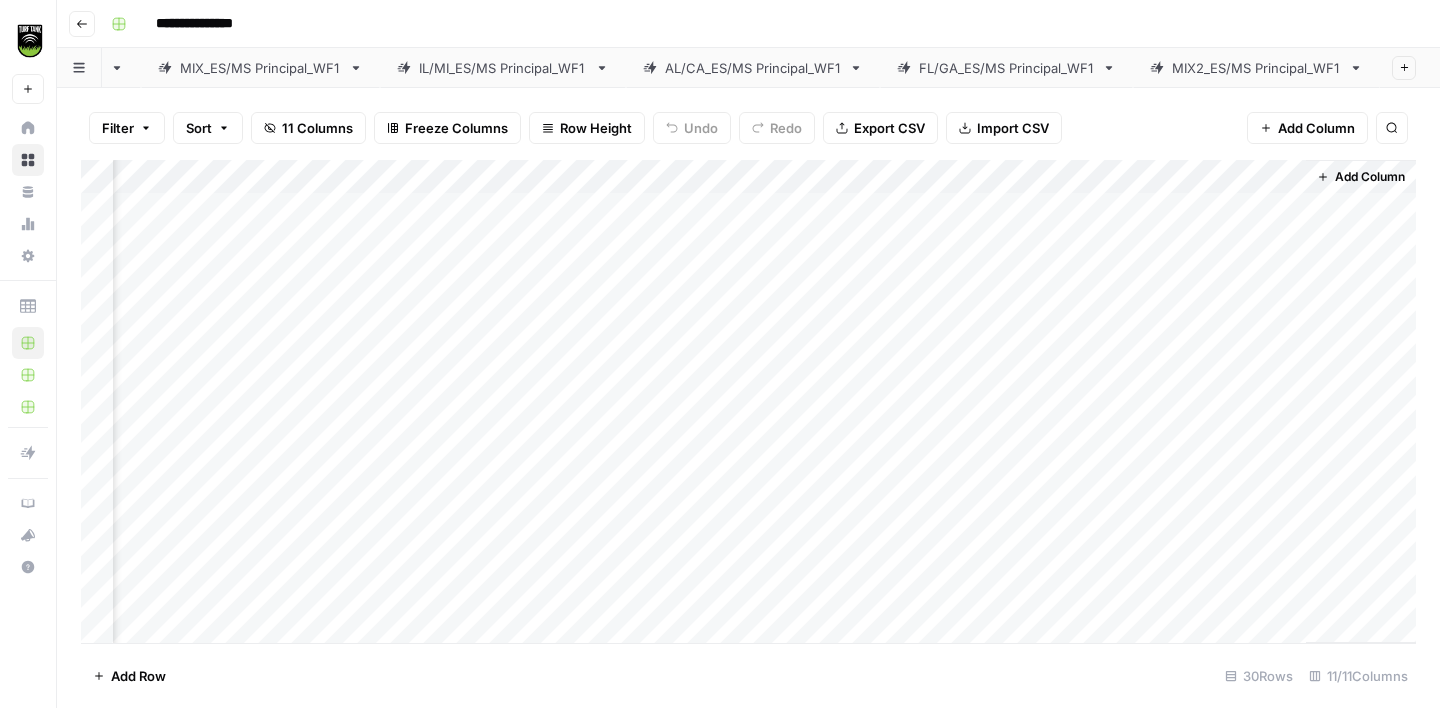 click on "MIX2_ES/MS Principal_WF1" at bounding box center [1256, 68] 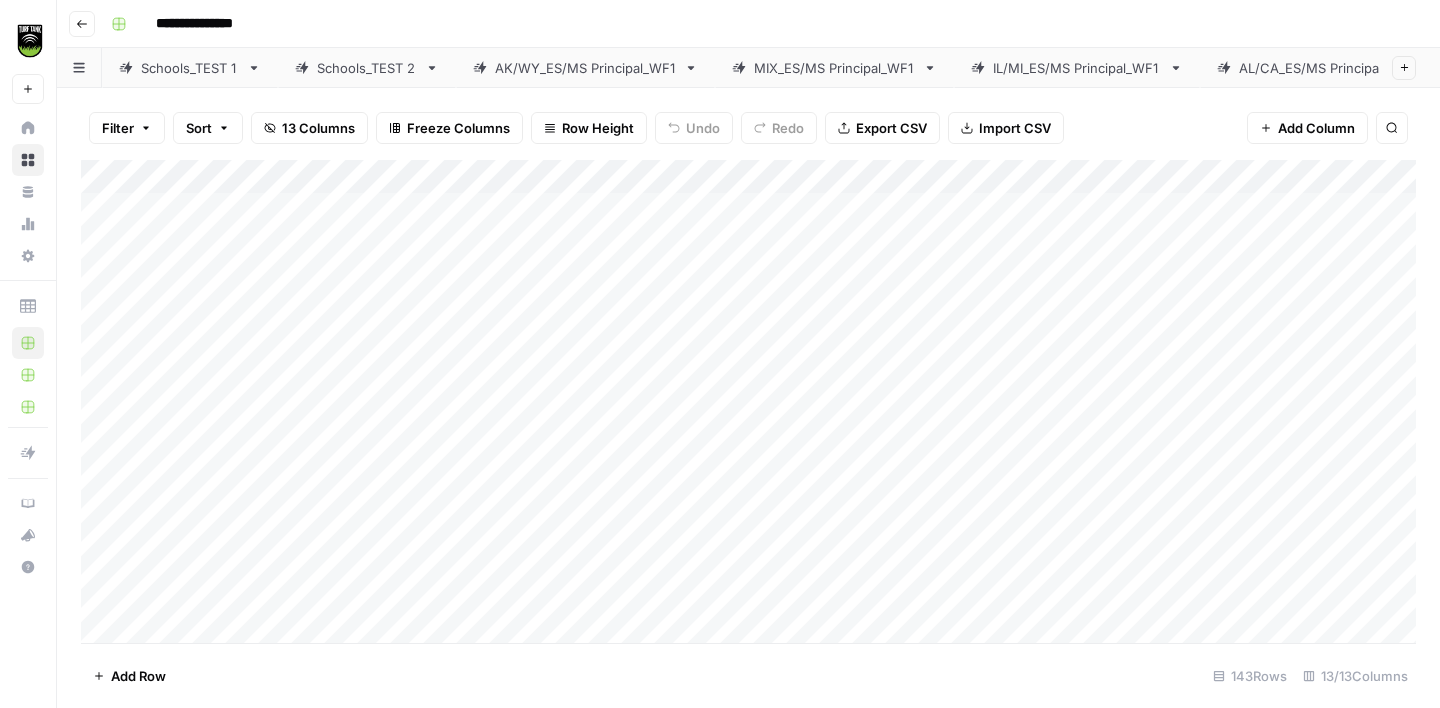scroll, scrollTop: 0, scrollLeft: 595, axis: horizontal 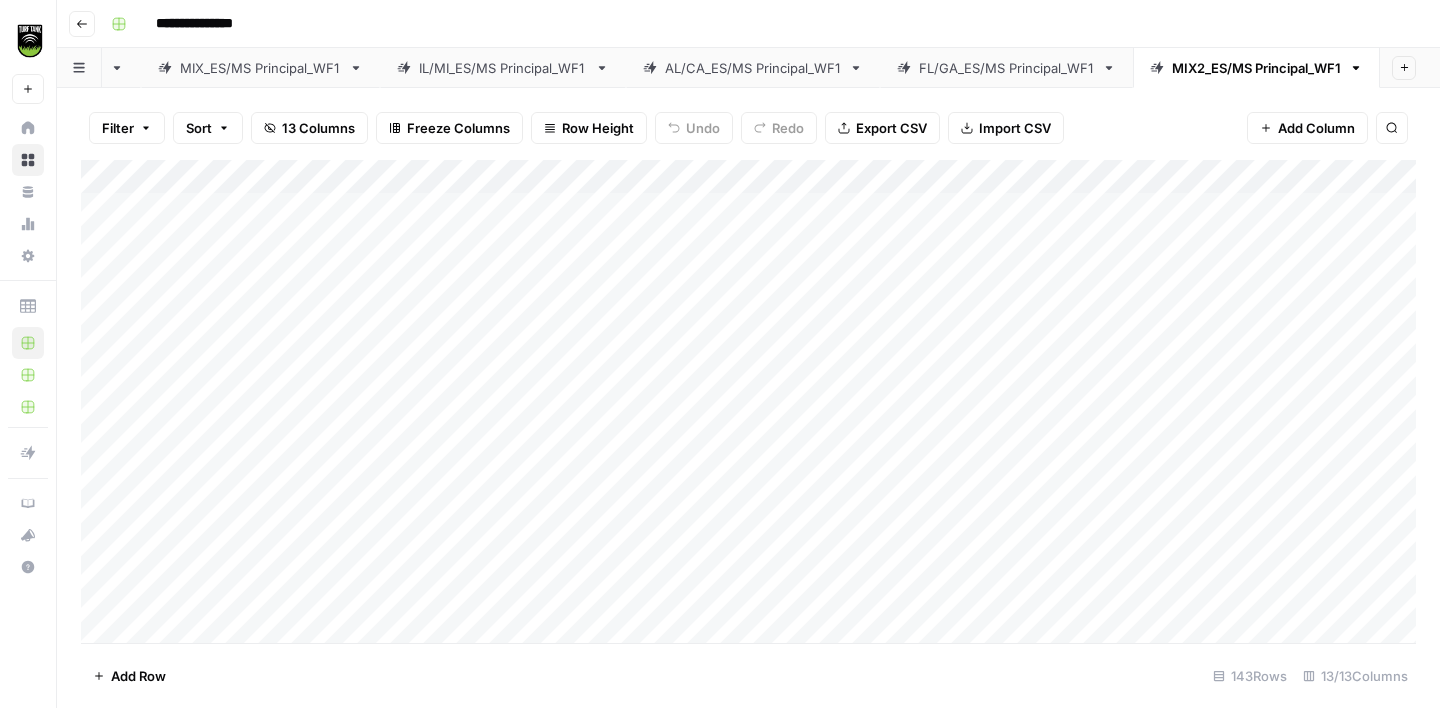 click 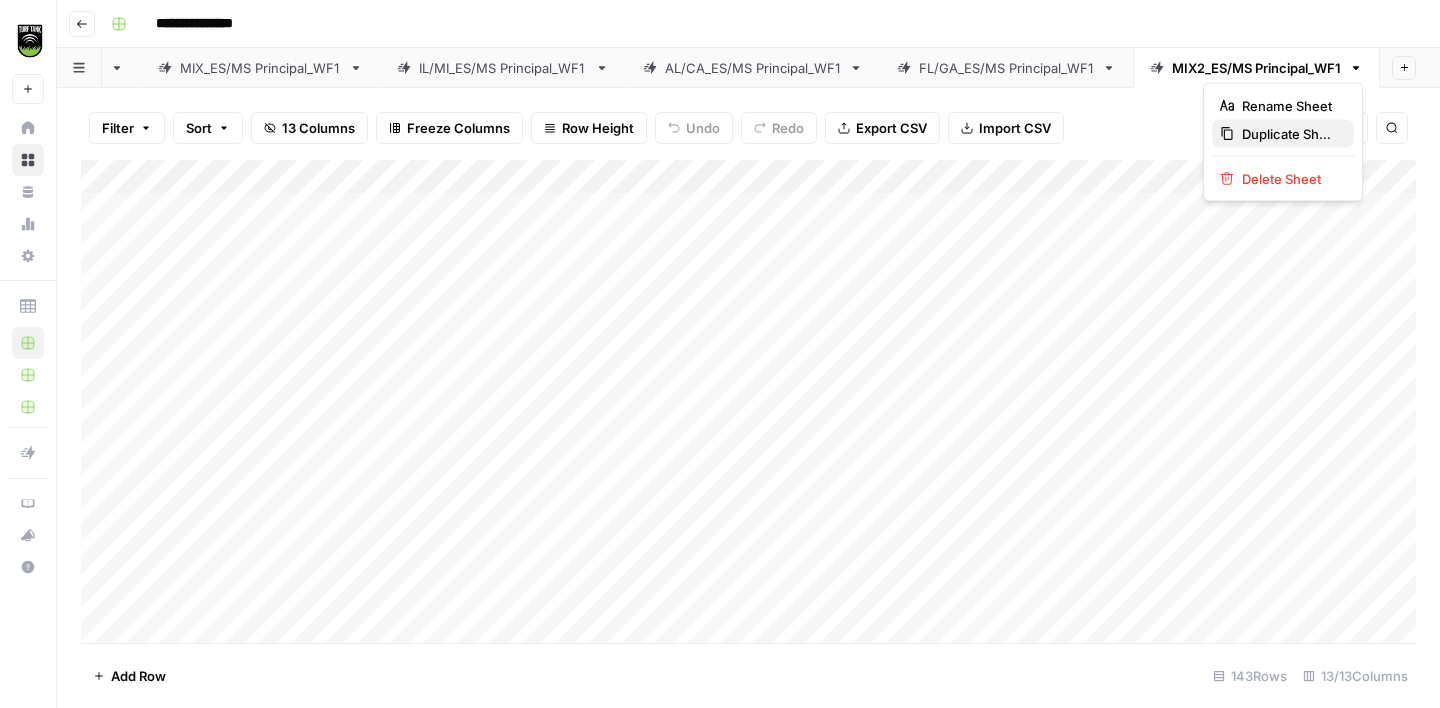 click on "Duplicate Sheet" at bounding box center (1290, 134) 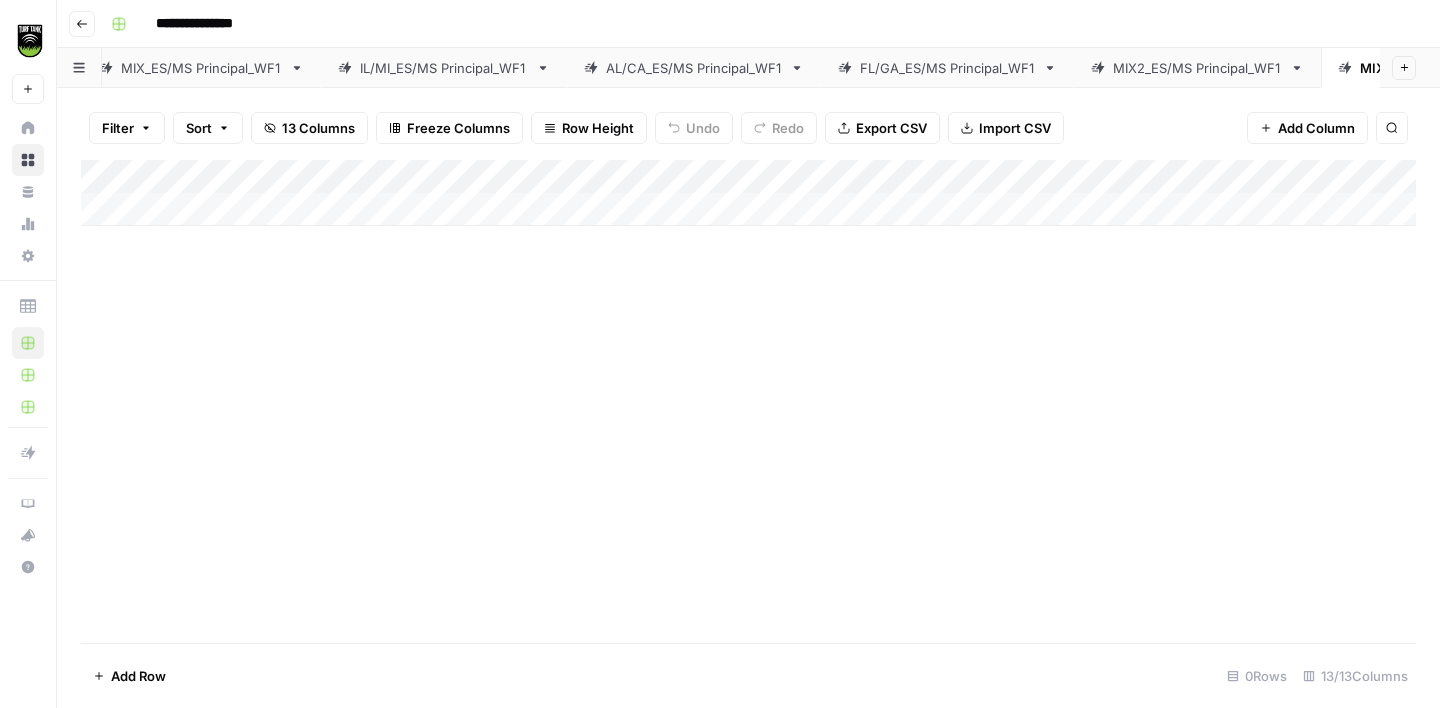 scroll, scrollTop: 0, scrollLeft: 845, axis: horizontal 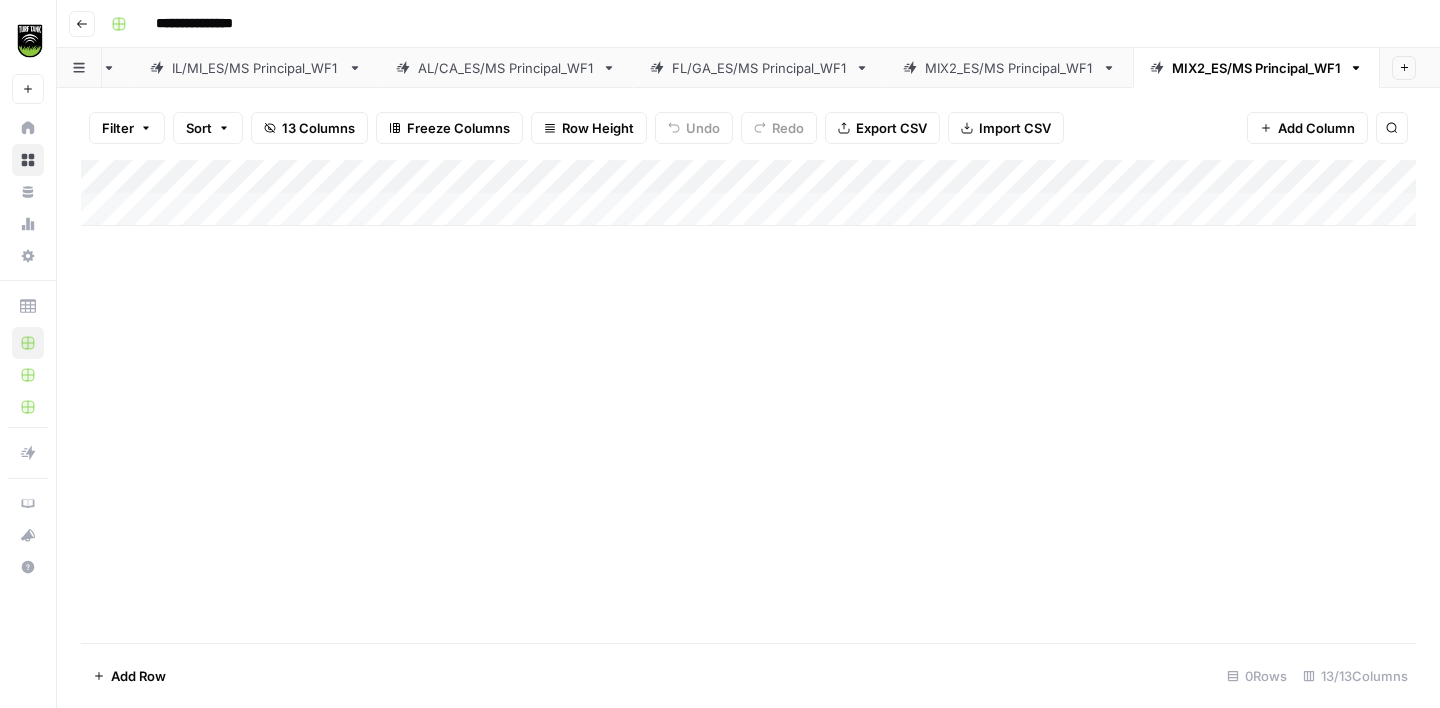 click on "MIX2_ES/MS Principal_WF1" at bounding box center (1256, 68) 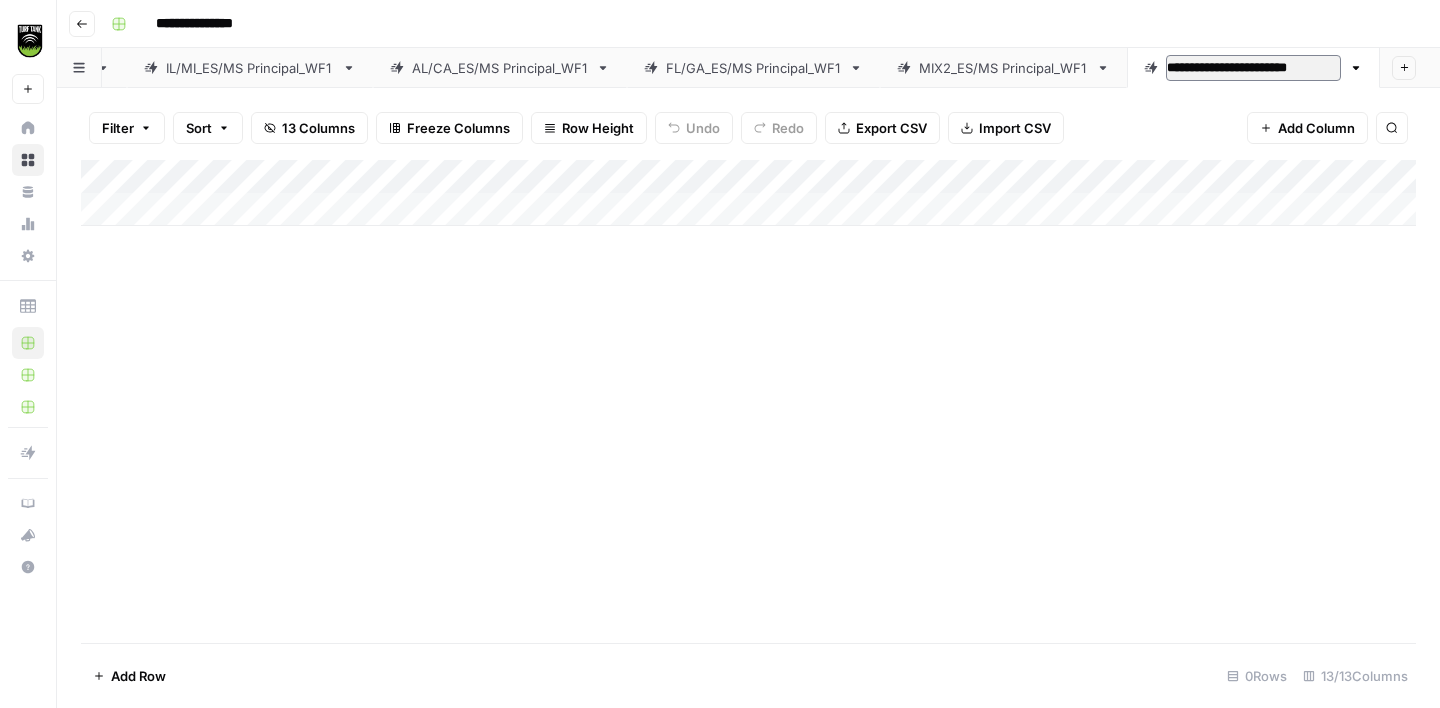 scroll, scrollTop: 0, scrollLeft: 830, axis: horizontal 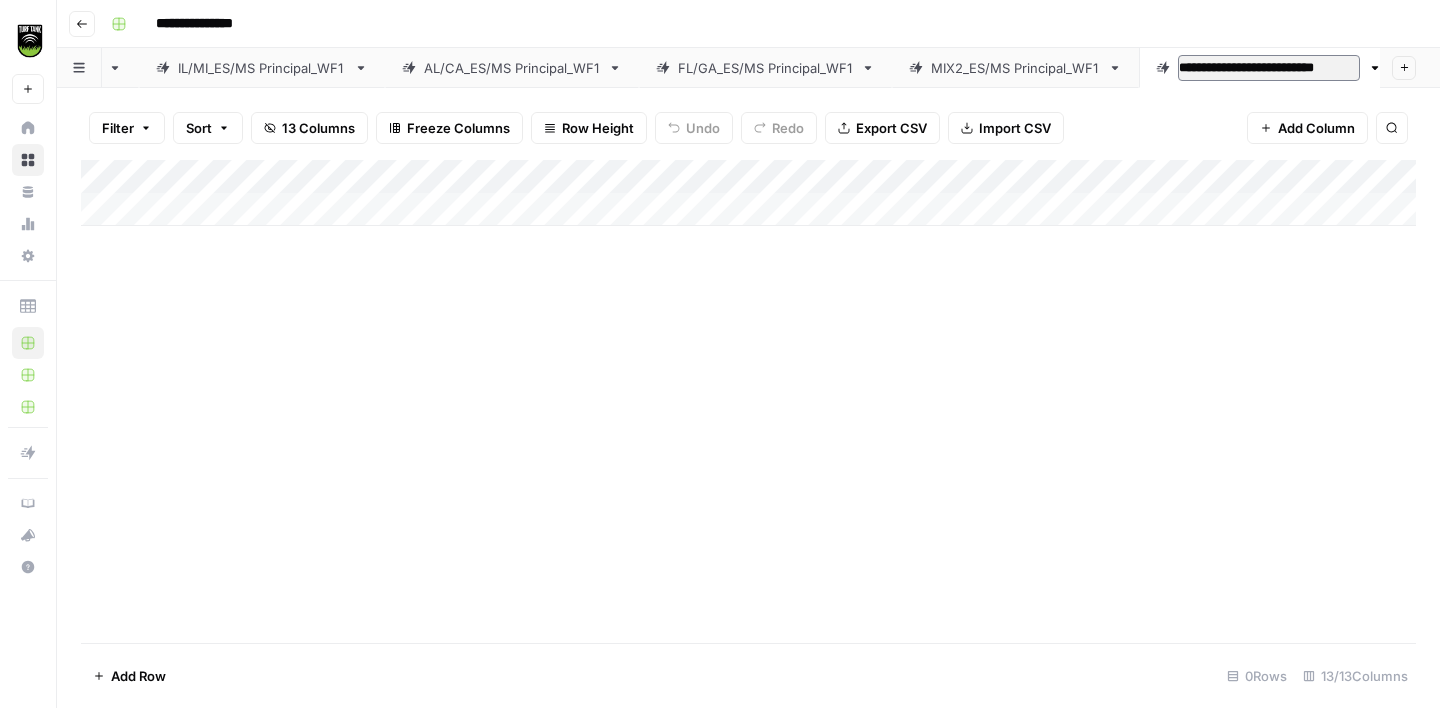 type on "**********" 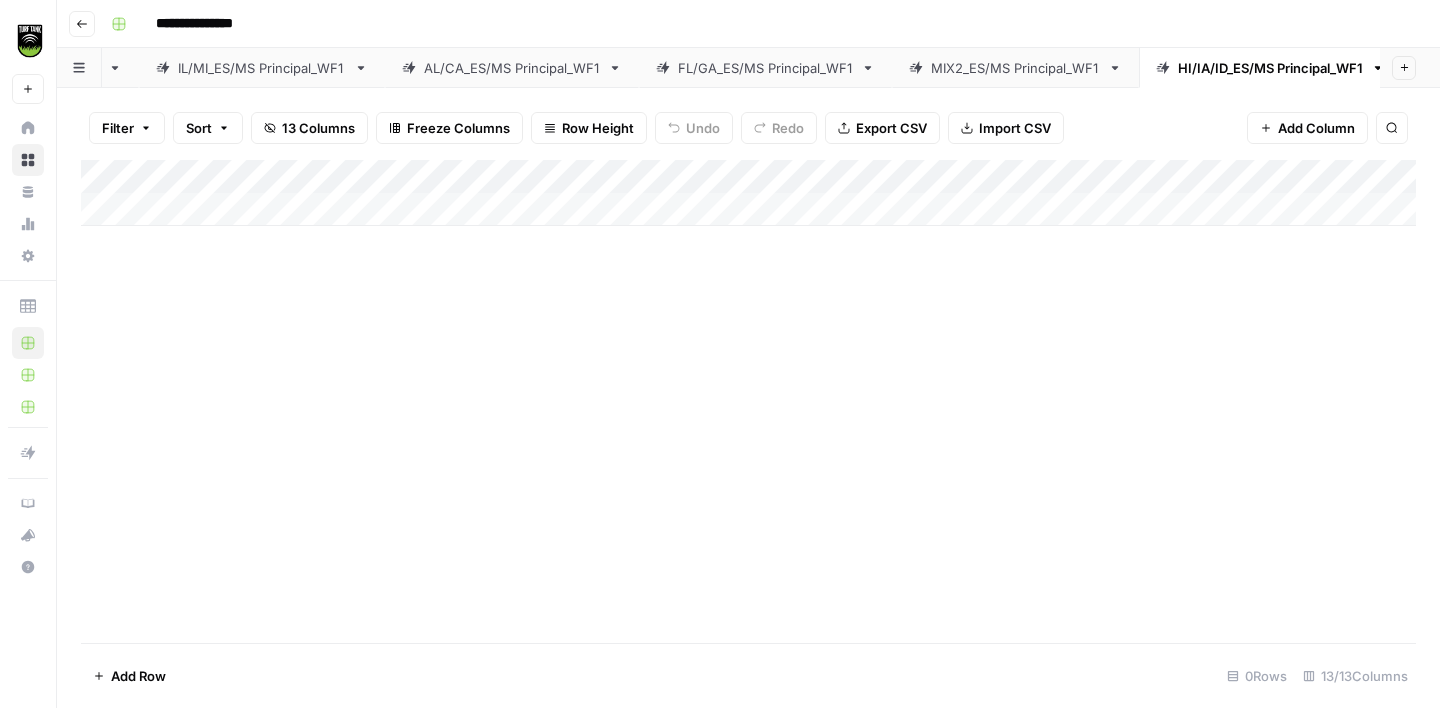click on "Import CSV" at bounding box center (1015, 128) 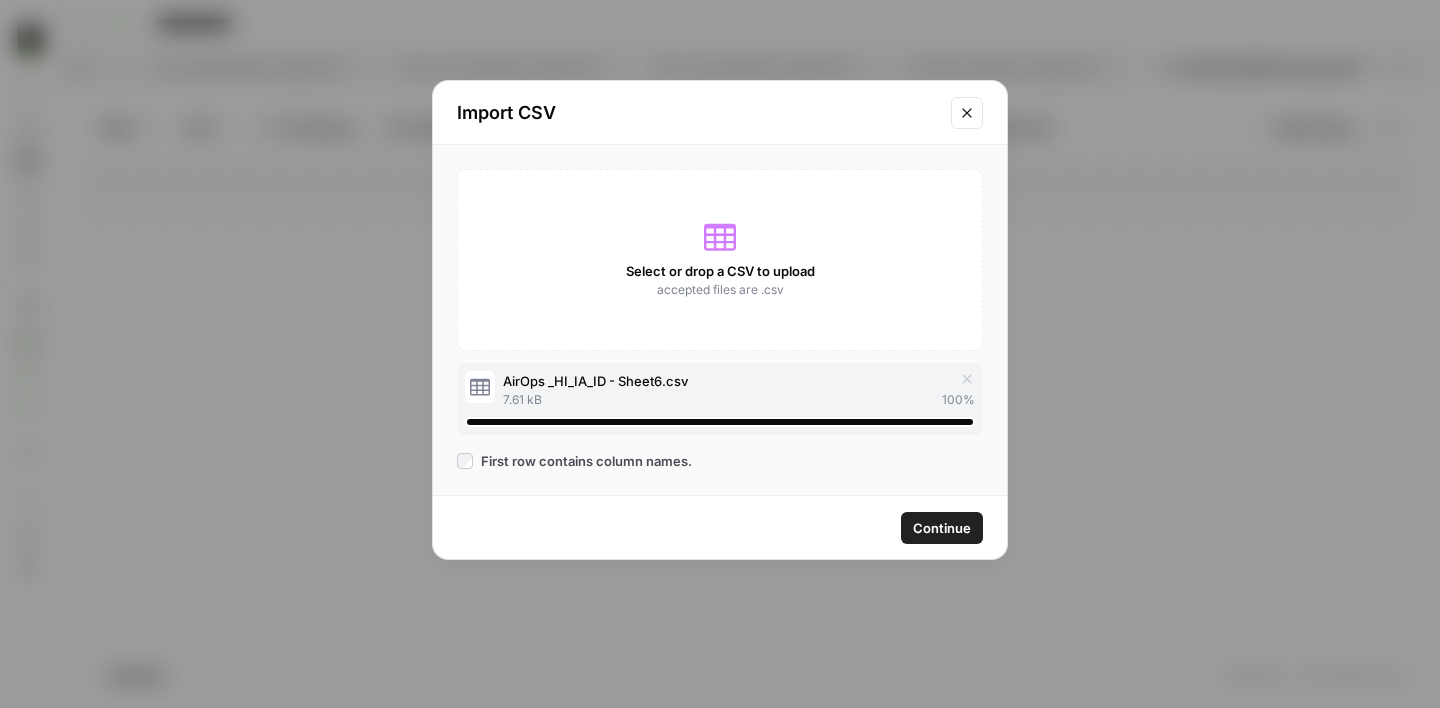 click on "Continue" at bounding box center (942, 528) 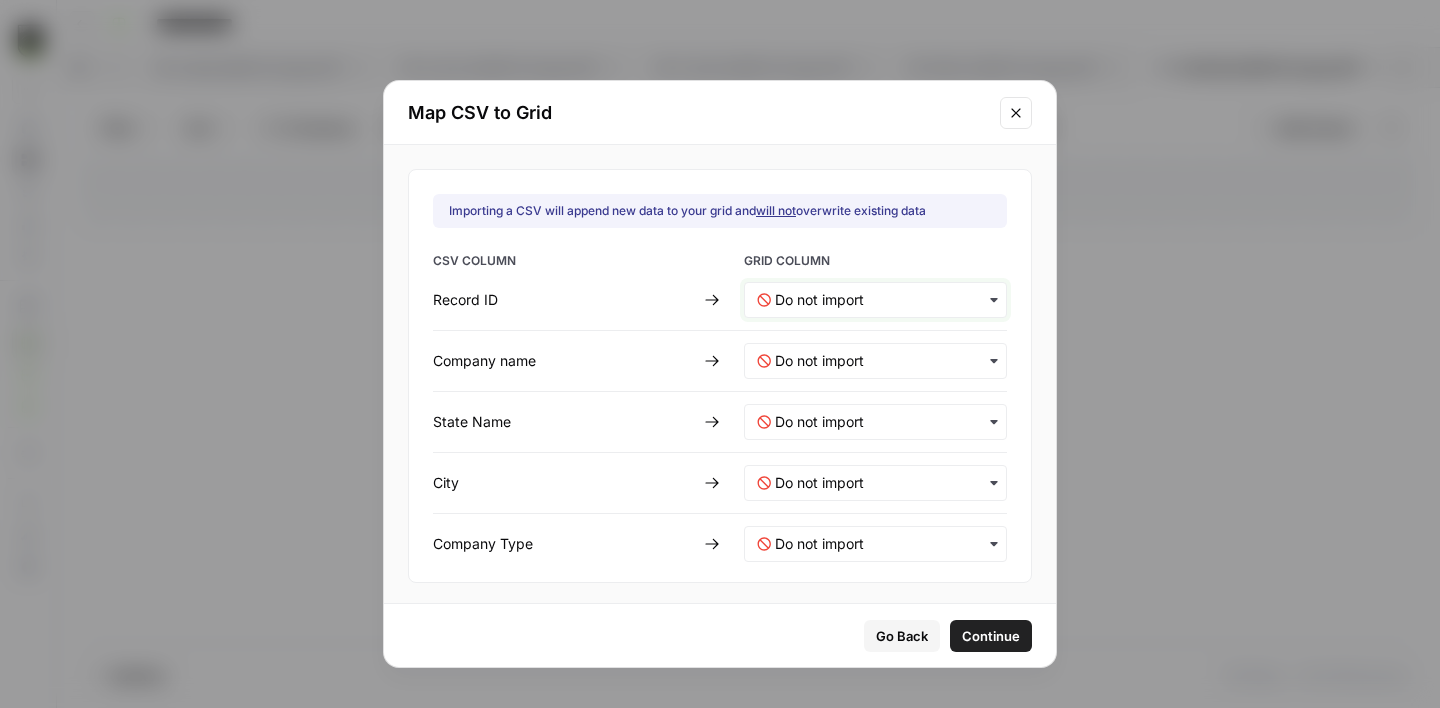 click at bounding box center (884, 300) 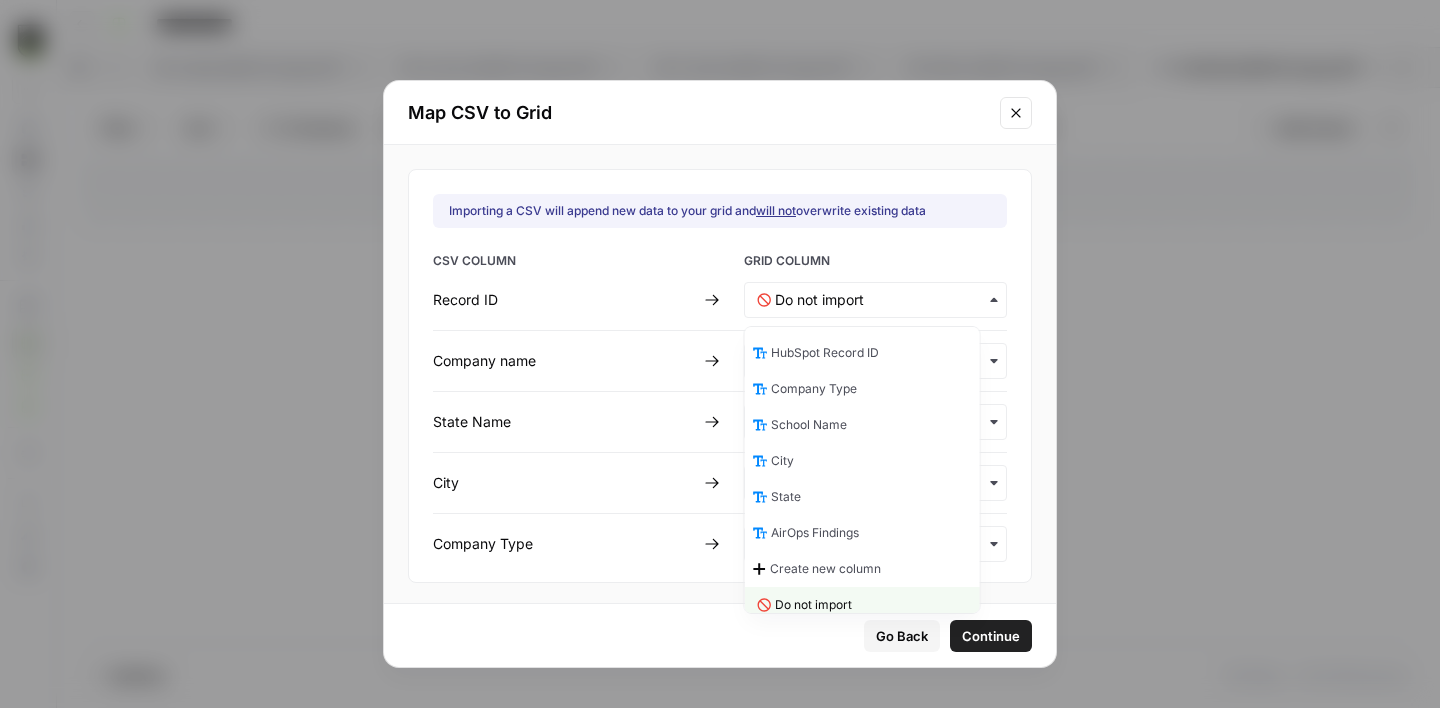 click on "HubSpot Record ID" at bounding box center [825, 353] 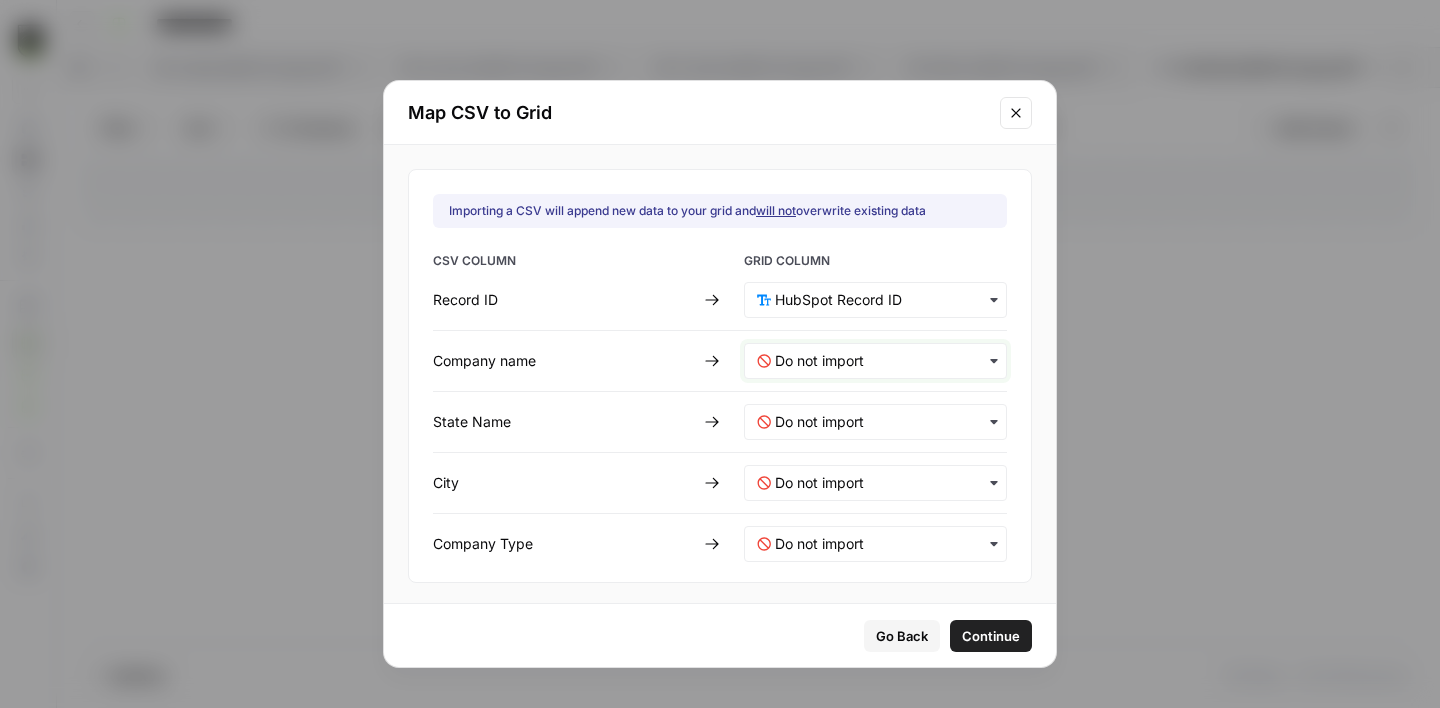 click at bounding box center [884, 361] 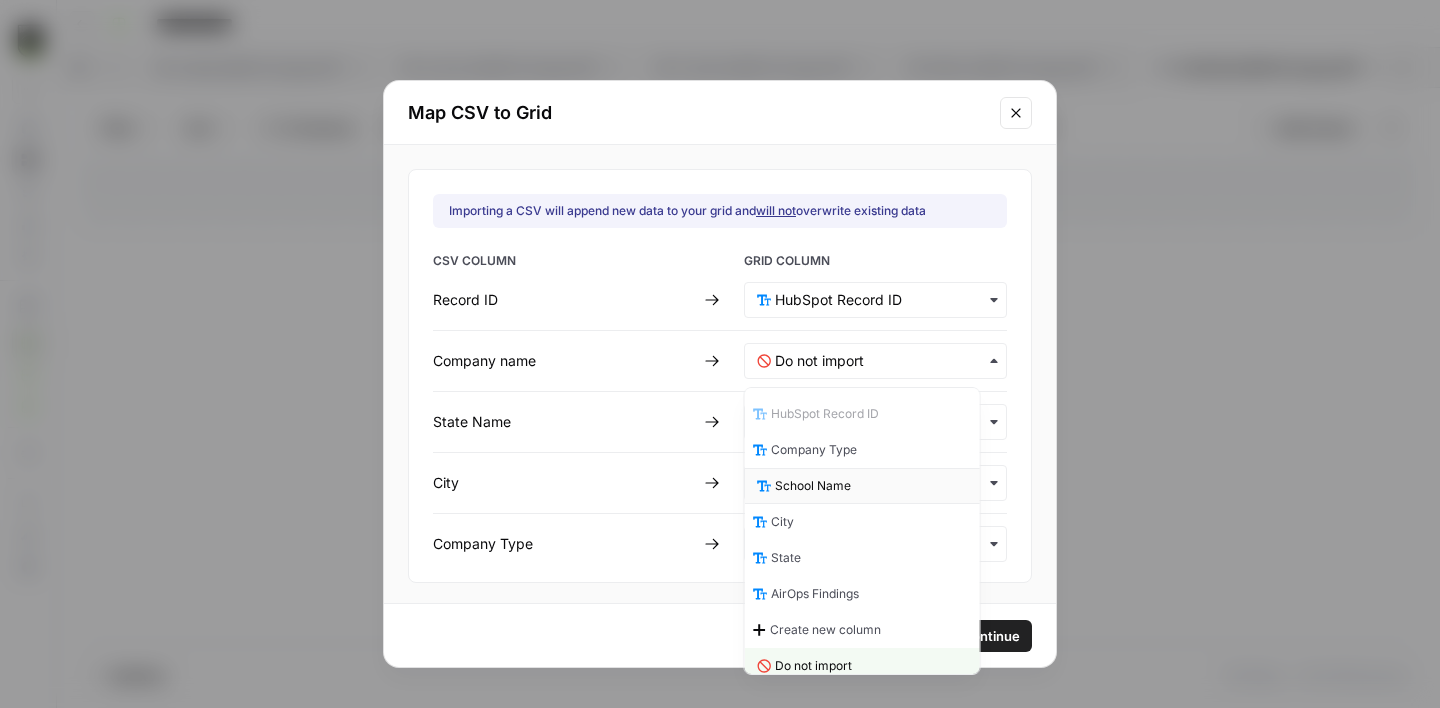 click on "School Name" at bounding box center [813, 486] 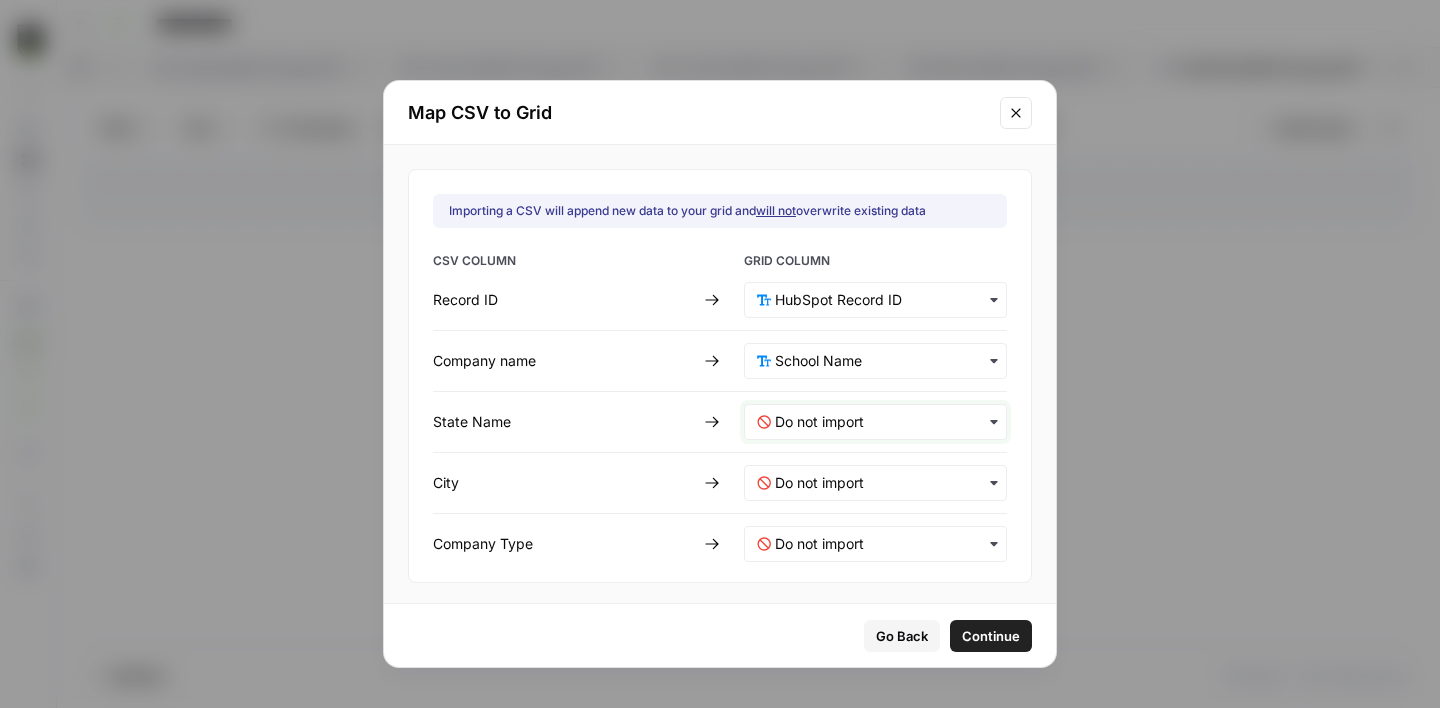 click at bounding box center (884, 422) 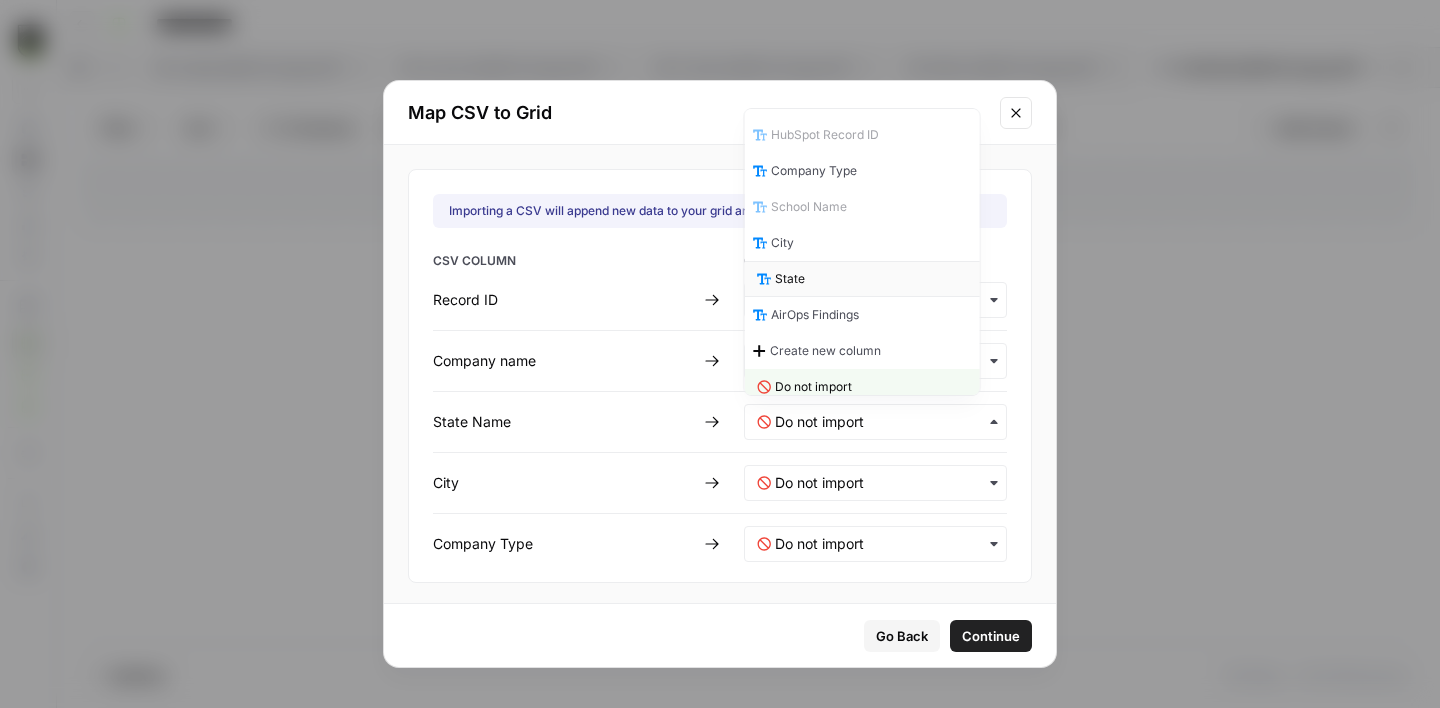 scroll, scrollTop: 10, scrollLeft: 0, axis: vertical 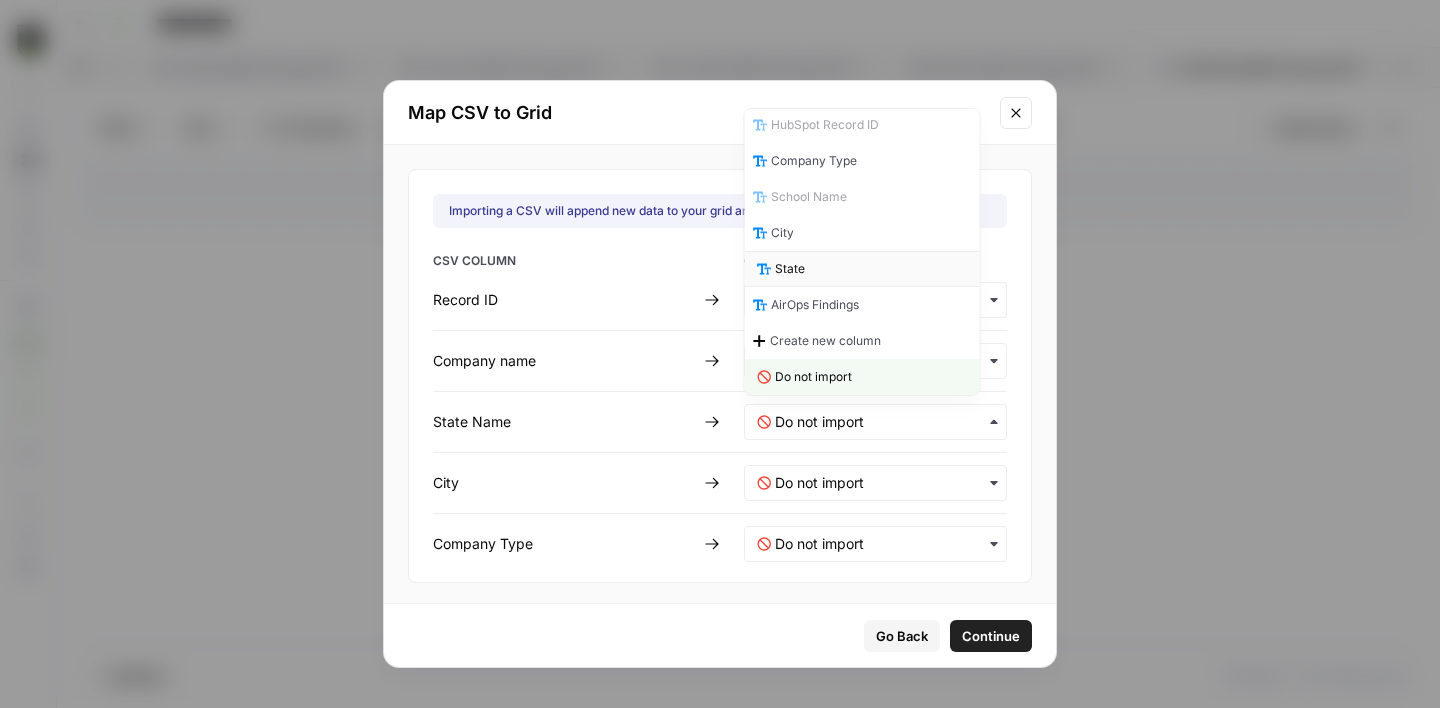 click on "State" at bounding box center [862, 269] 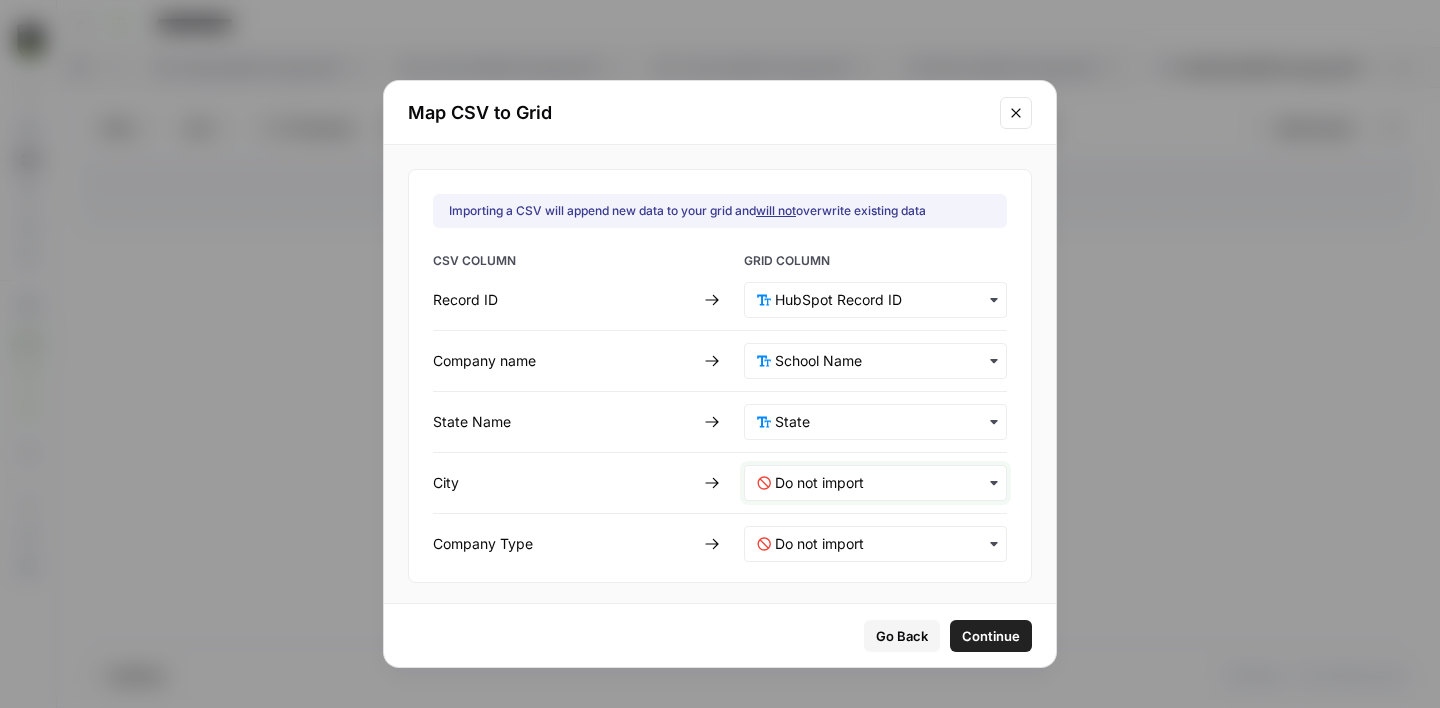 click at bounding box center [884, 483] 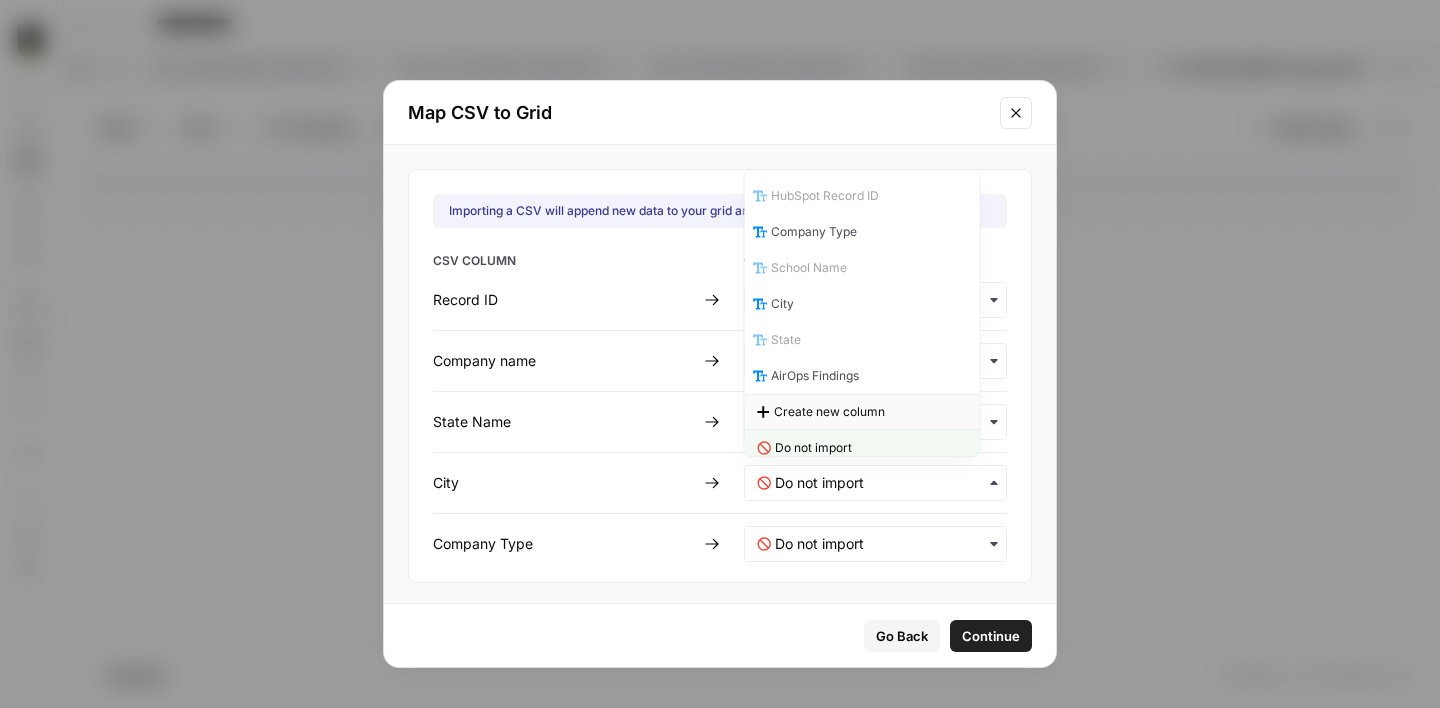 scroll, scrollTop: 10, scrollLeft: 0, axis: vertical 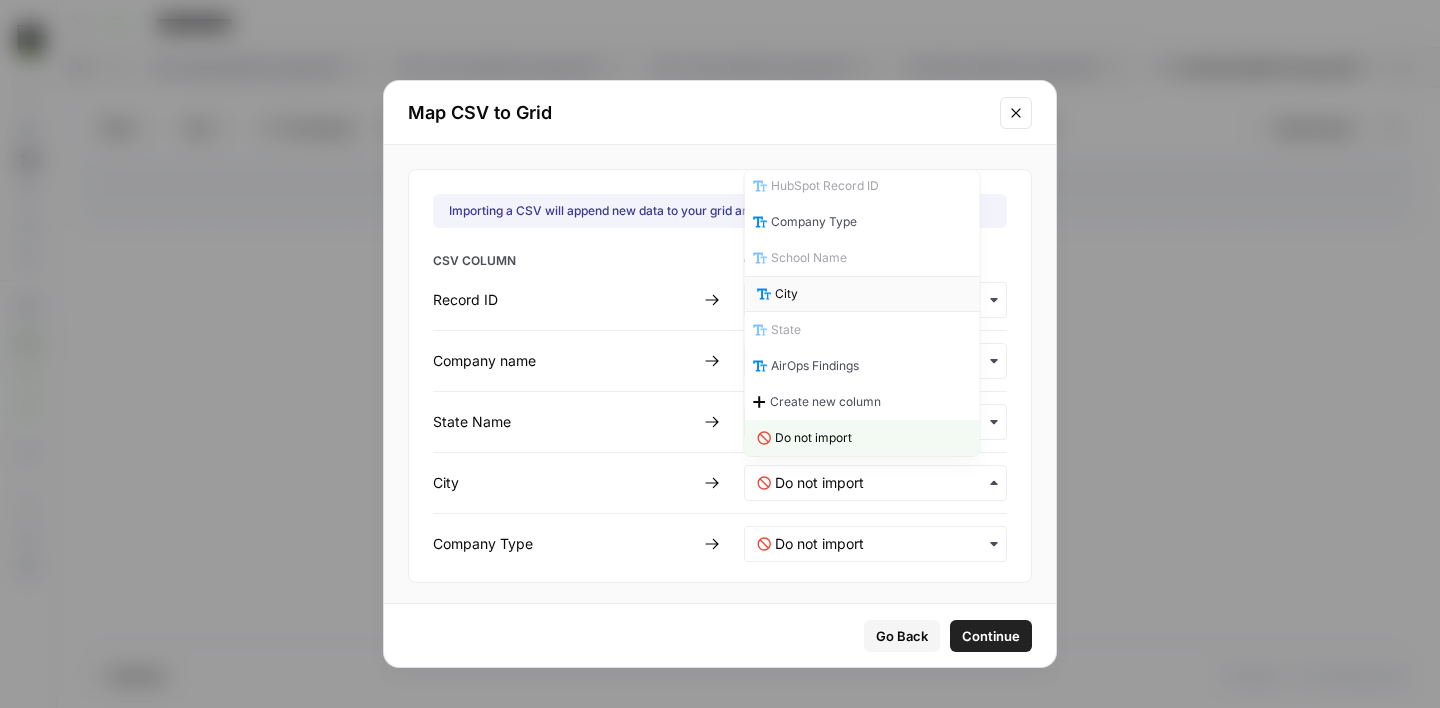 click on "City" at bounding box center [786, 294] 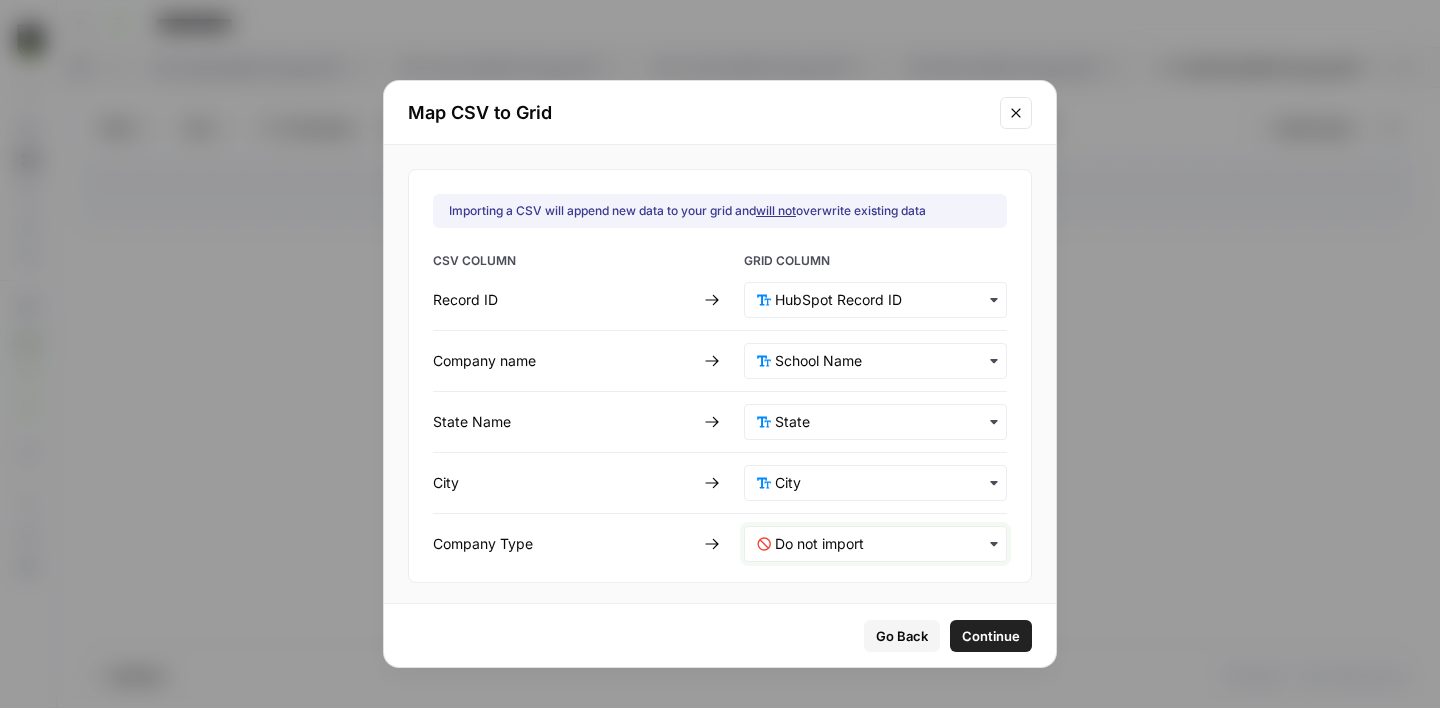 click at bounding box center [884, 544] 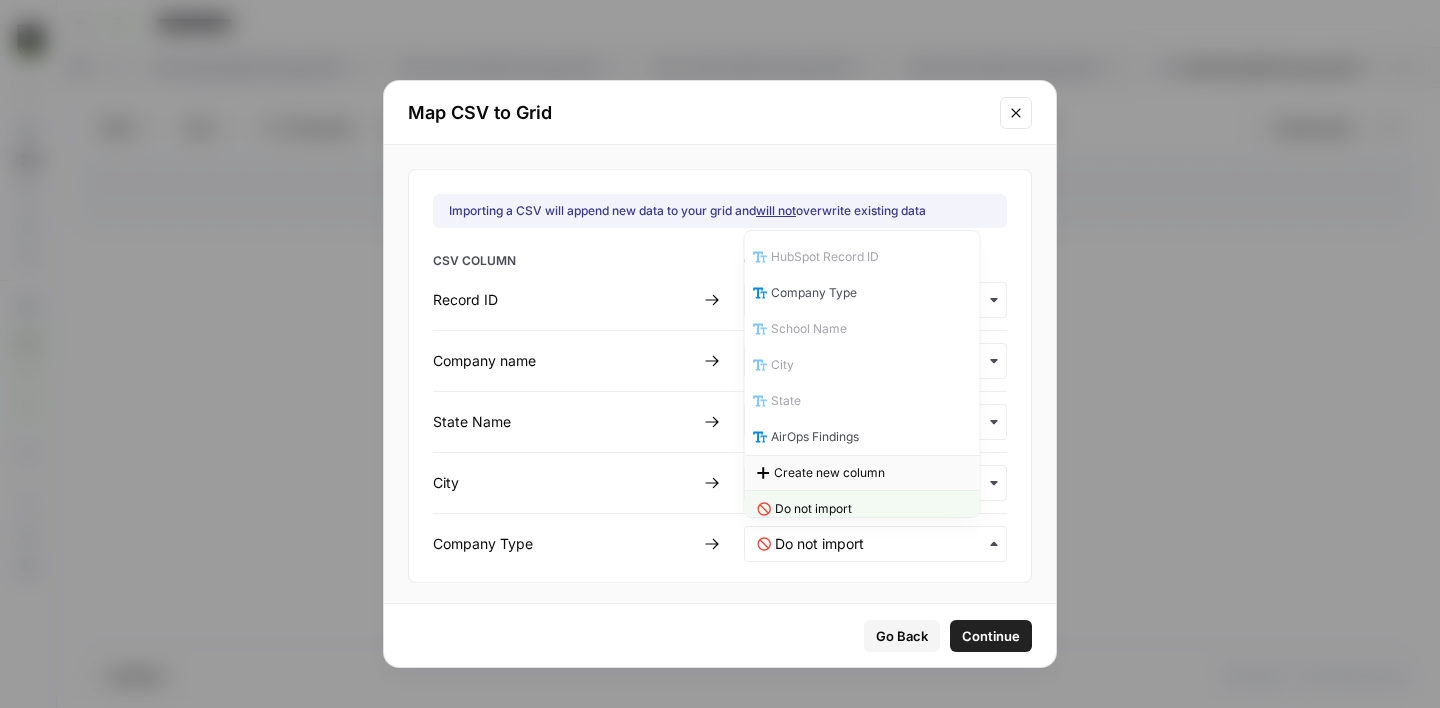 scroll, scrollTop: 10, scrollLeft: 0, axis: vertical 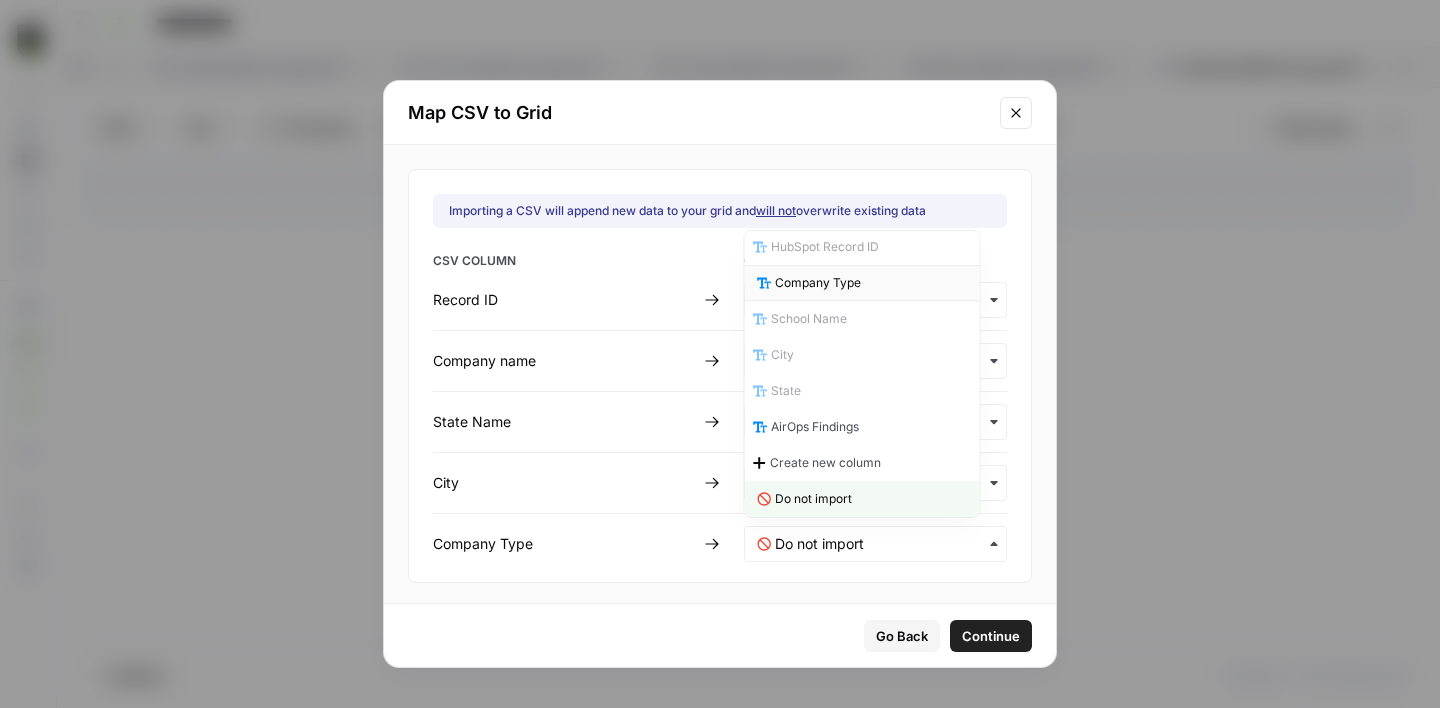 click on "Company Type" at bounding box center (818, 283) 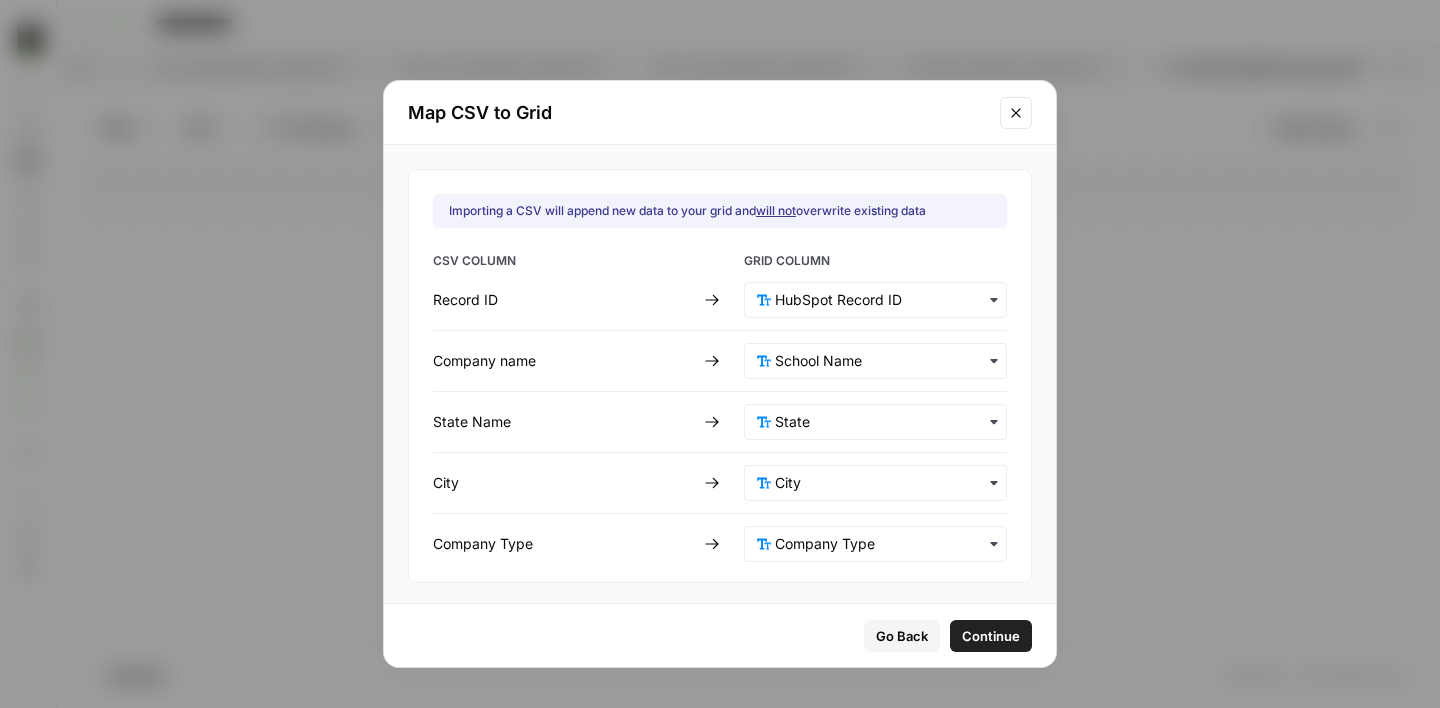 click on "Continue" at bounding box center [991, 636] 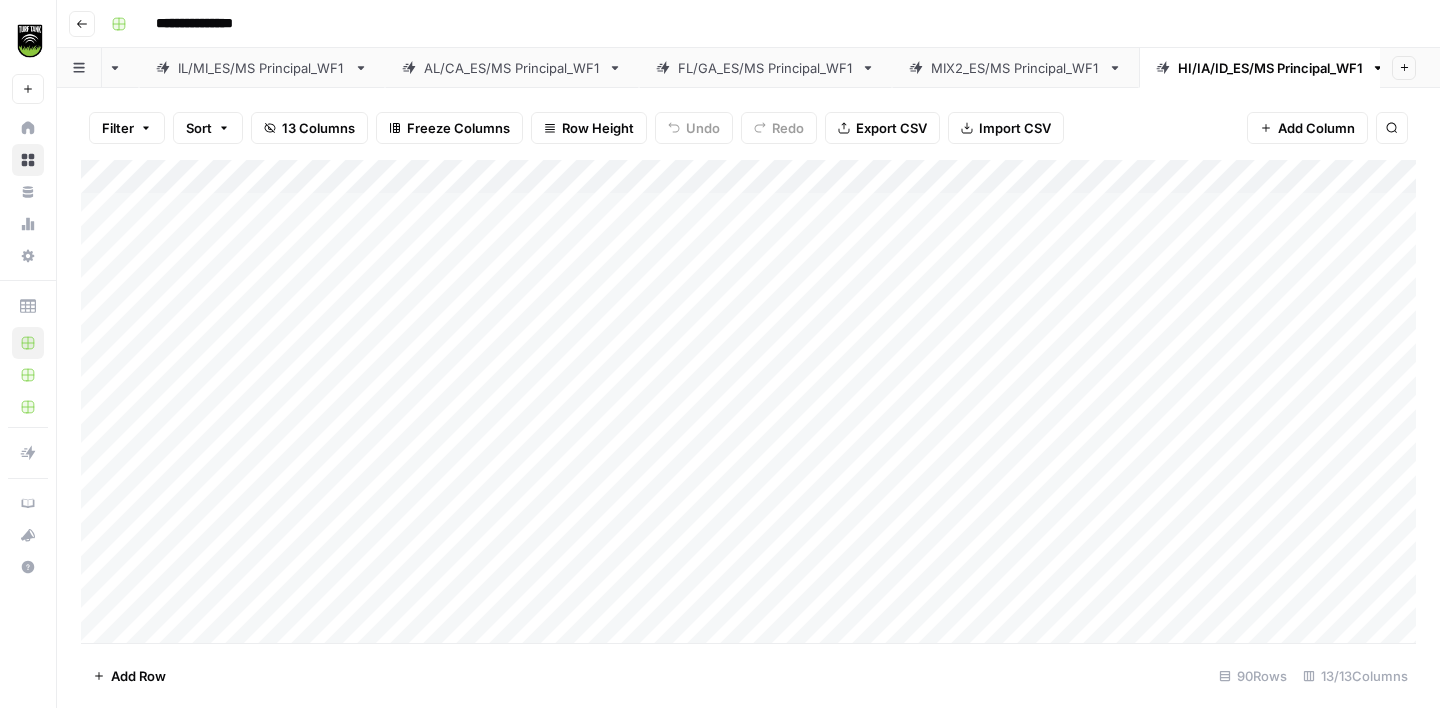 scroll, scrollTop: 0, scrollLeft: 0, axis: both 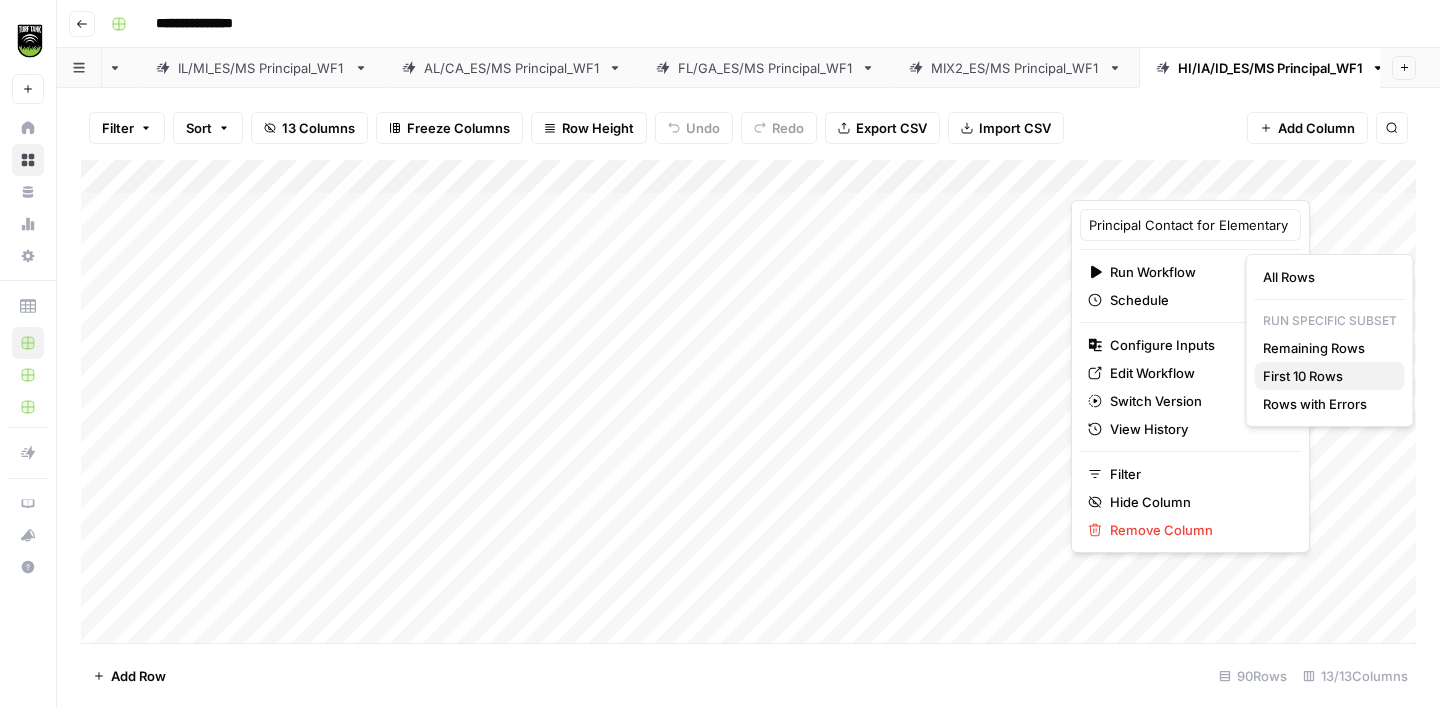 click on "First 10 Rows" at bounding box center [1326, 376] 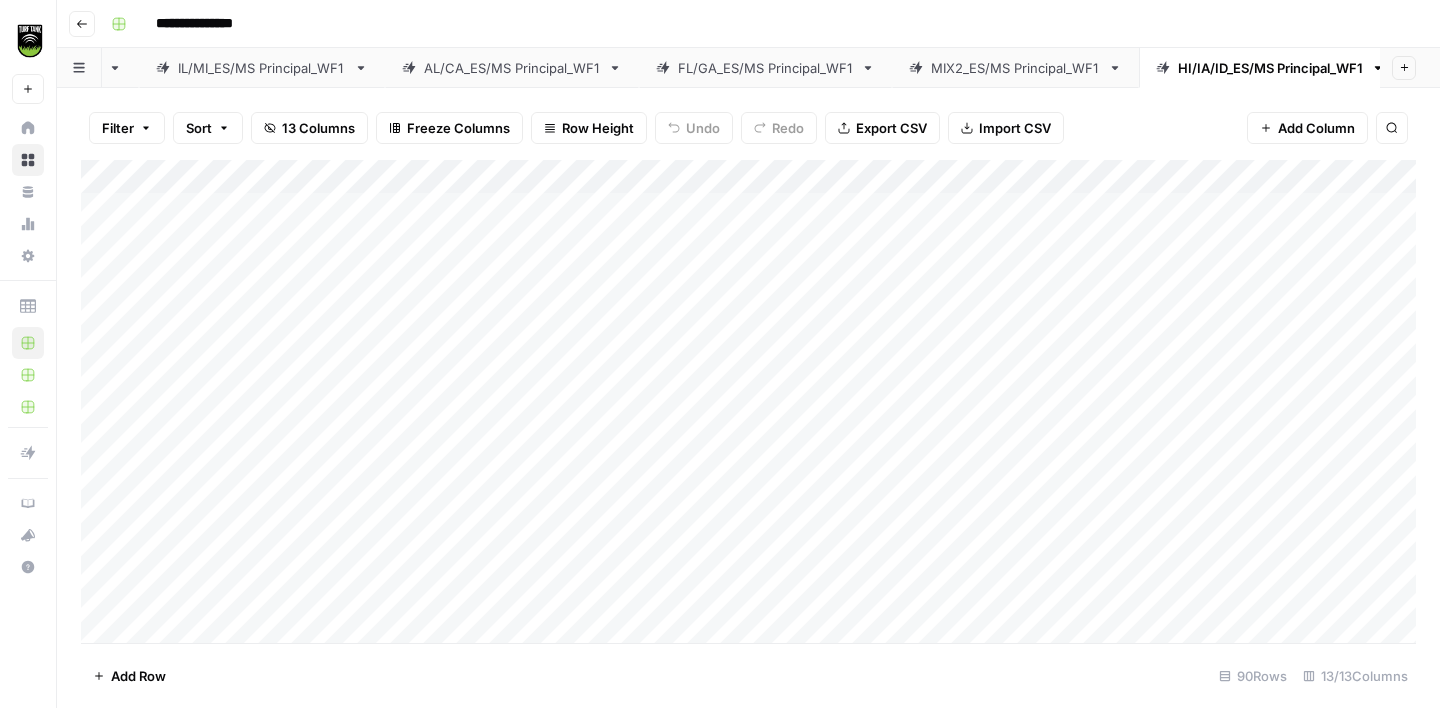 click on "Add Column" at bounding box center [748, 401] 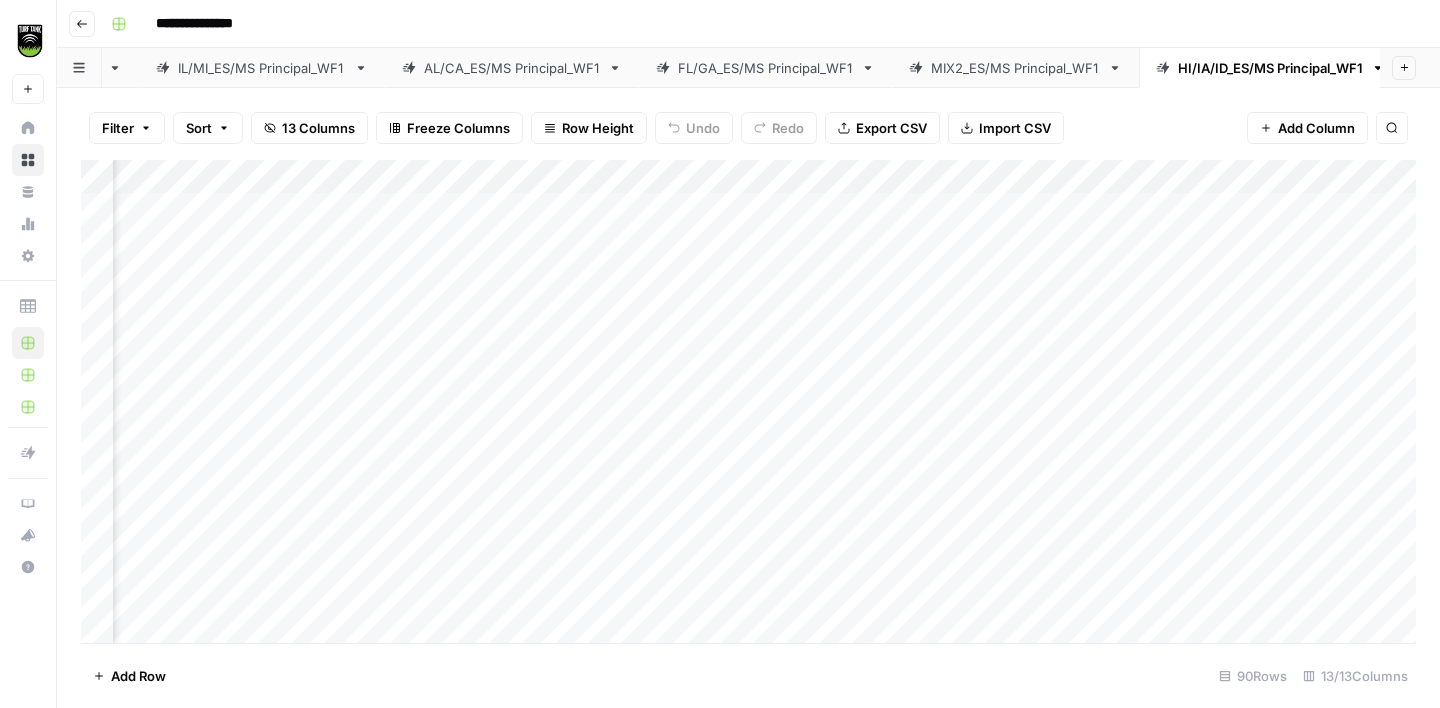 scroll, scrollTop: 0, scrollLeft: 559, axis: horizontal 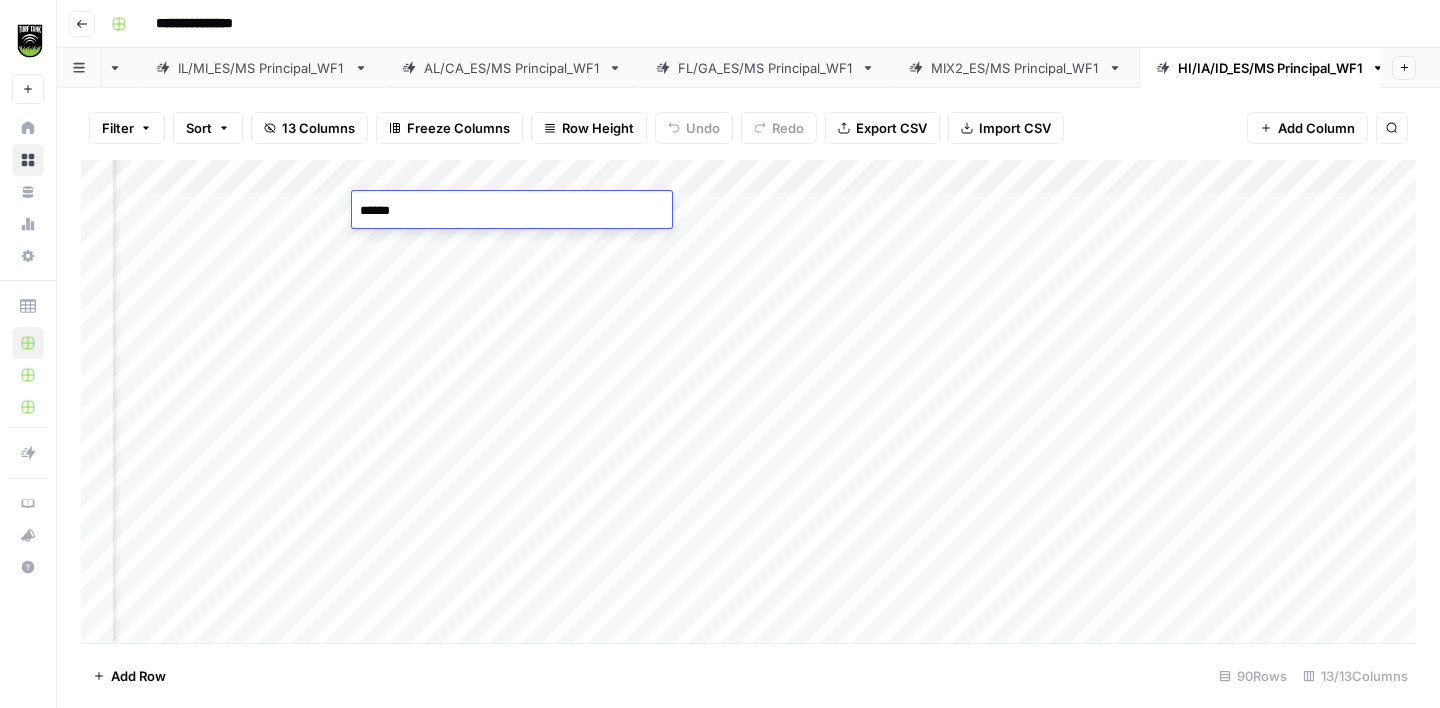type on "*******" 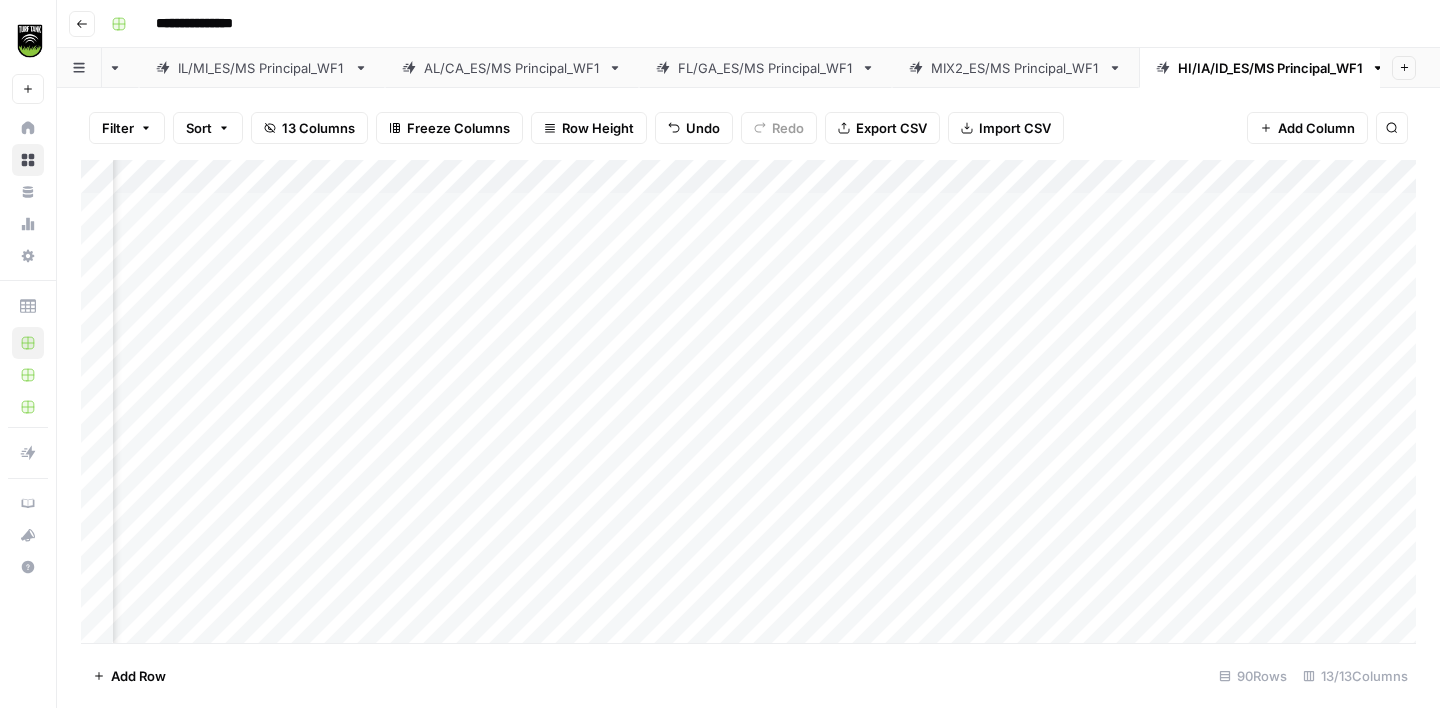 click on "Add Column" at bounding box center (748, 401) 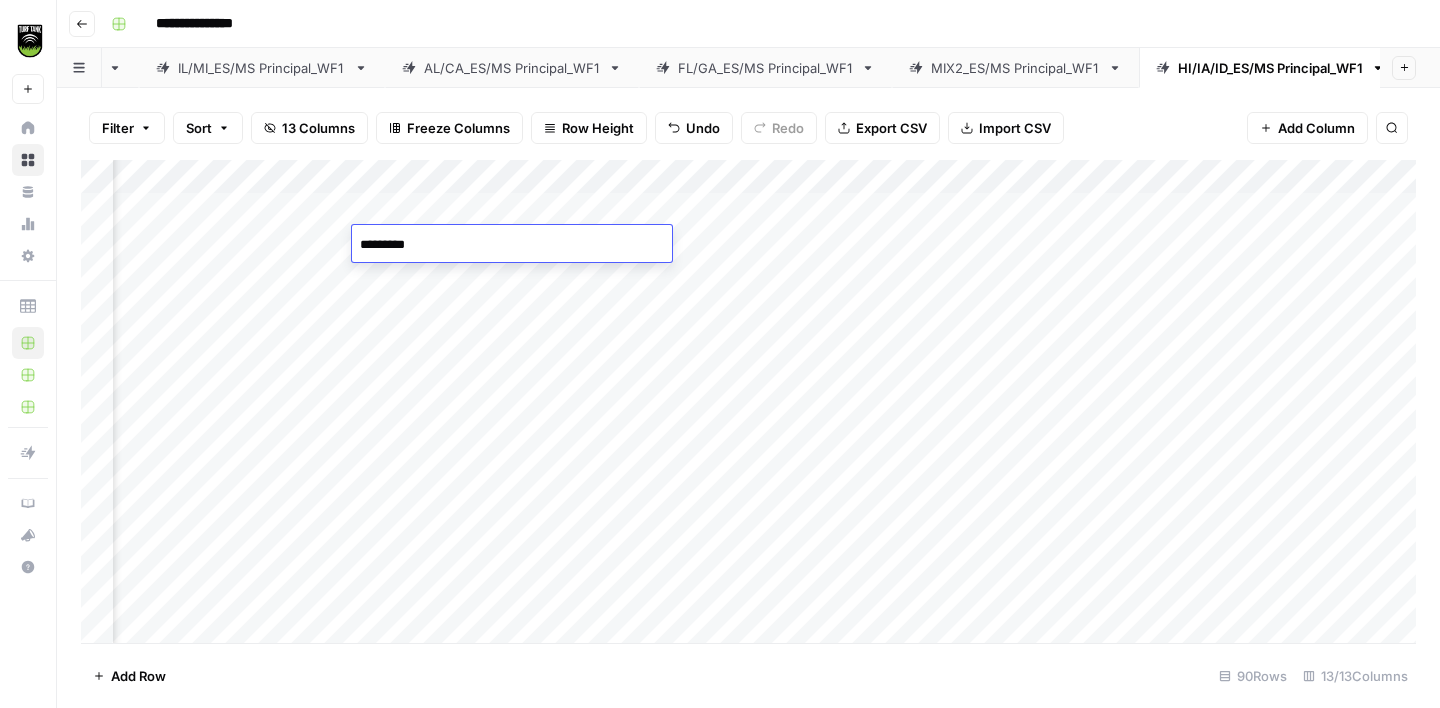 type on "**********" 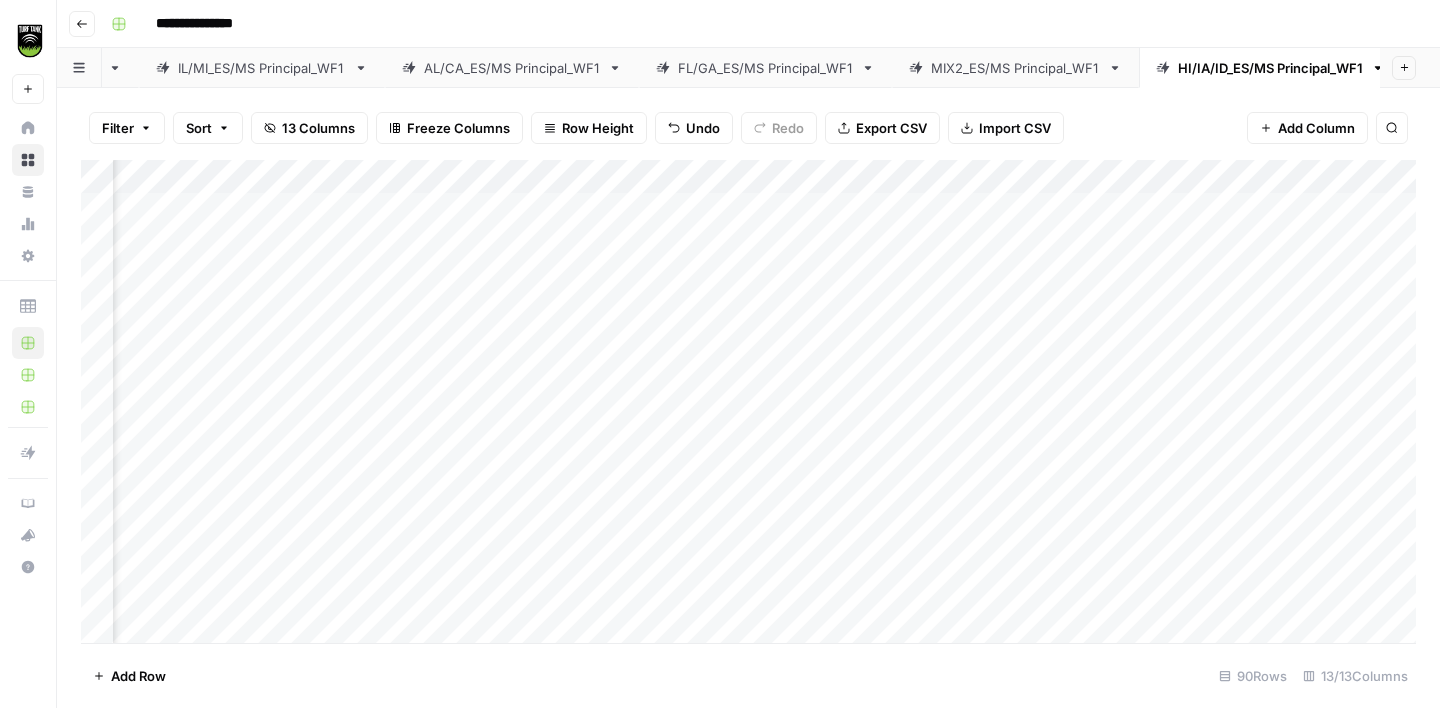 click on "Add Column" at bounding box center [748, 401] 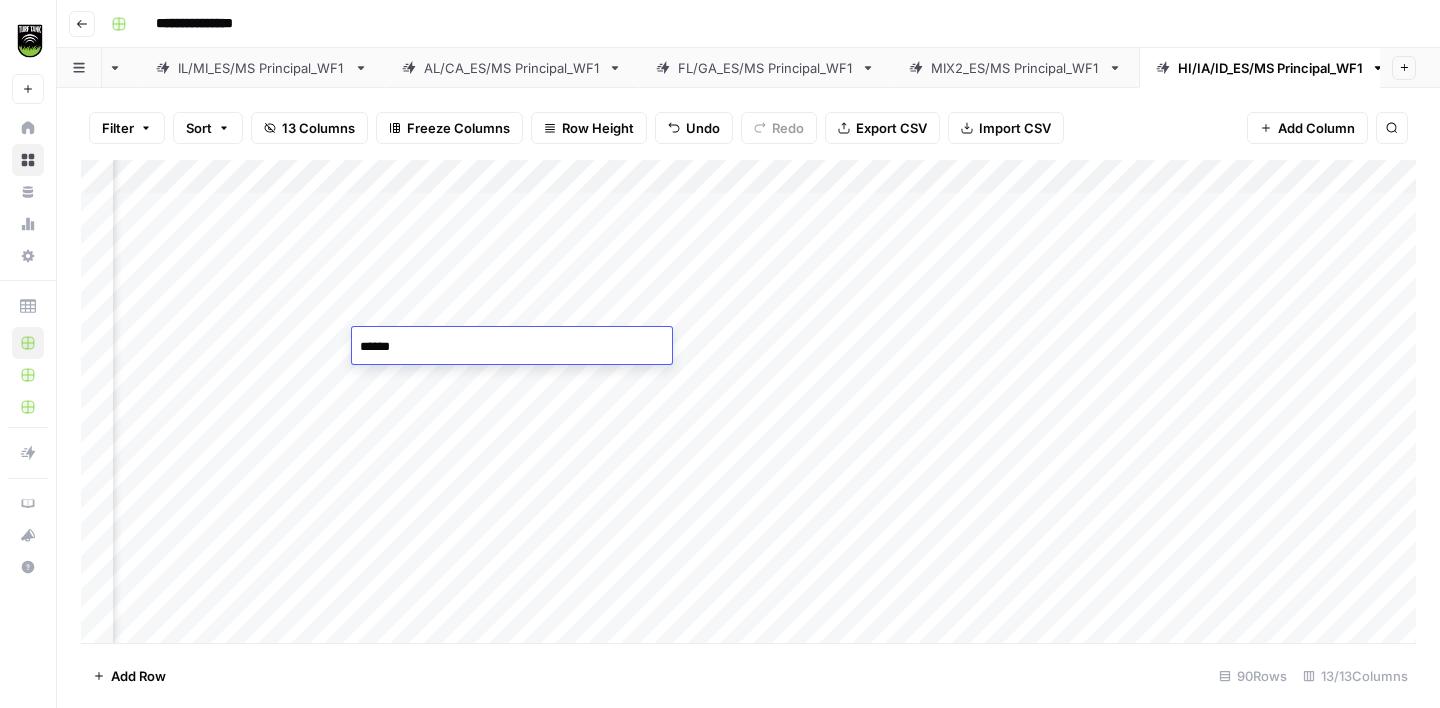 type on "*******" 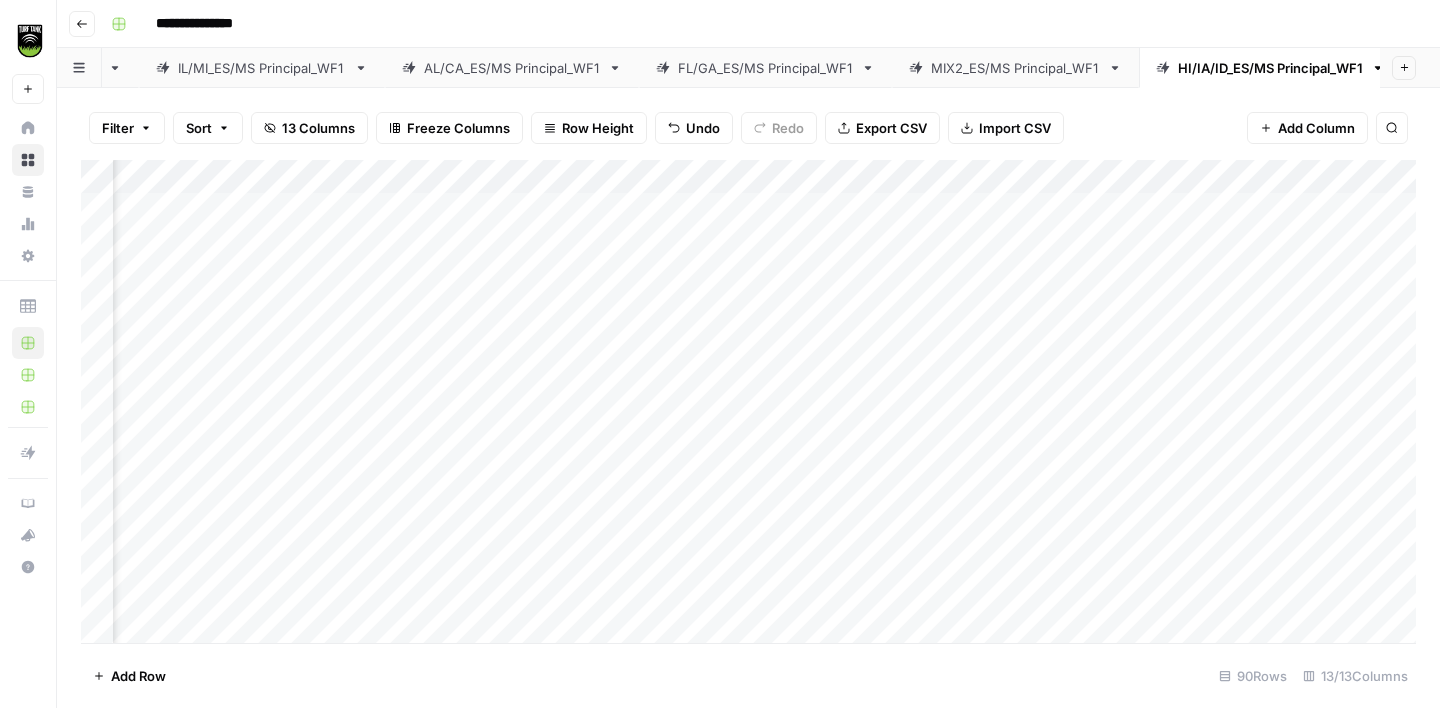 click on "Add Column" at bounding box center [748, 401] 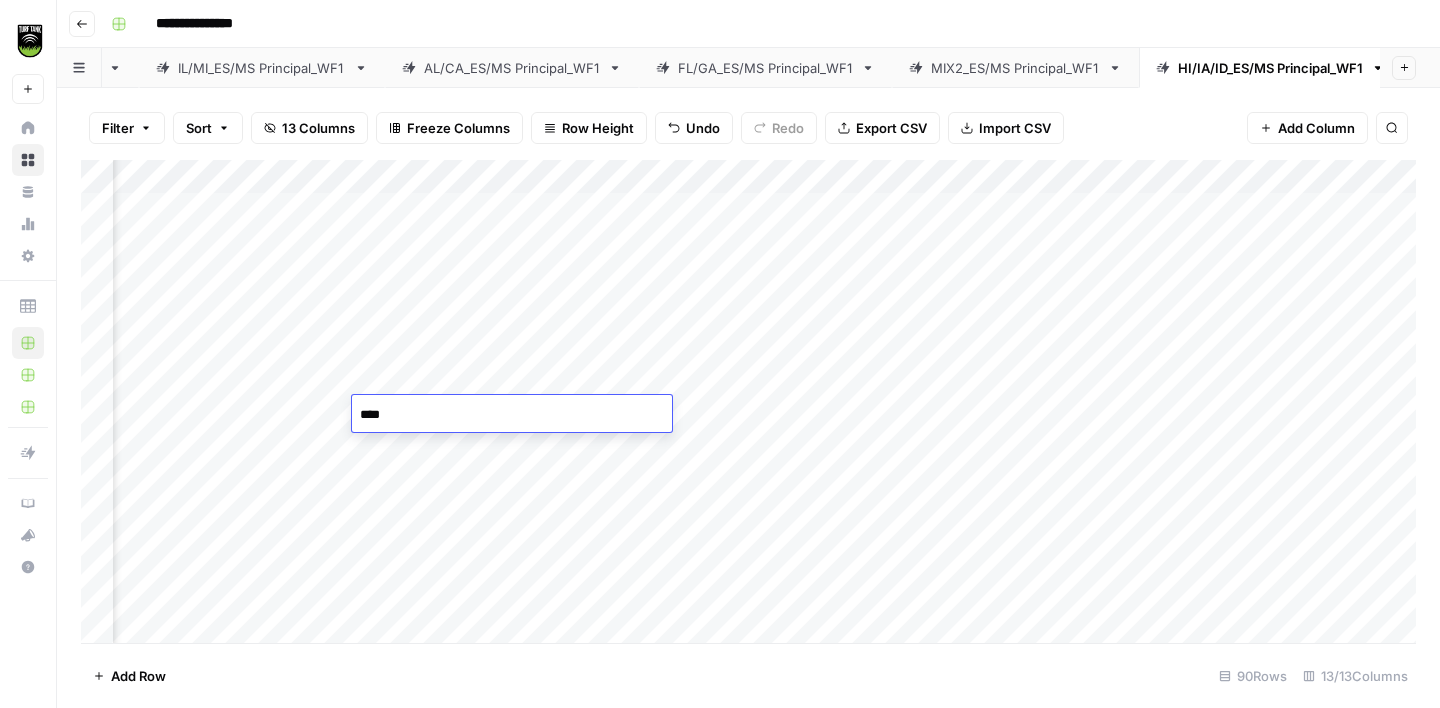 type on "*****" 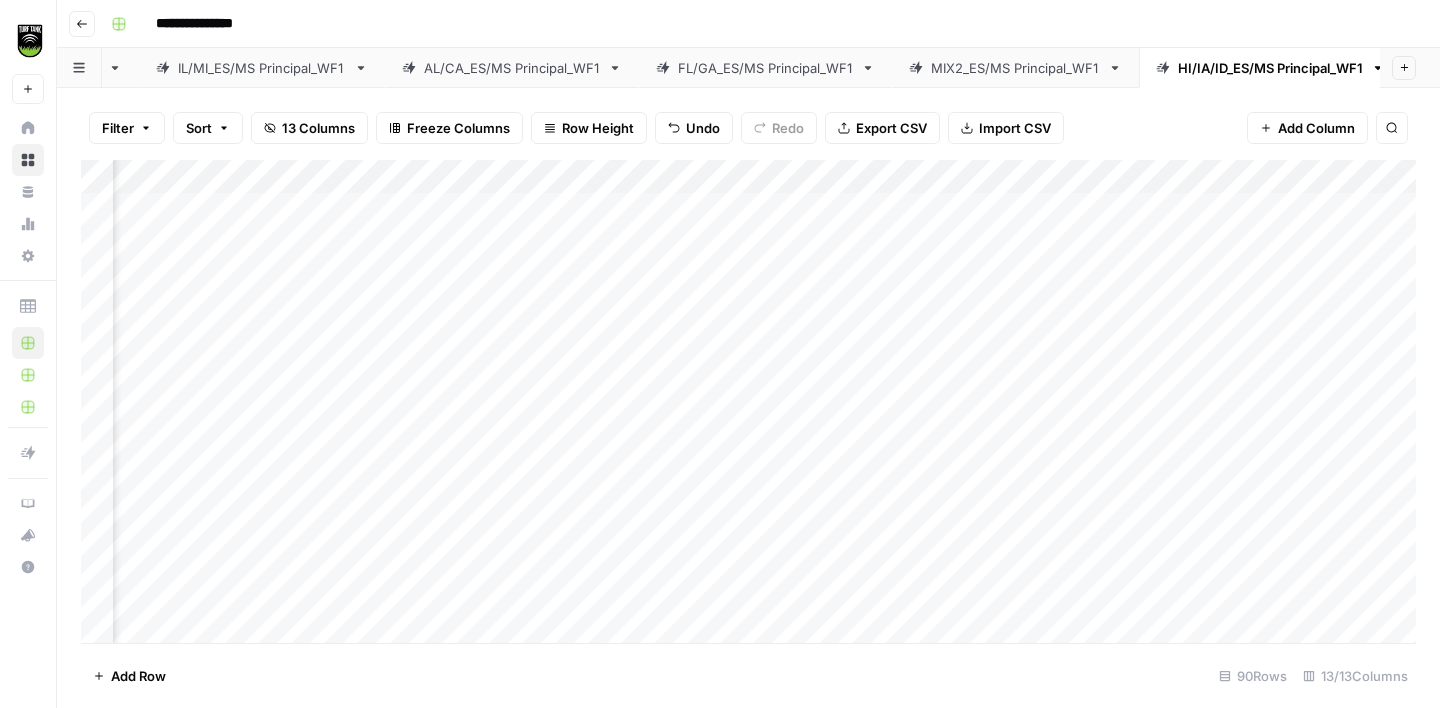click on "Add Column" at bounding box center [748, 401] 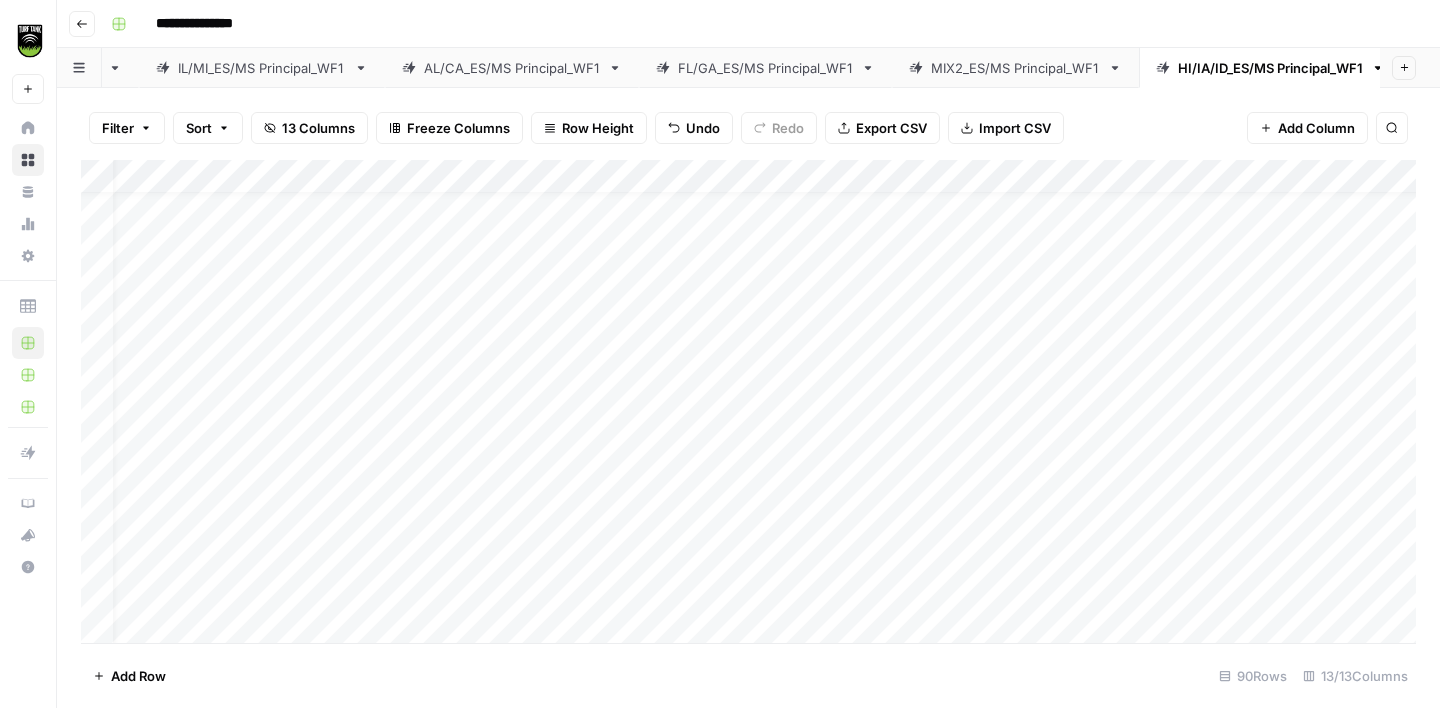 scroll, scrollTop: 28, scrollLeft: 0, axis: vertical 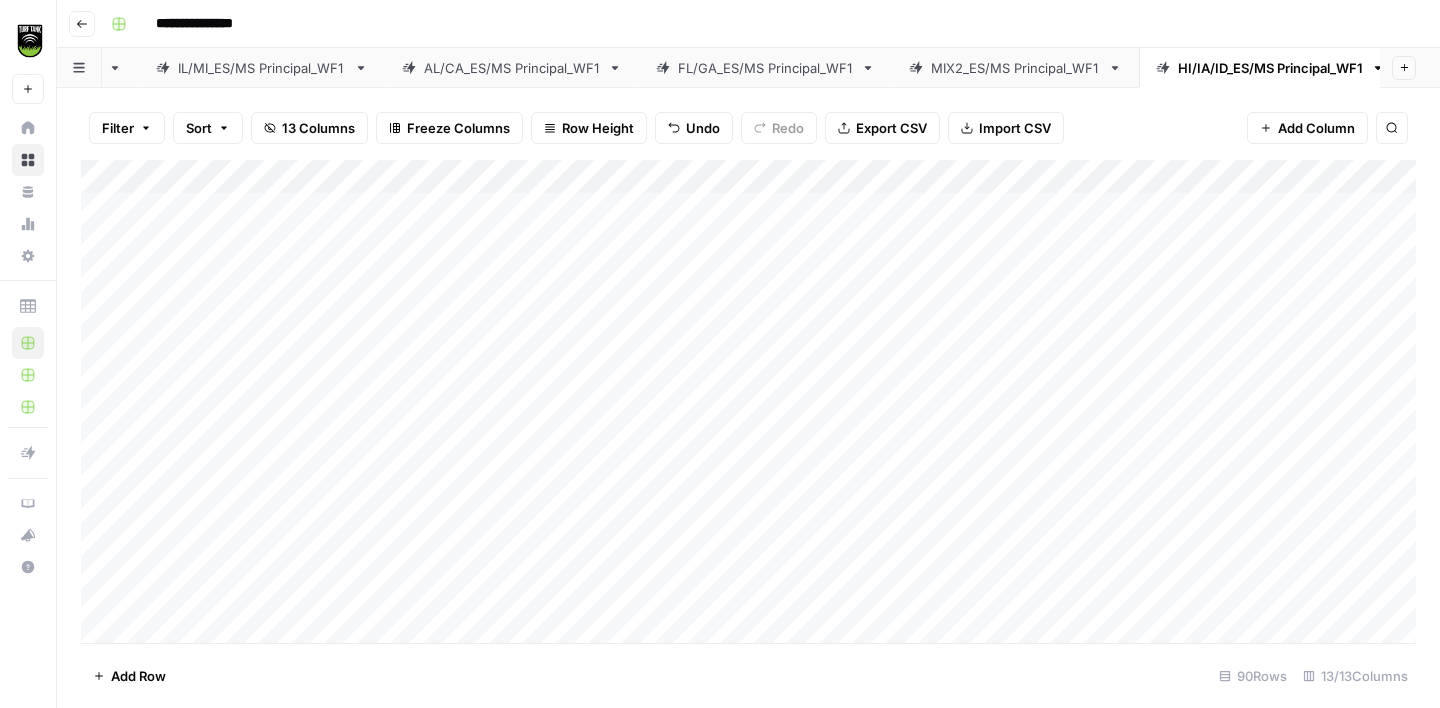 click on "Add Column" at bounding box center [748, 401] 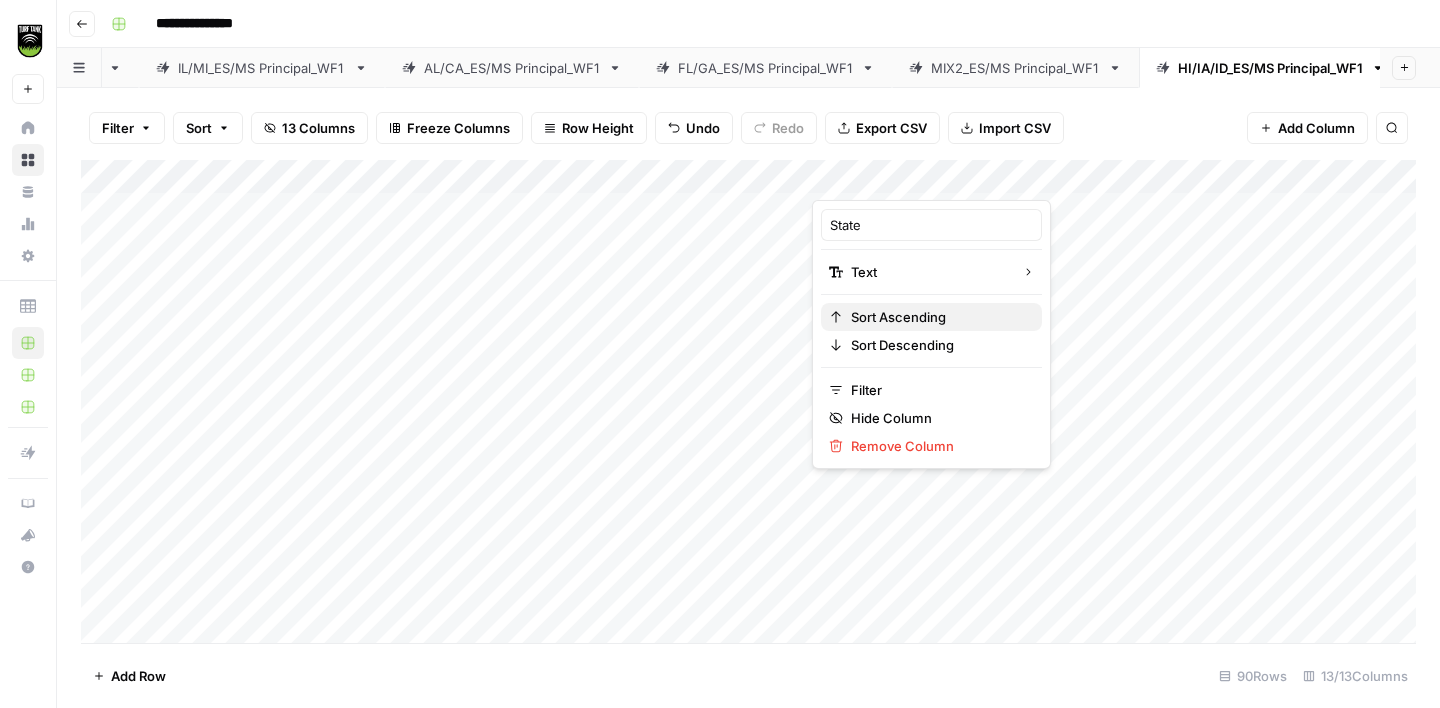 click on "Sort Ascending" at bounding box center [938, 317] 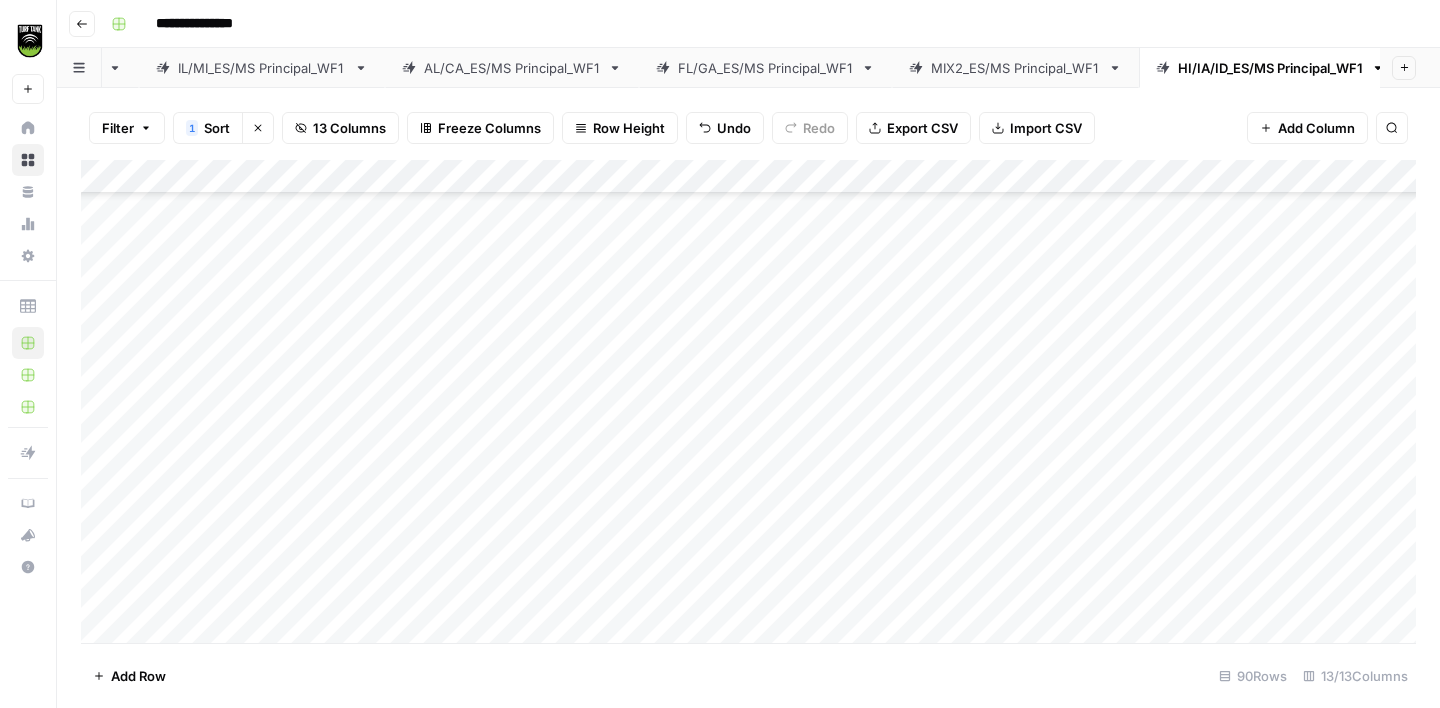 scroll, scrollTop: 1869, scrollLeft: 0, axis: vertical 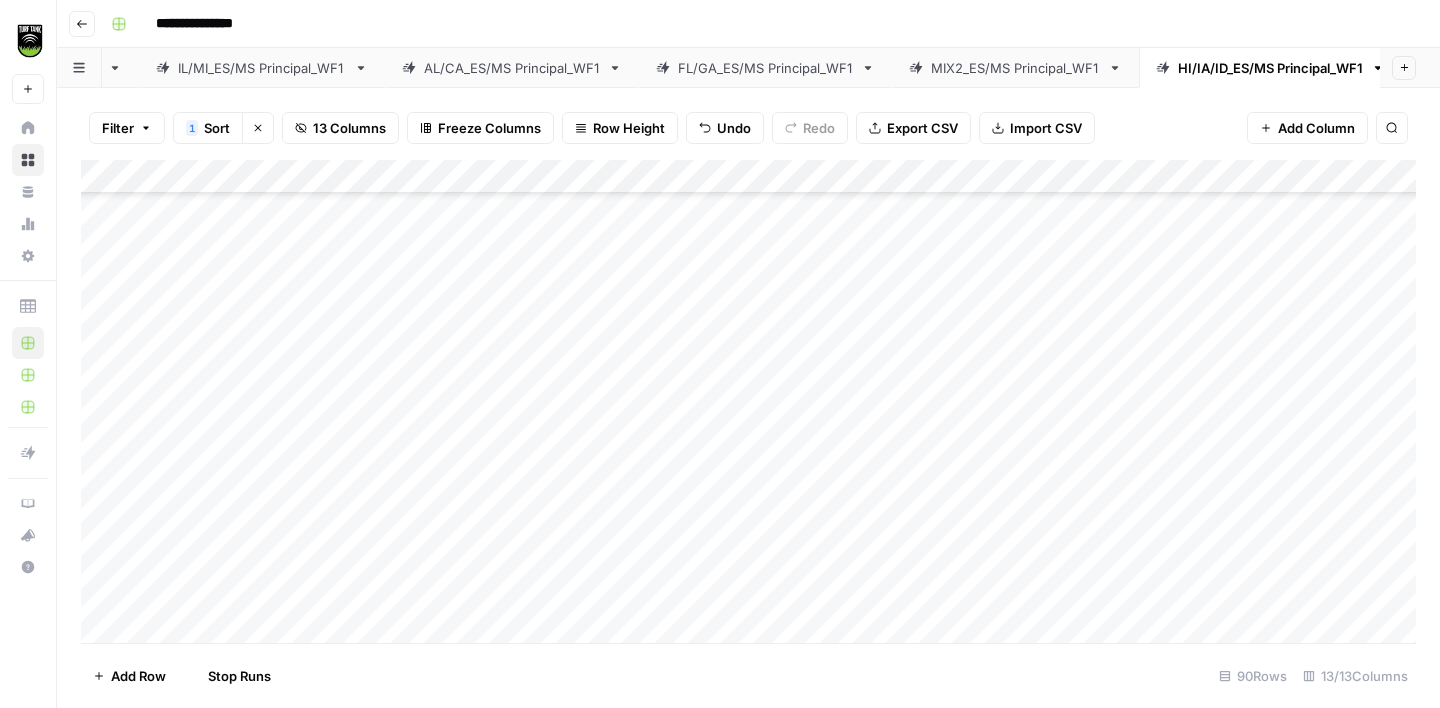 click on "Add Column" at bounding box center [748, 401] 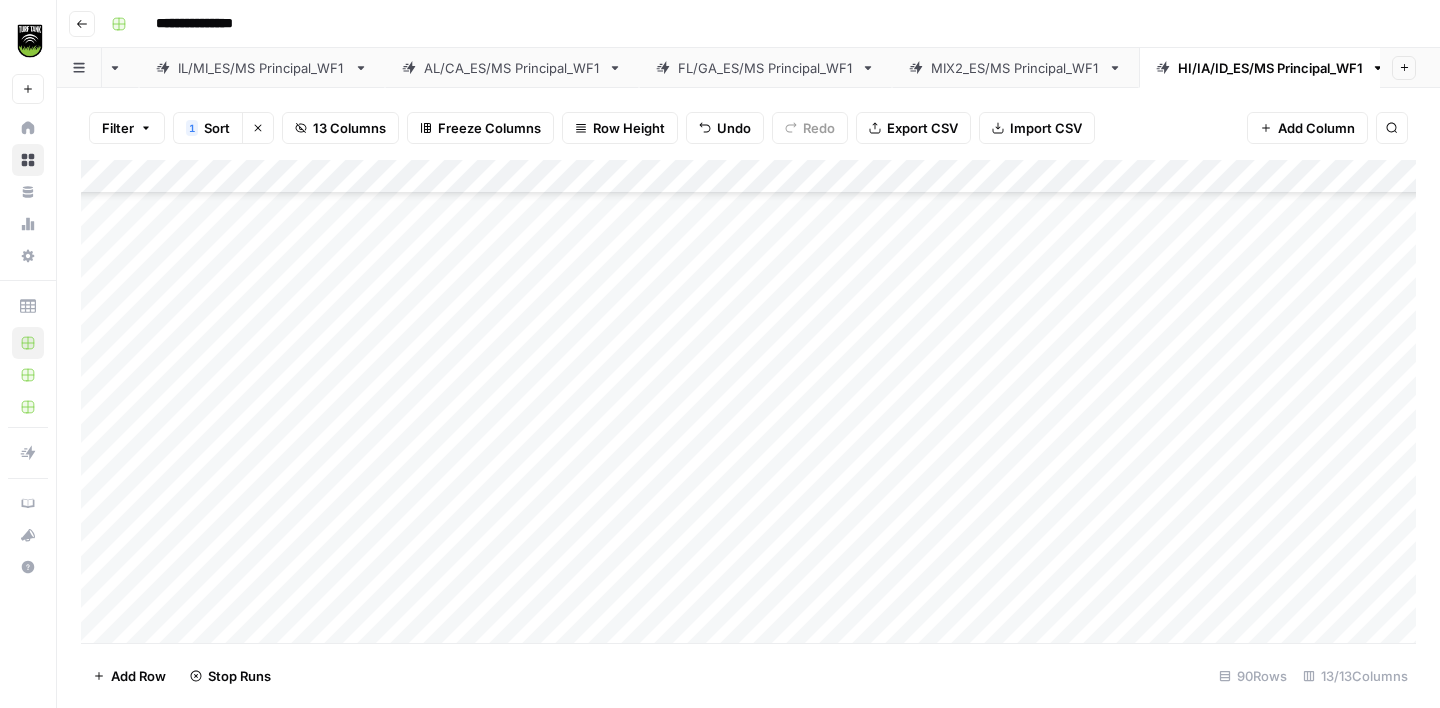 click on "Add Column" at bounding box center (748, 401) 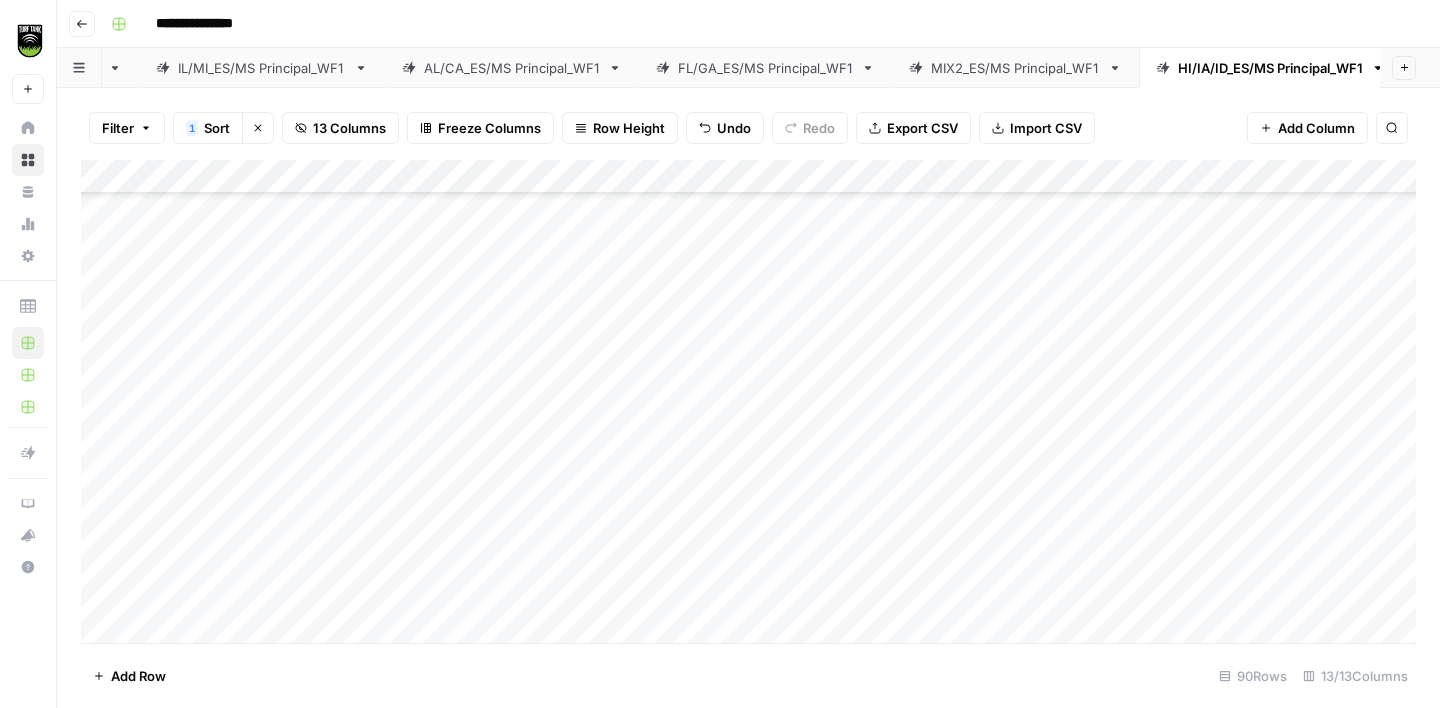 click on "Add Column" at bounding box center [748, 401] 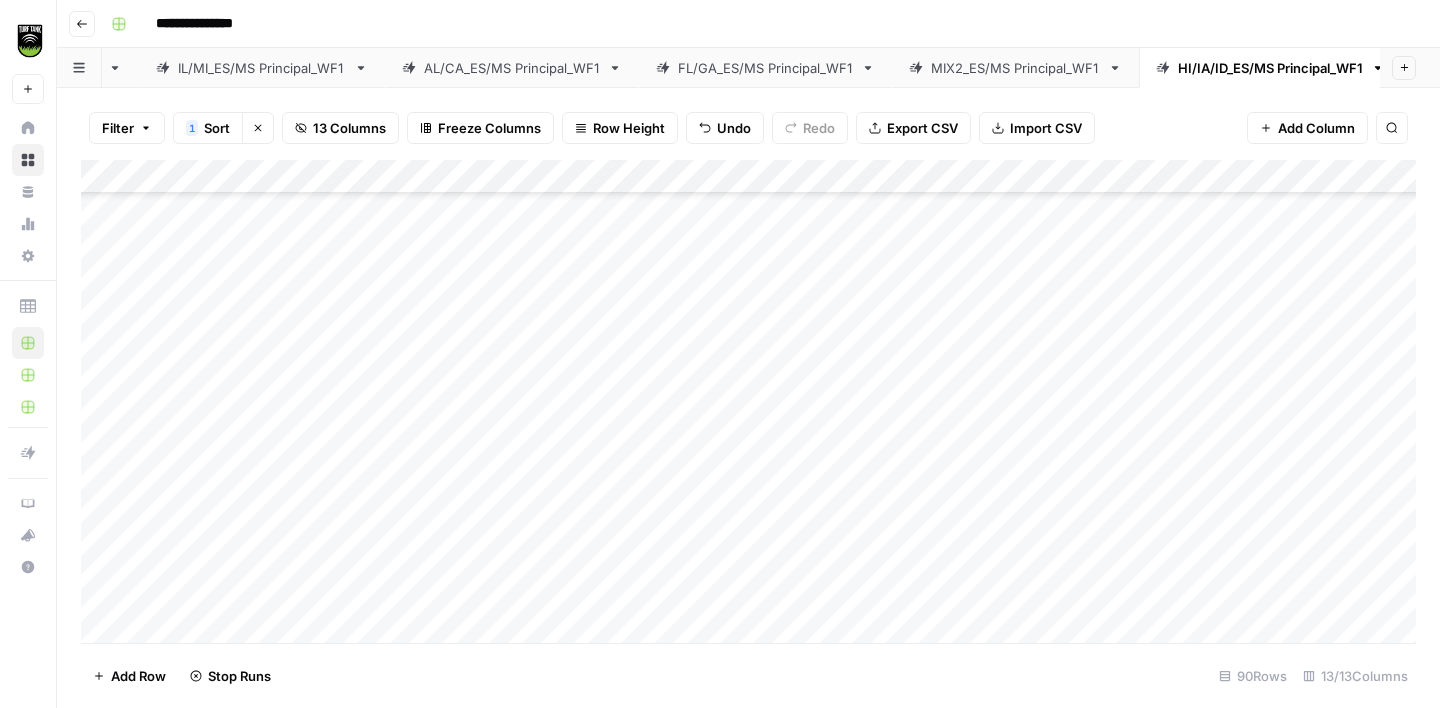 click on "Add Column" at bounding box center [748, 401] 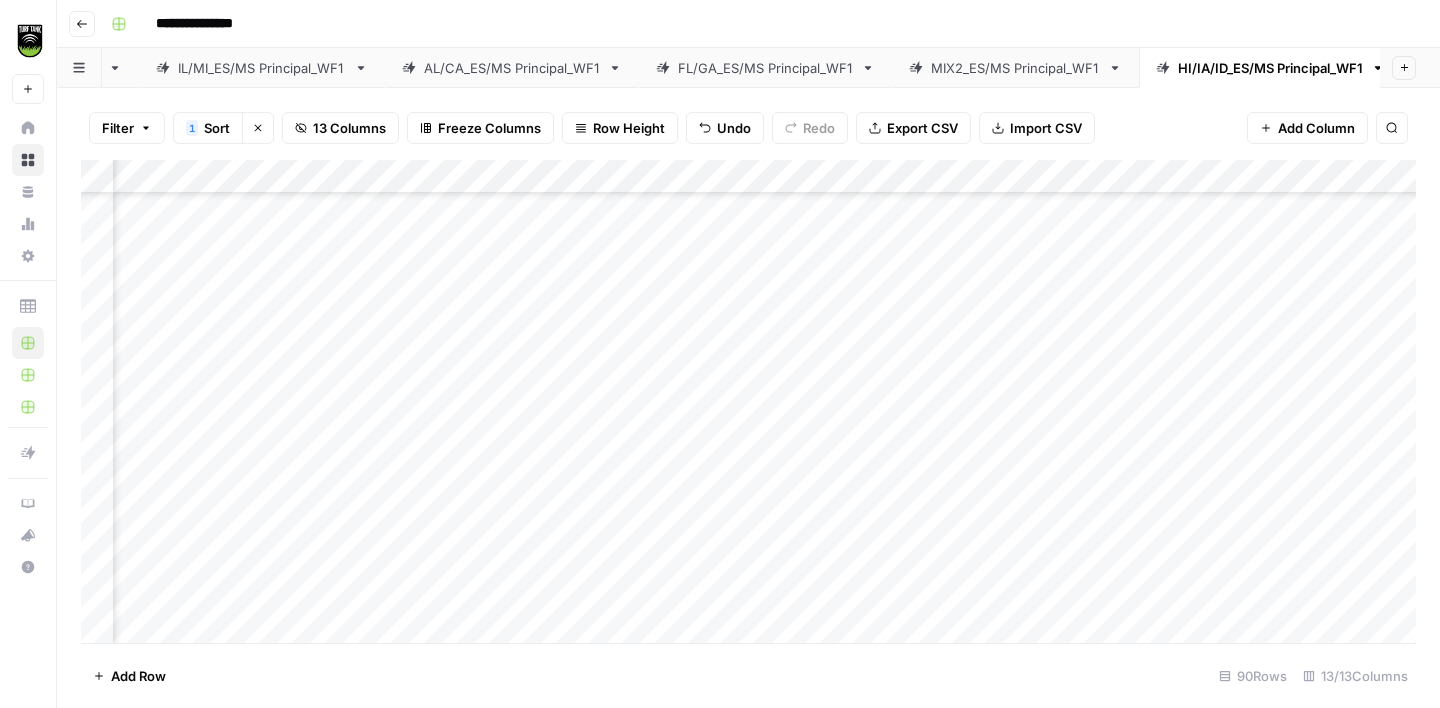scroll, scrollTop: 1981, scrollLeft: 468, axis: both 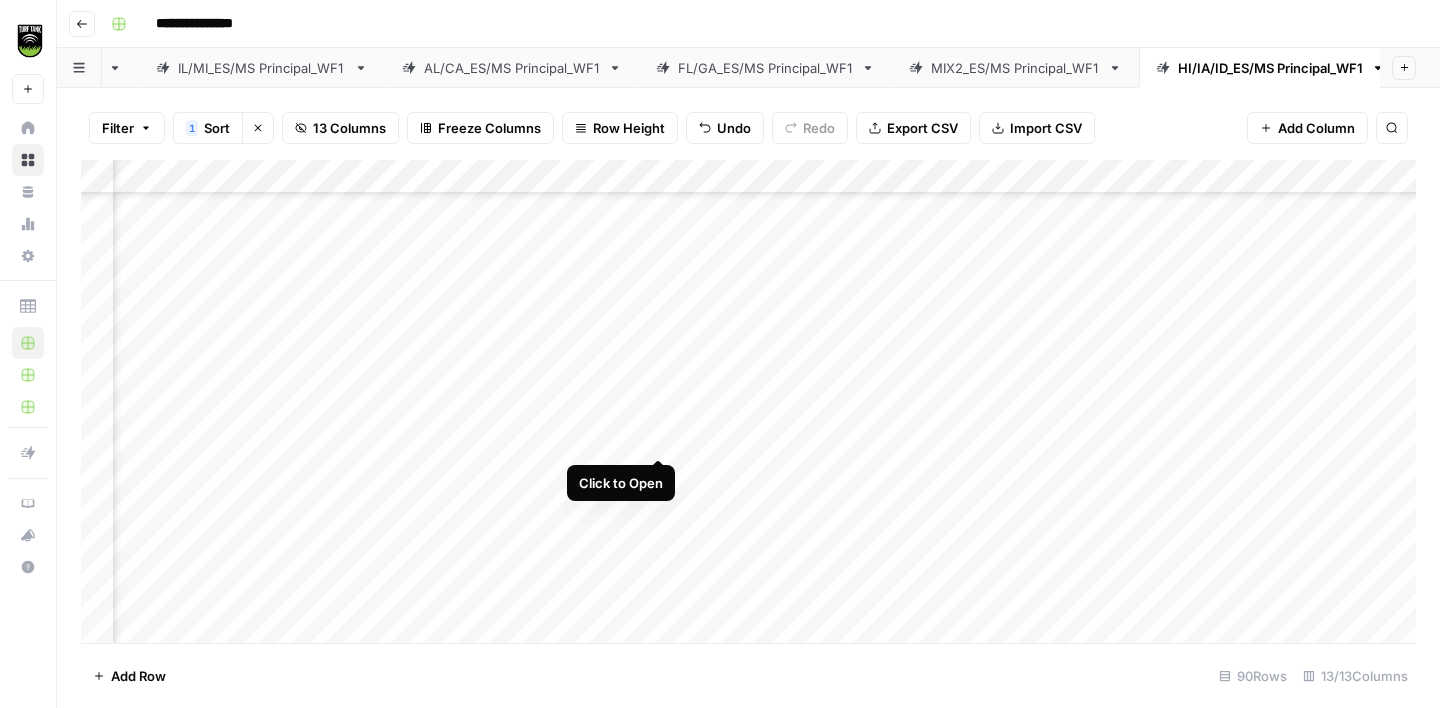 click on "Add Column" at bounding box center [748, 401] 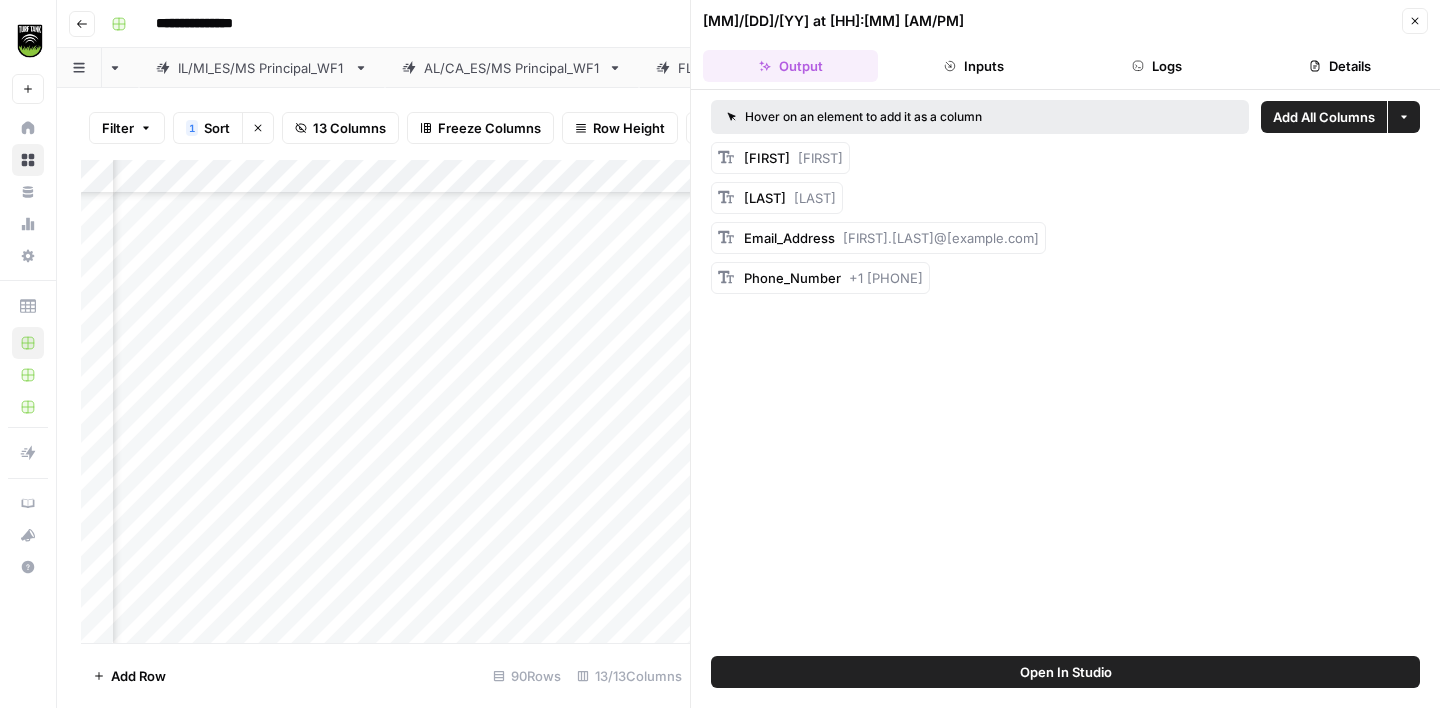 click on "Details" at bounding box center (1340, 66) 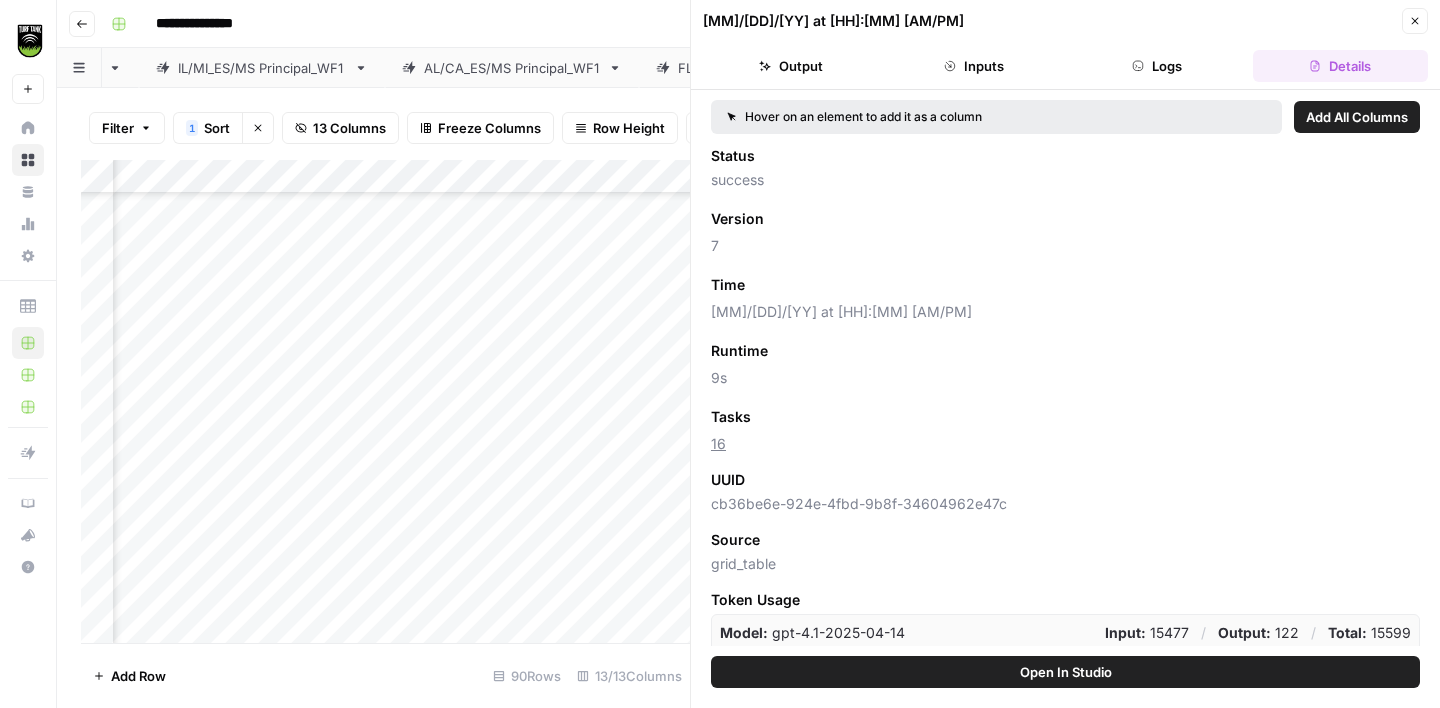 click 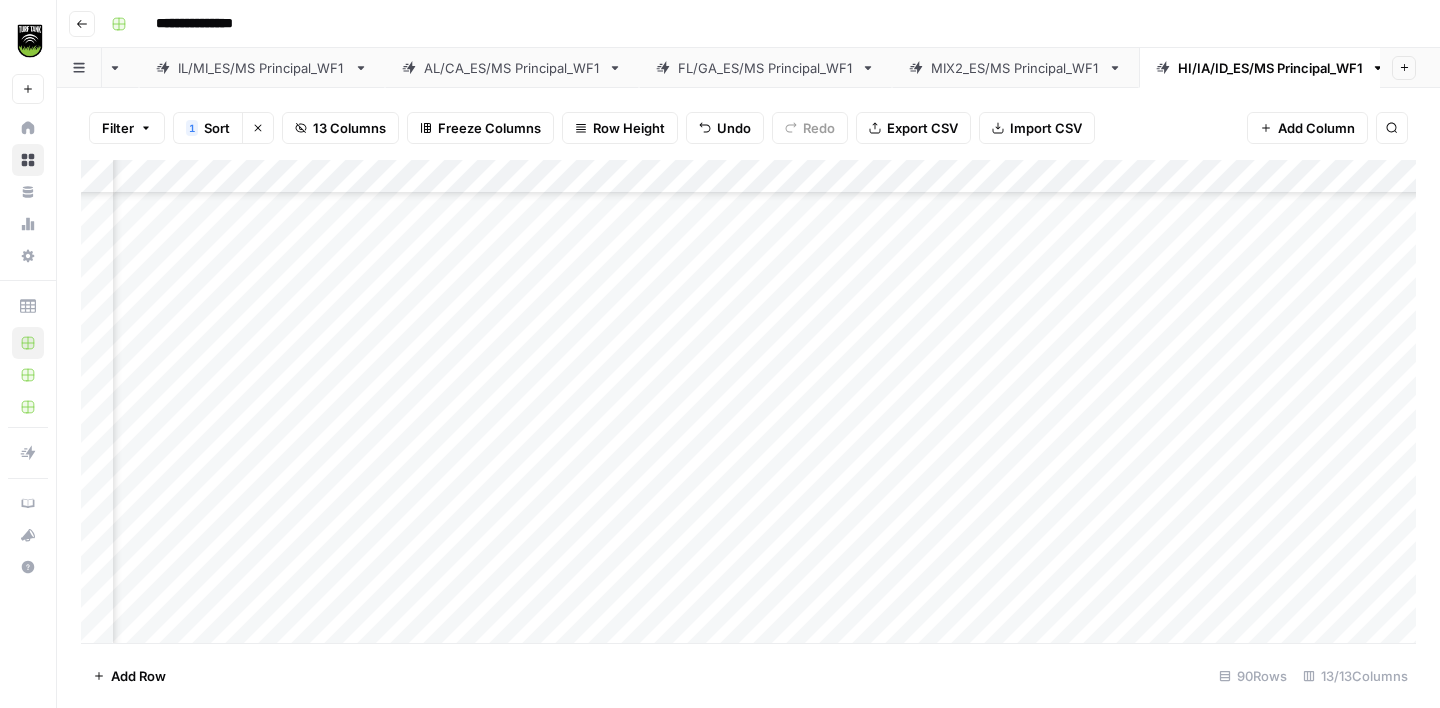 click on "Add Column" at bounding box center (748, 401) 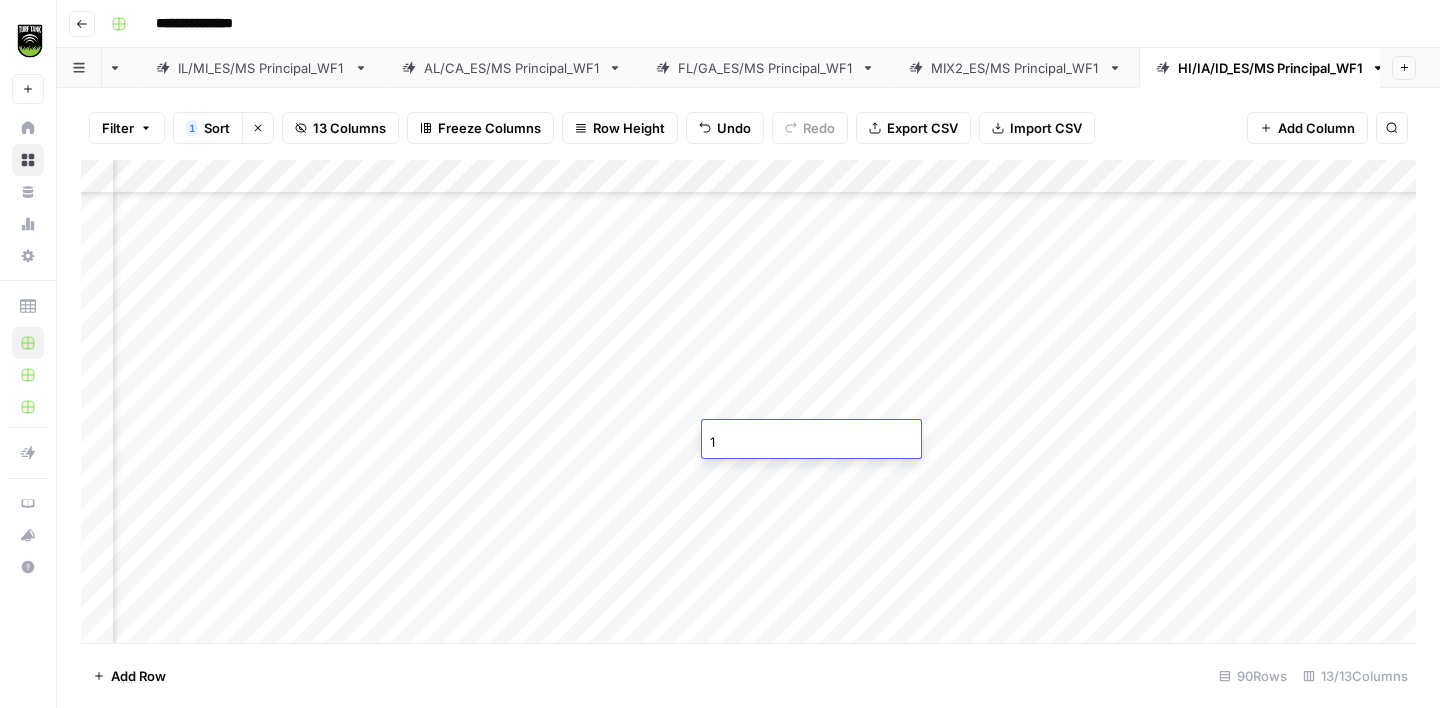 type on "16" 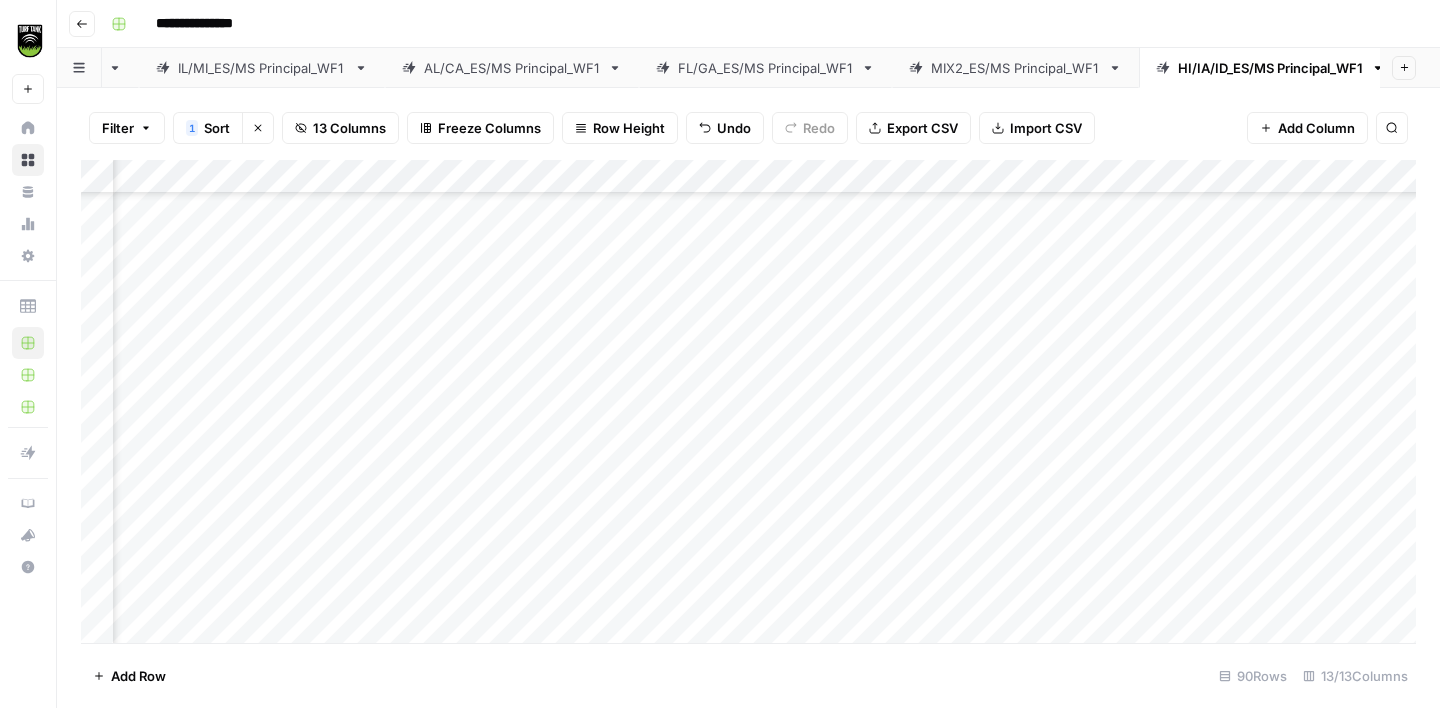 scroll, scrollTop: 2002, scrollLeft: 443, axis: both 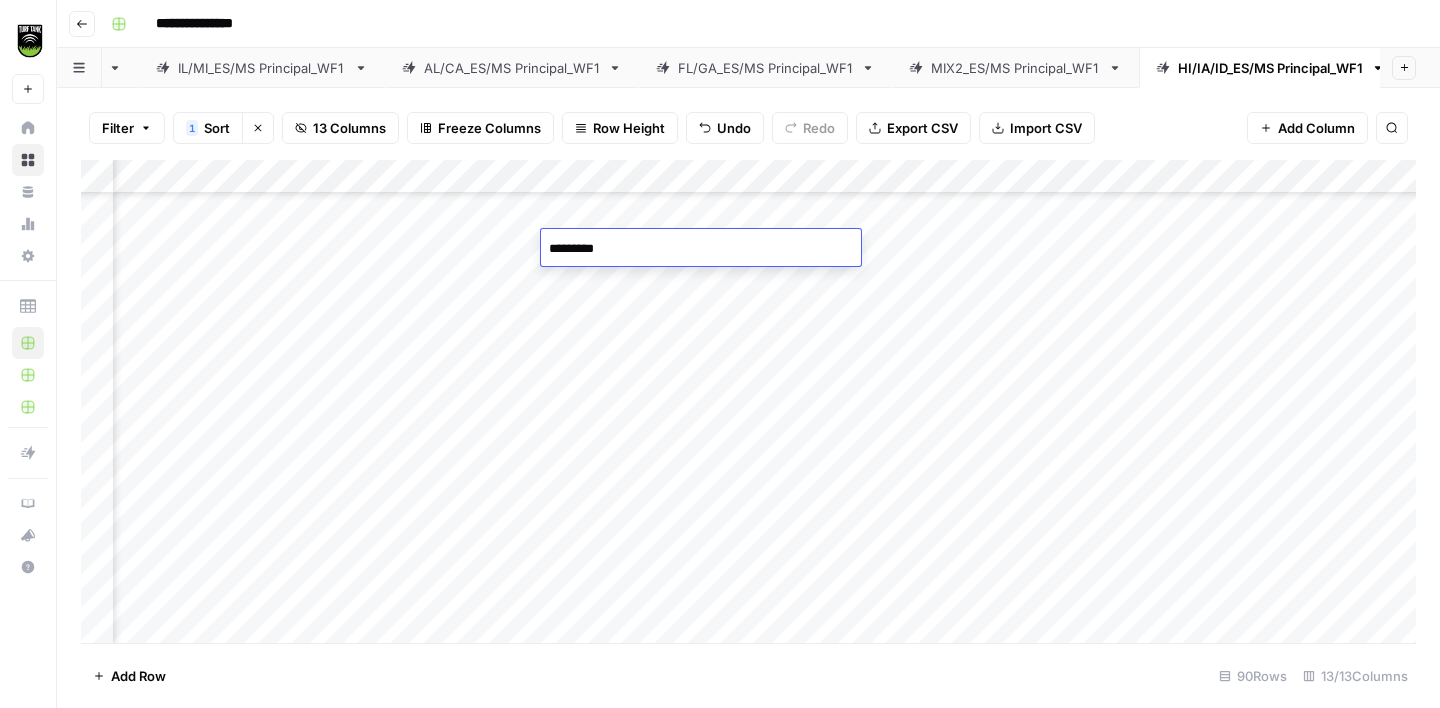 type on "**********" 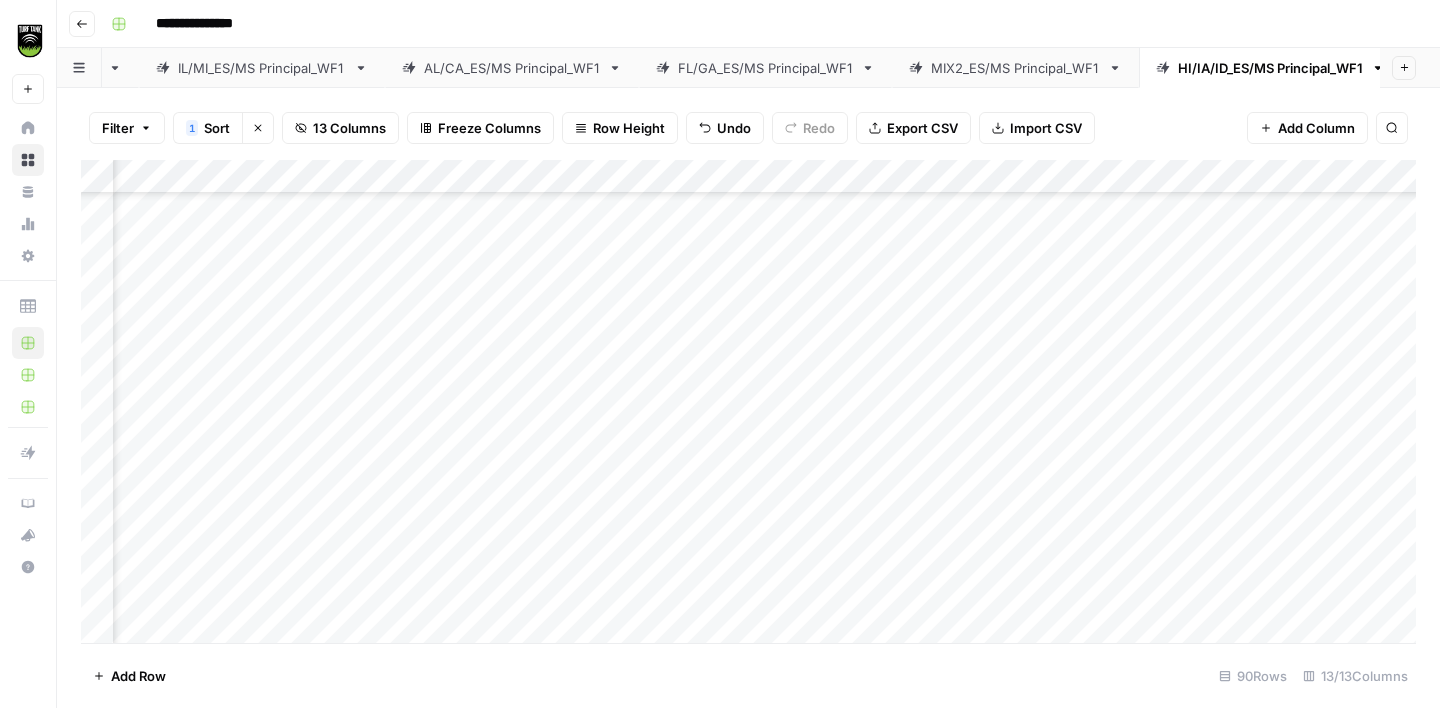click on "Add Column" at bounding box center (748, 401) 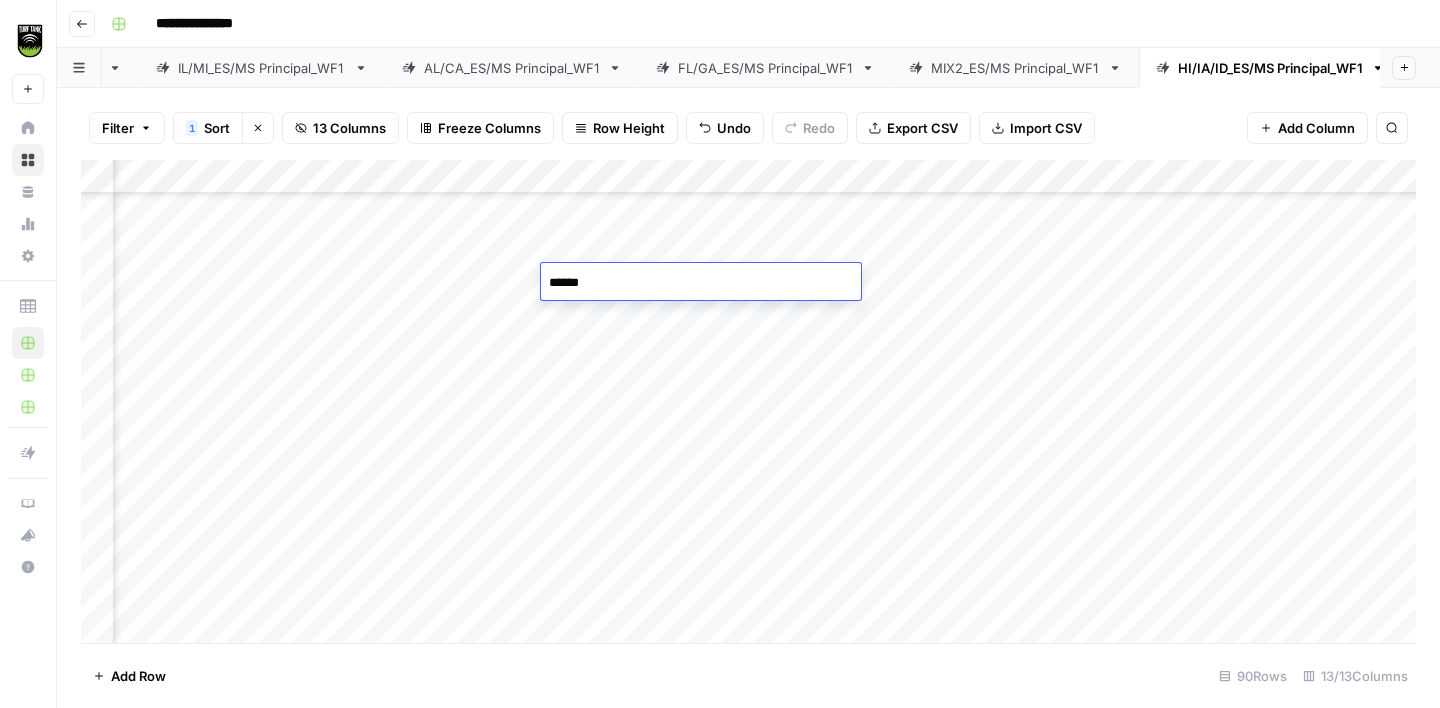 type on "*******" 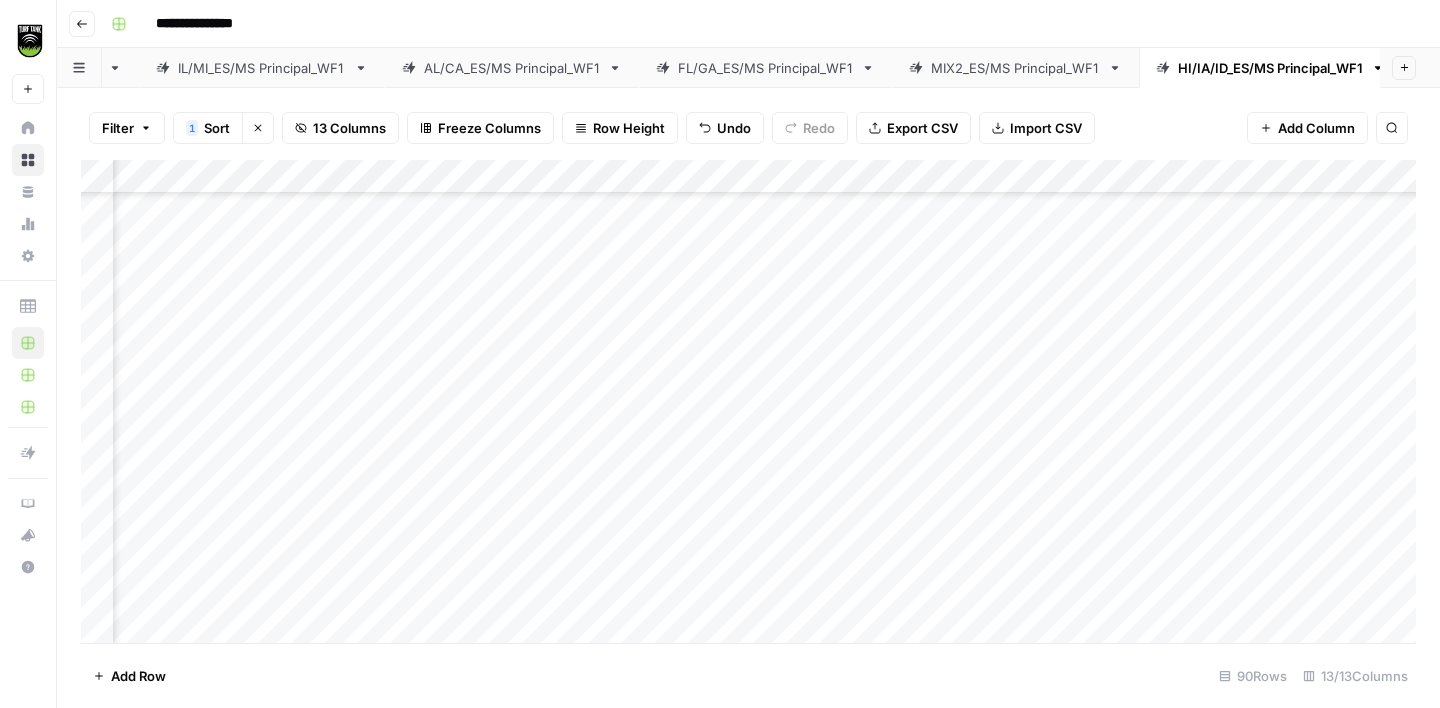 click on "Add Column" at bounding box center (748, 401) 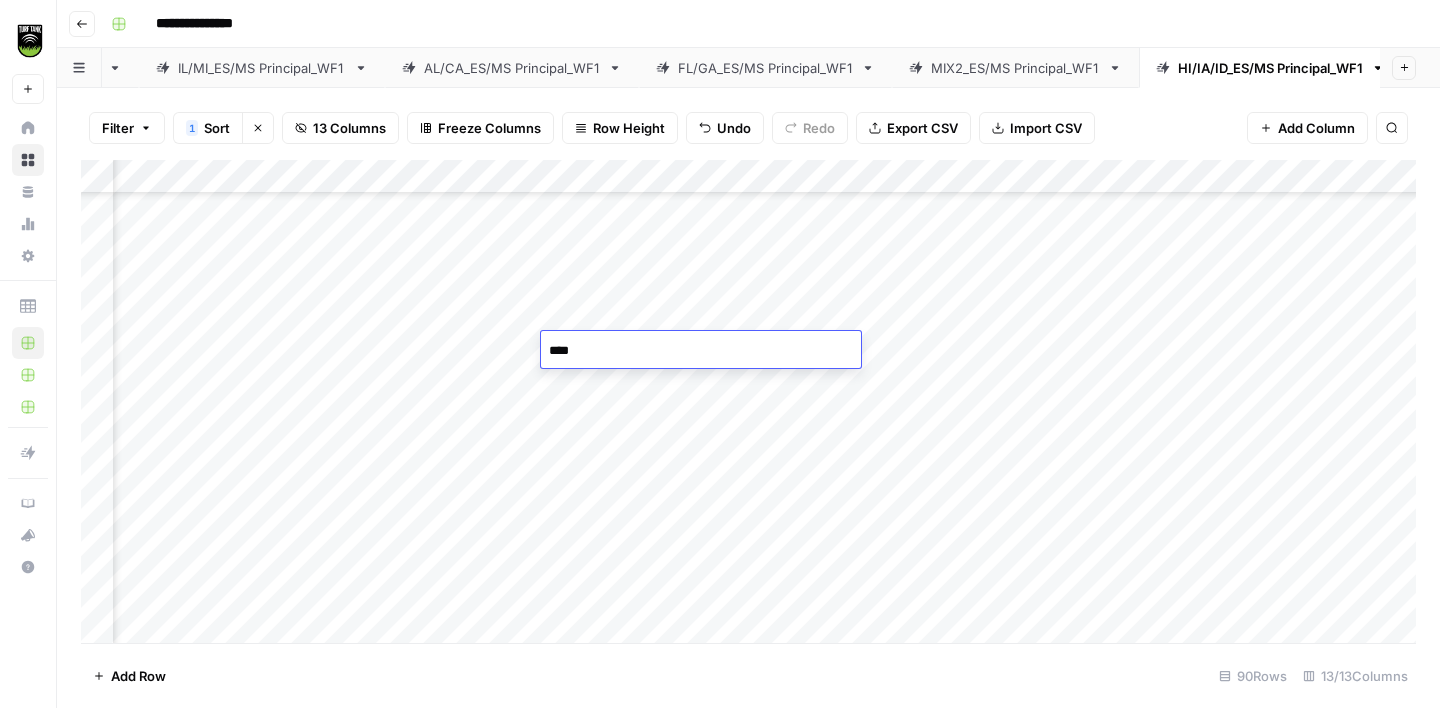 type on "*****" 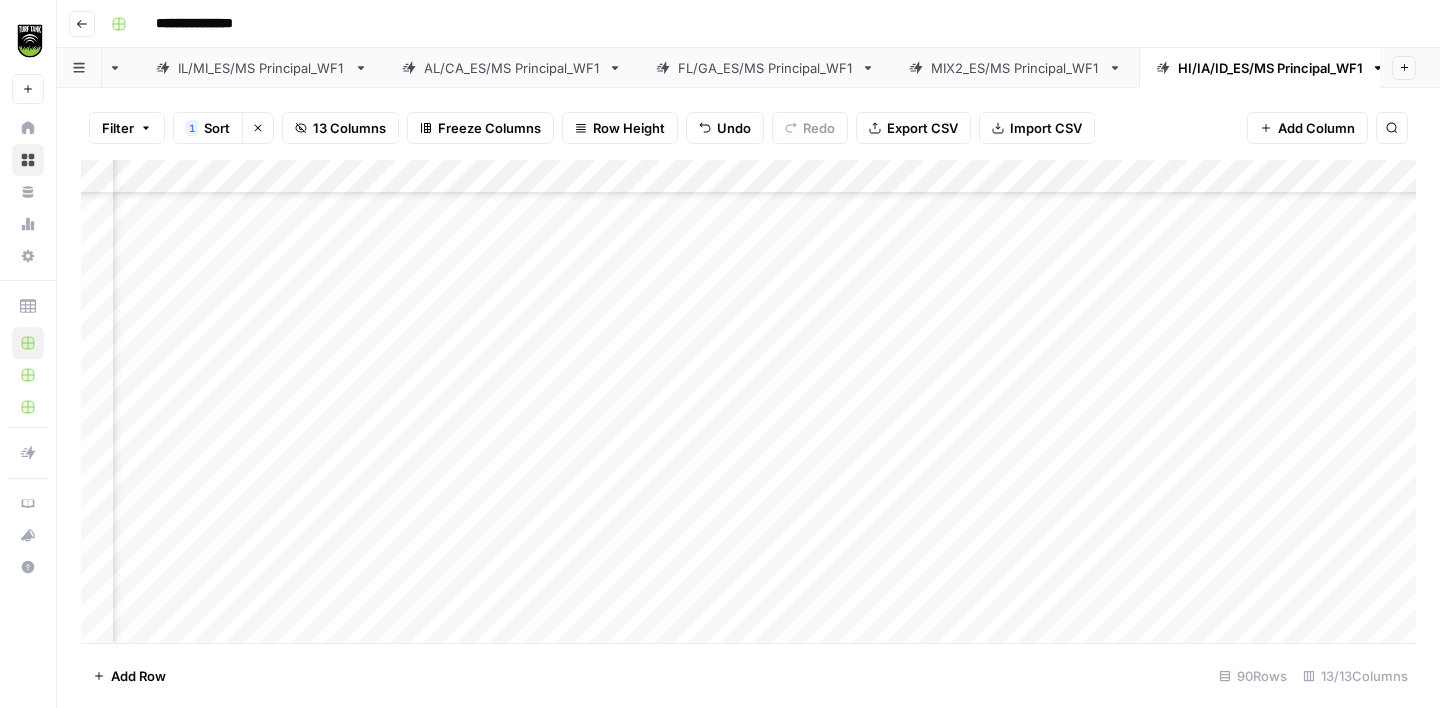 click on "Add Column" at bounding box center (748, 401) 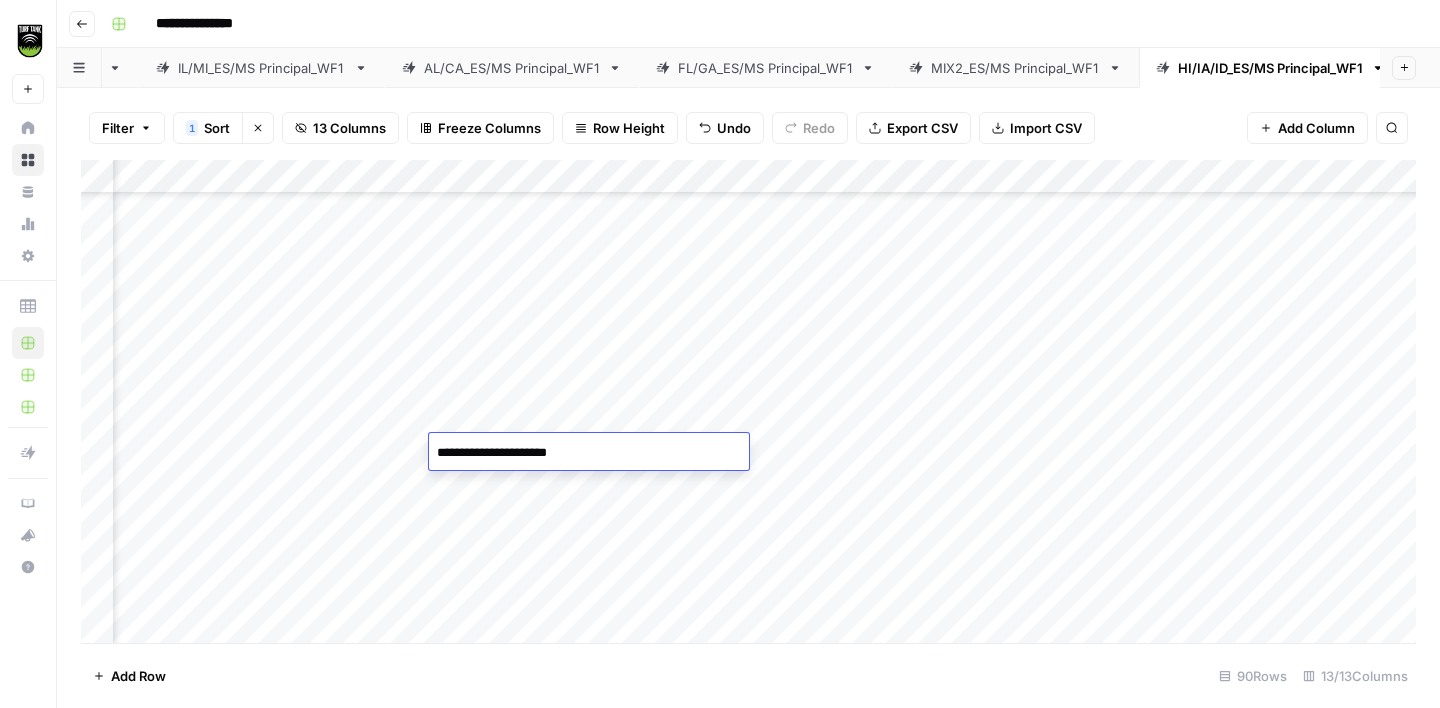 type on "**********" 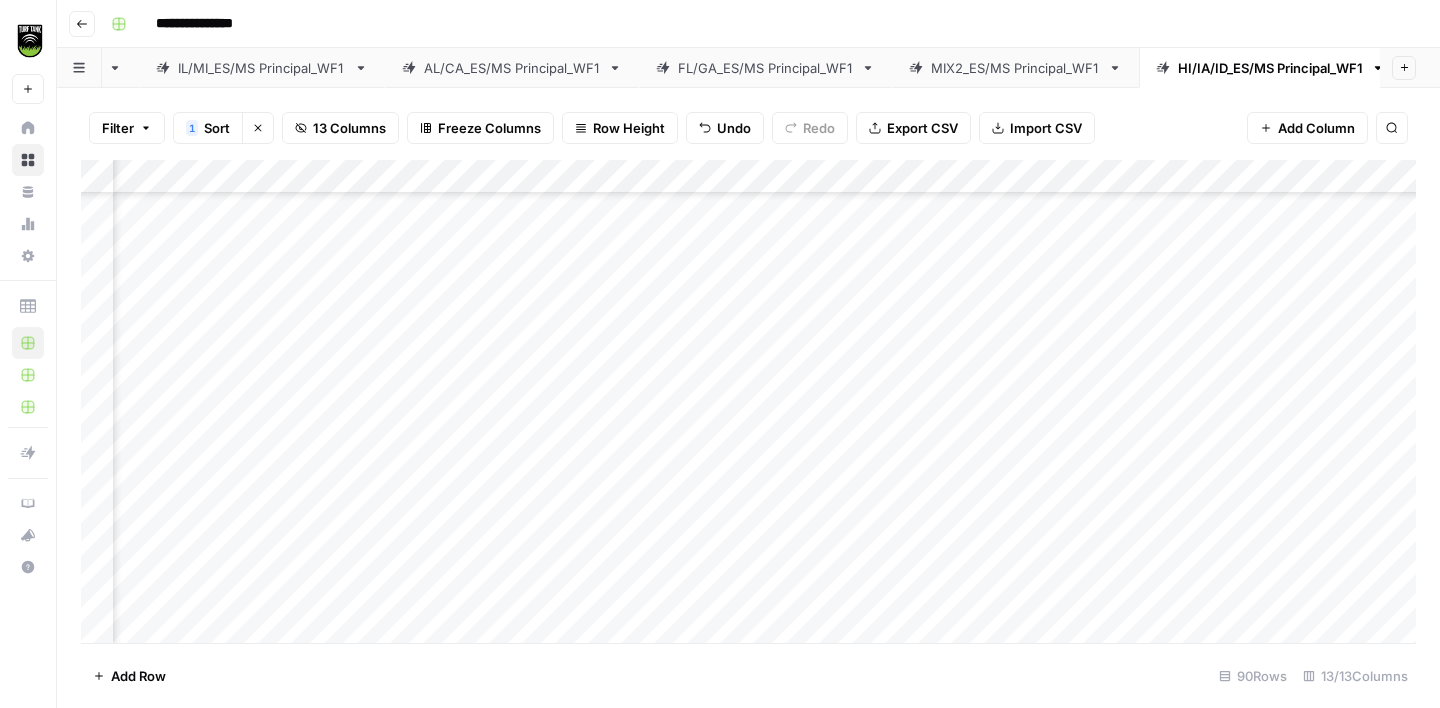 click on "Add Column" at bounding box center (748, 401) 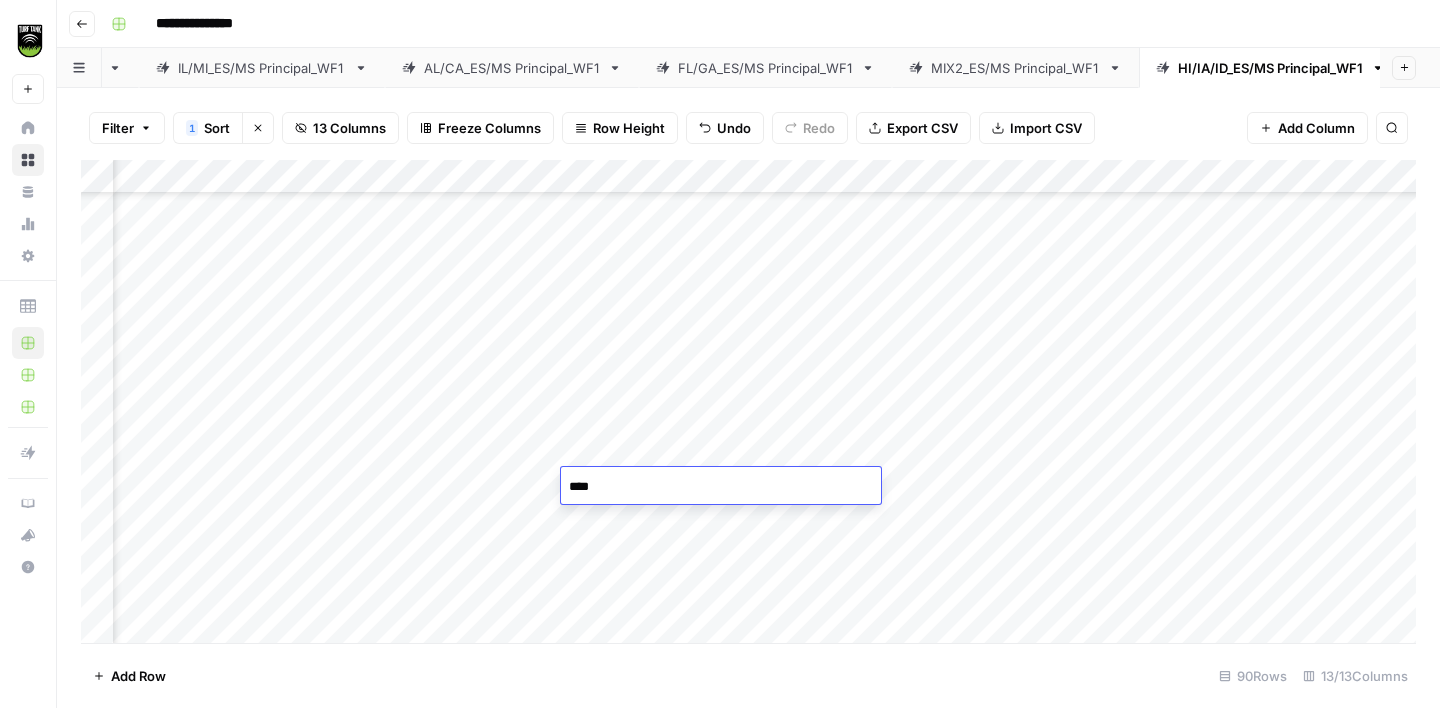 type on "*****" 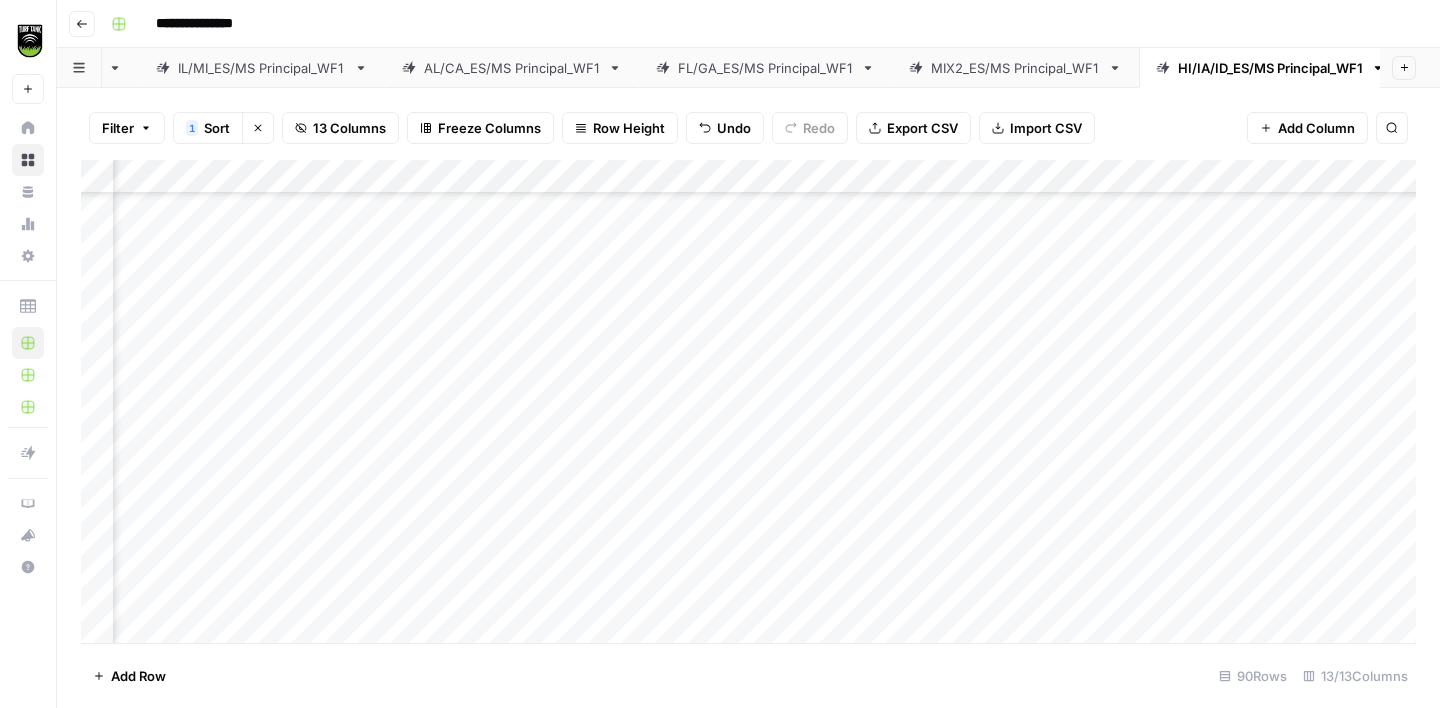 click on "Add Column" at bounding box center (748, 401) 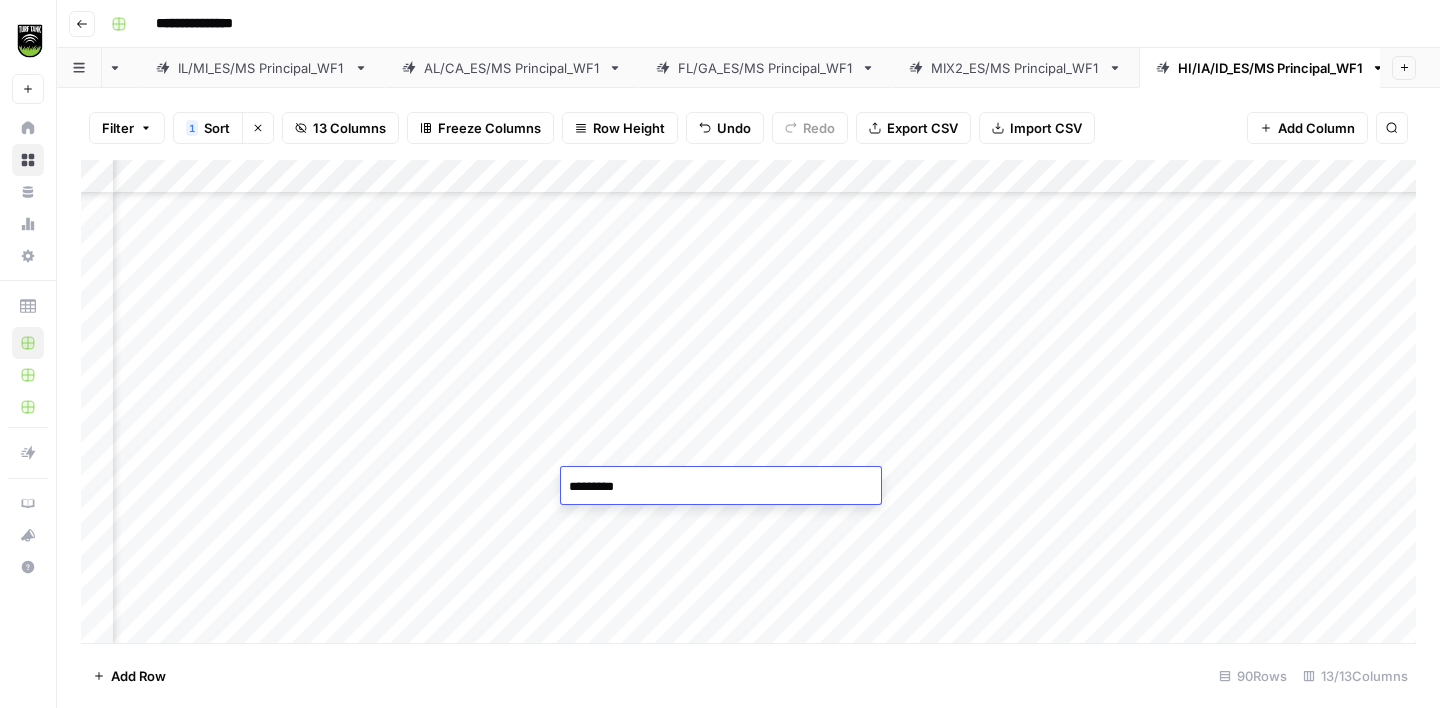 type on "**********" 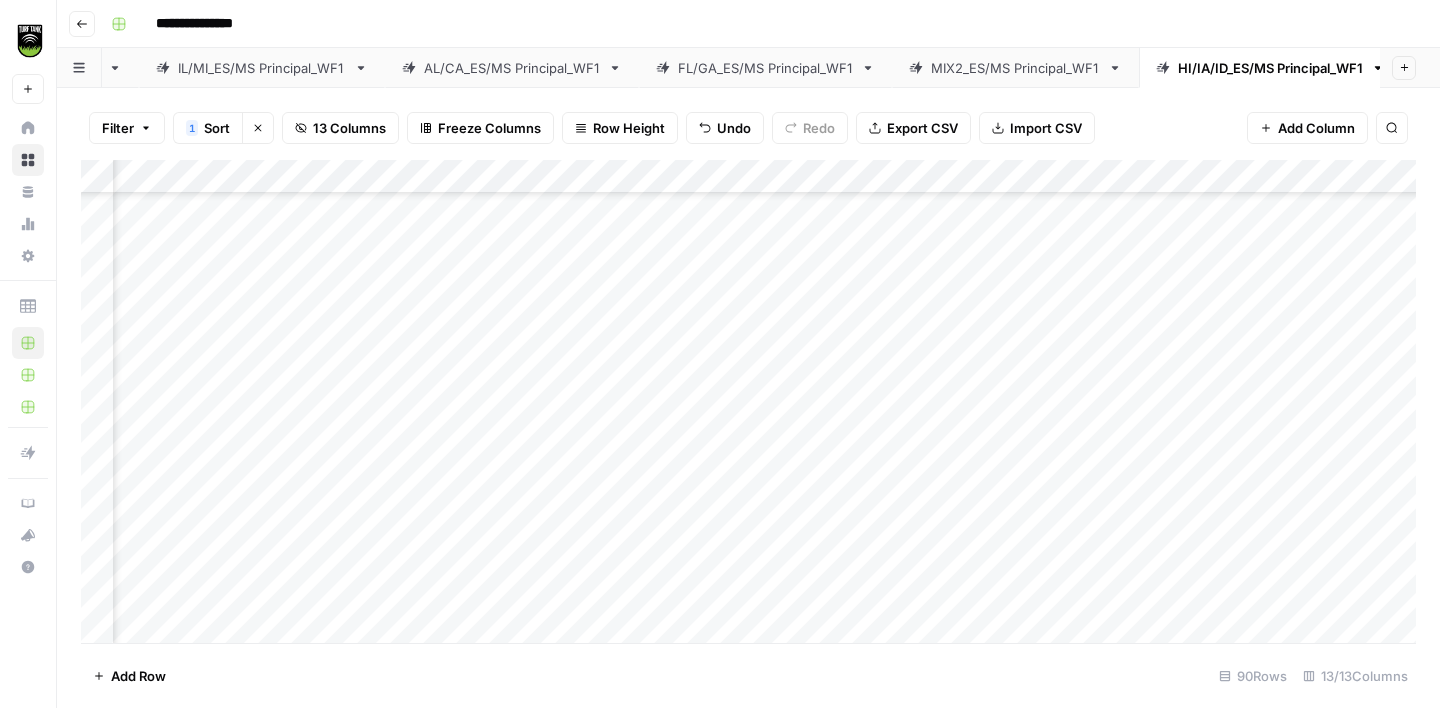 click on "Add Column" at bounding box center (748, 401) 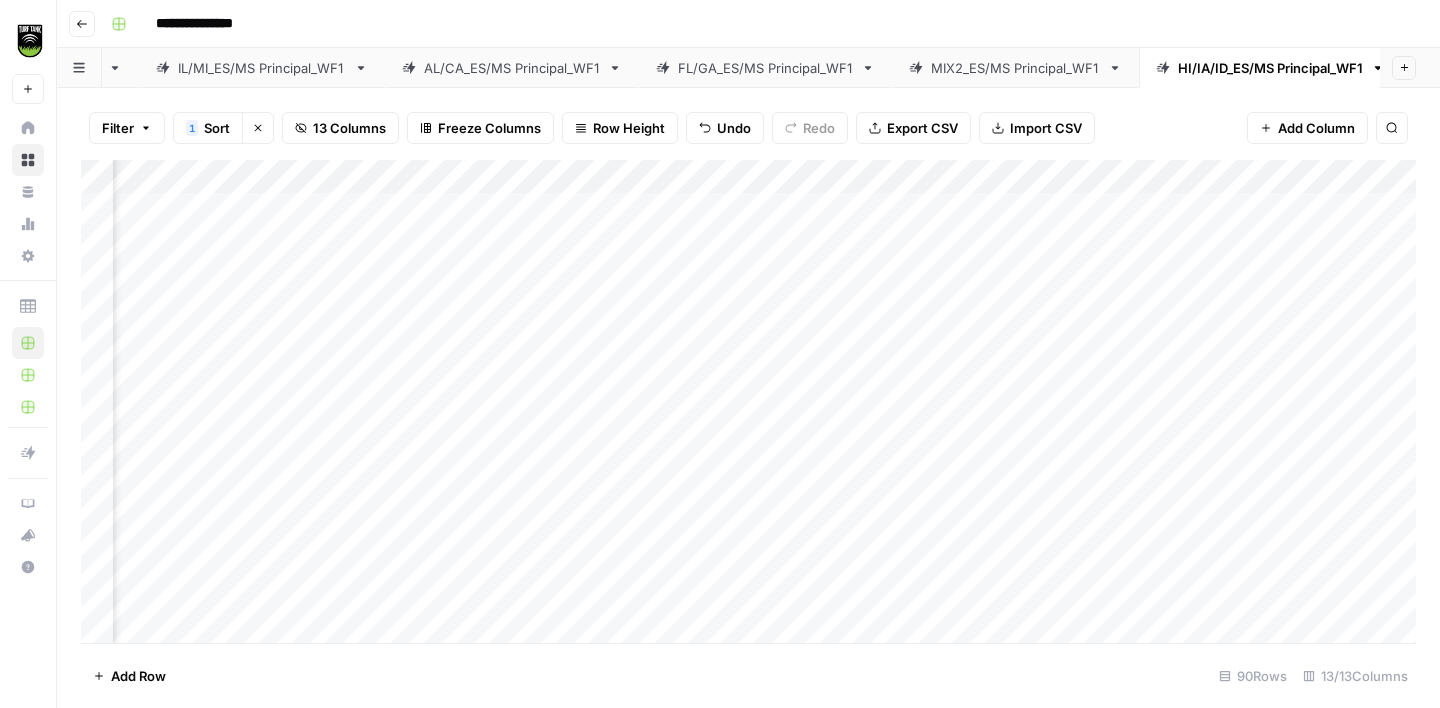 click on "Add Column" at bounding box center [748, 401] 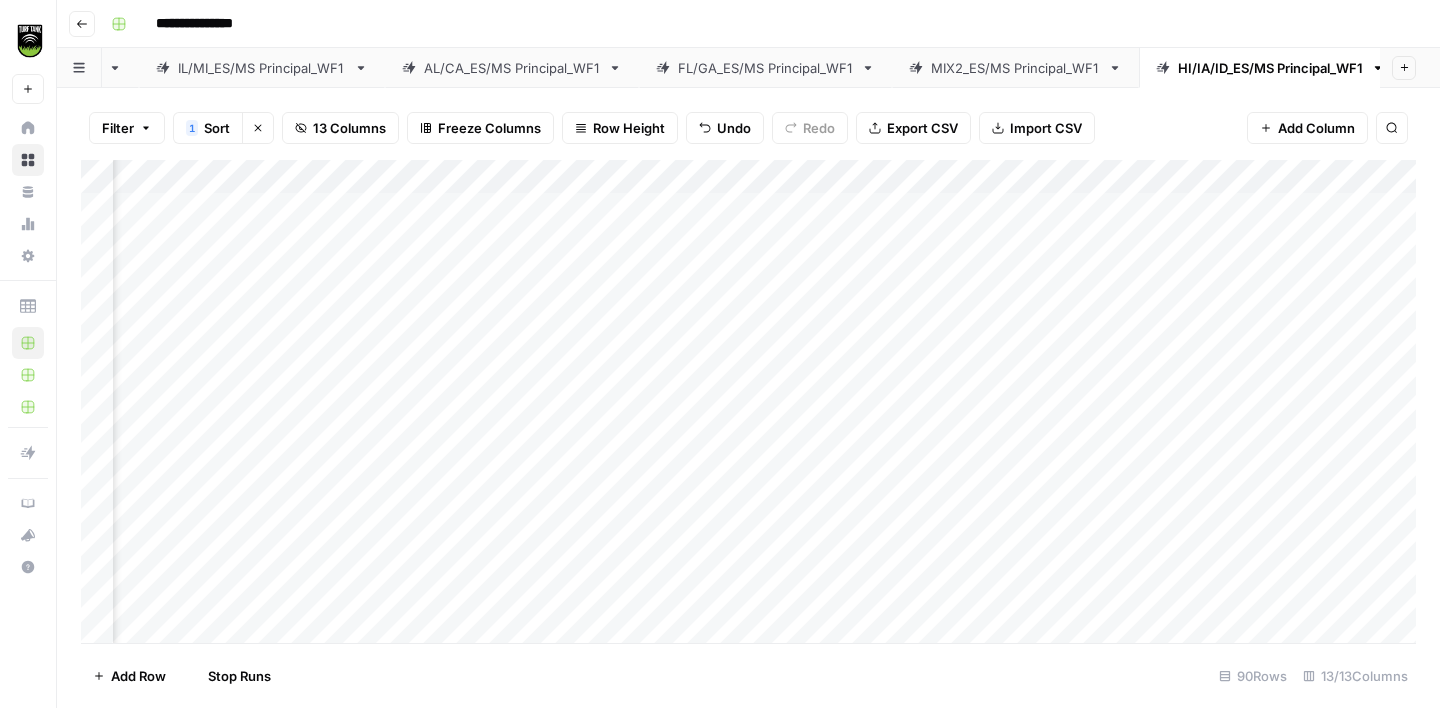 click on "Add Column" at bounding box center (748, 401) 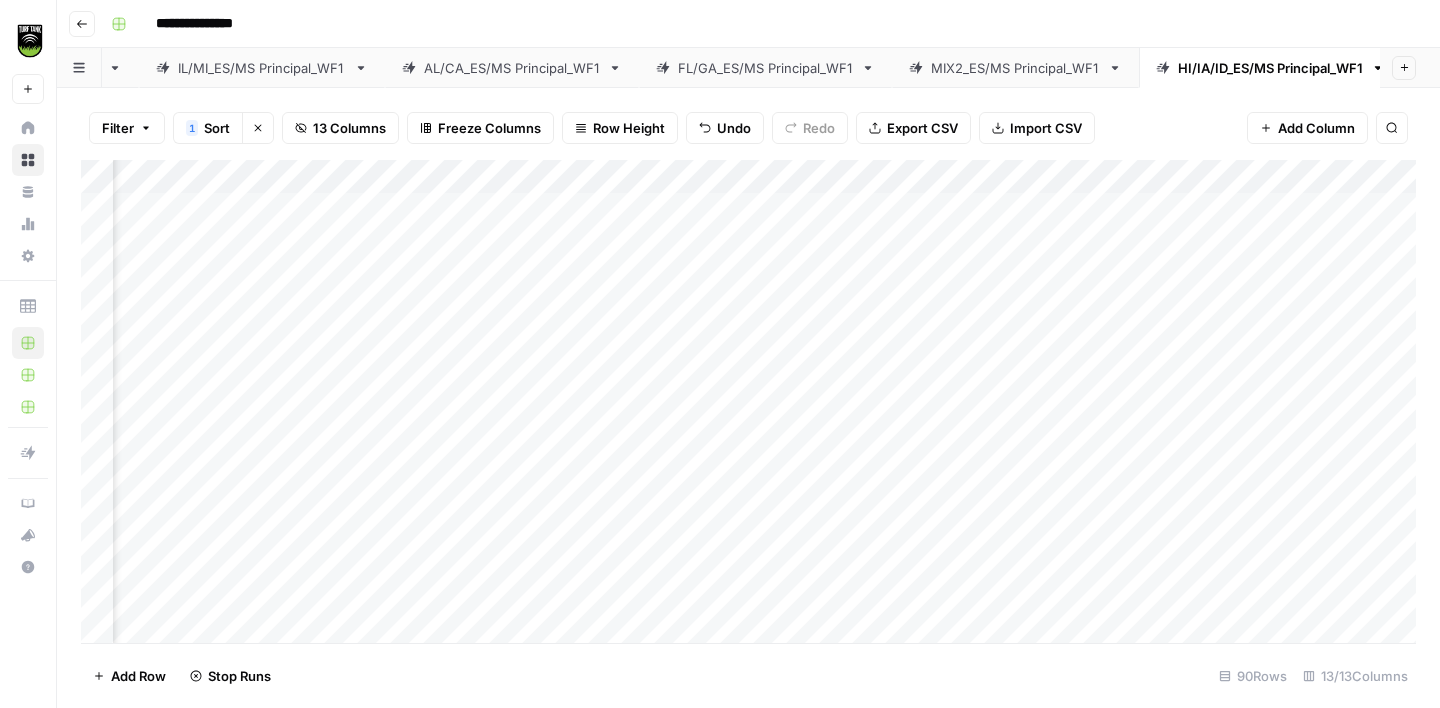 click on "Add Column" at bounding box center (748, 401) 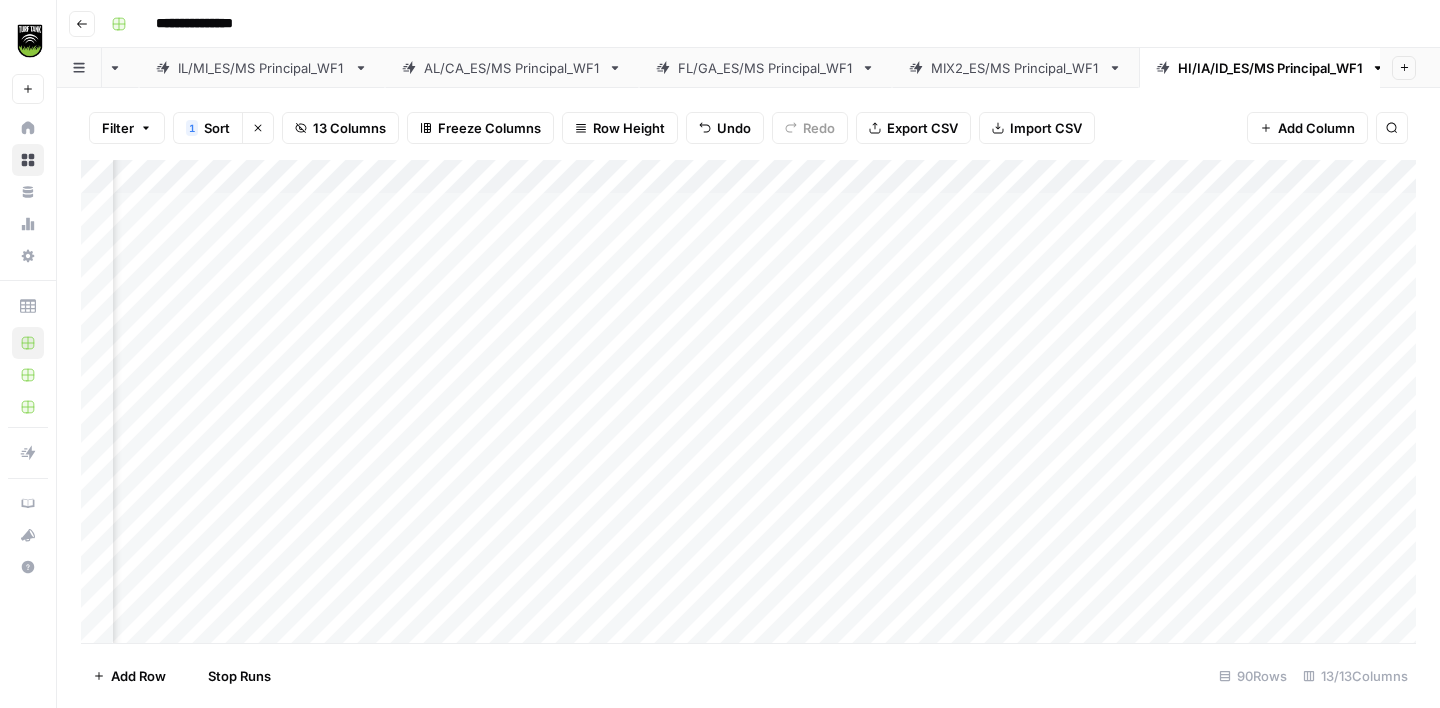 click on "Add Column" at bounding box center (748, 401) 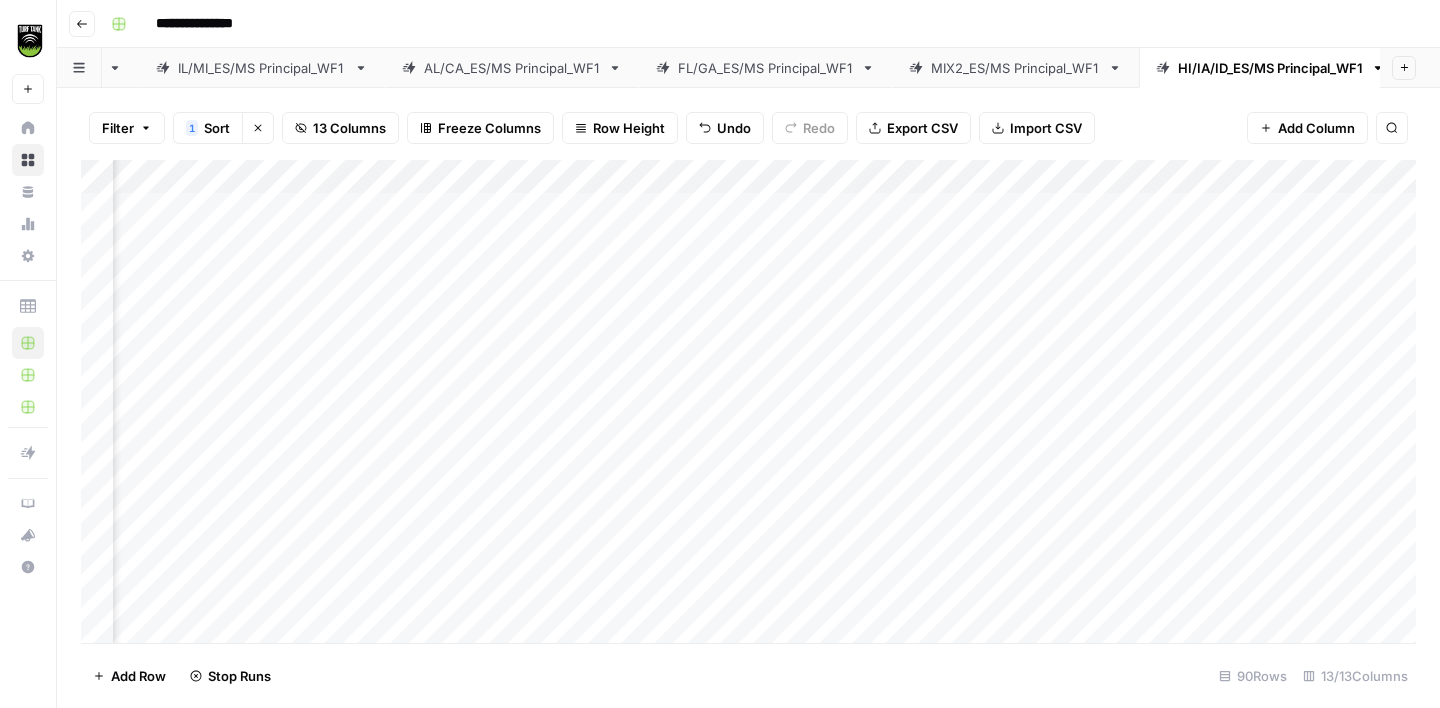 click on "Add Column" at bounding box center [748, 401] 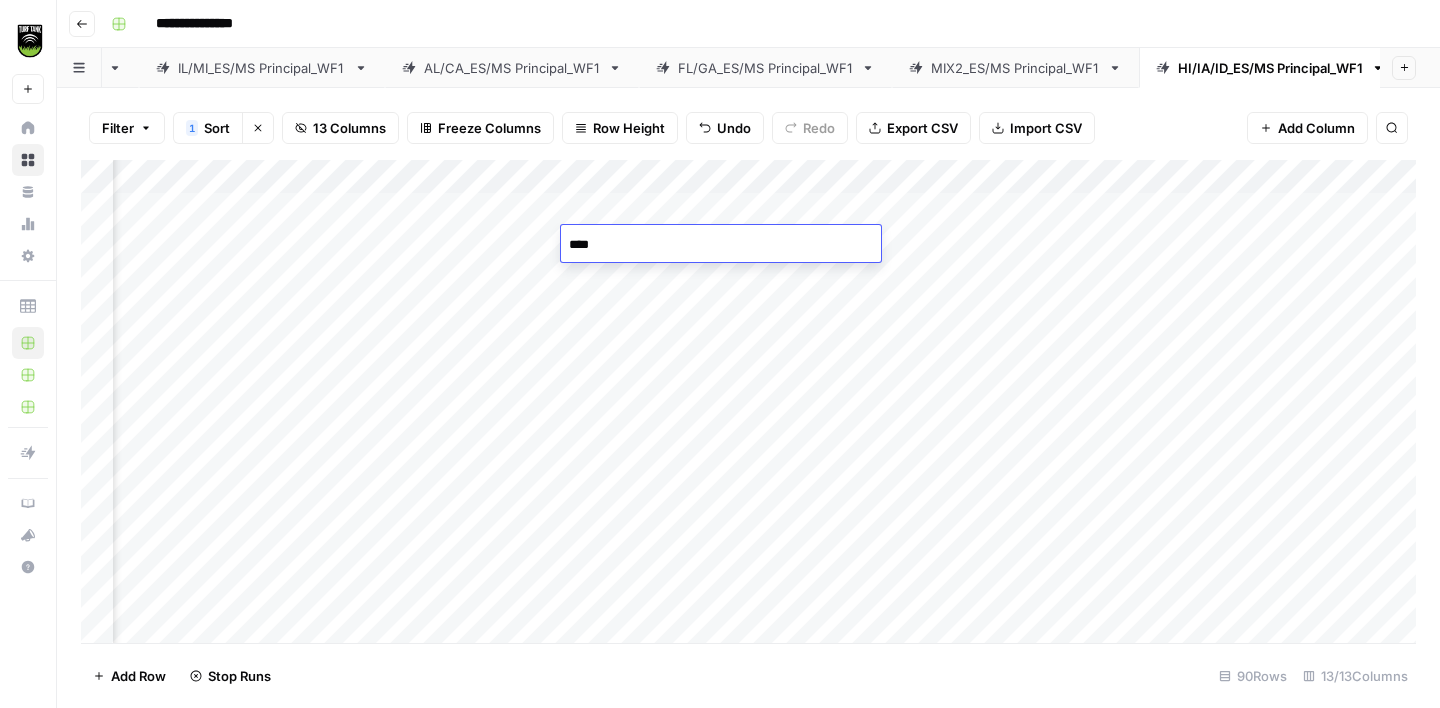 type on "*****" 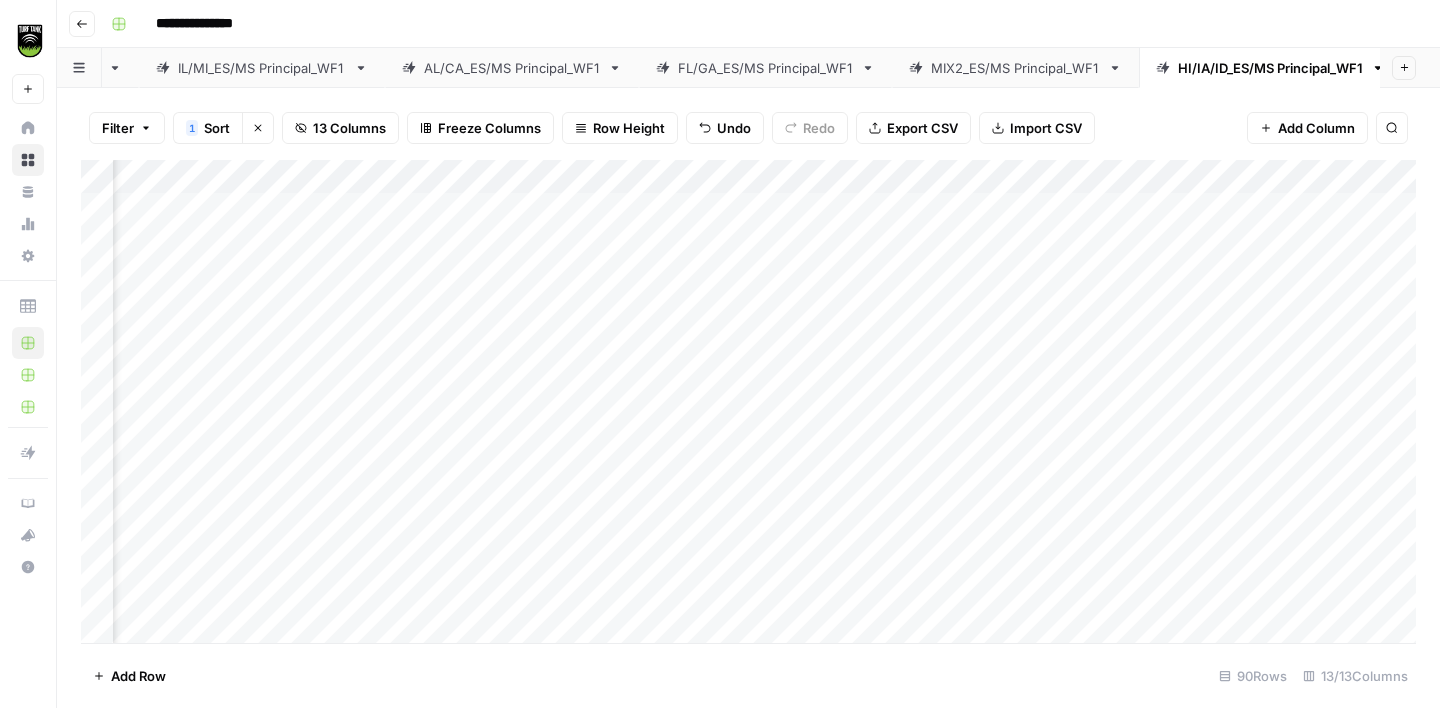 click on "Add Column" at bounding box center [748, 401] 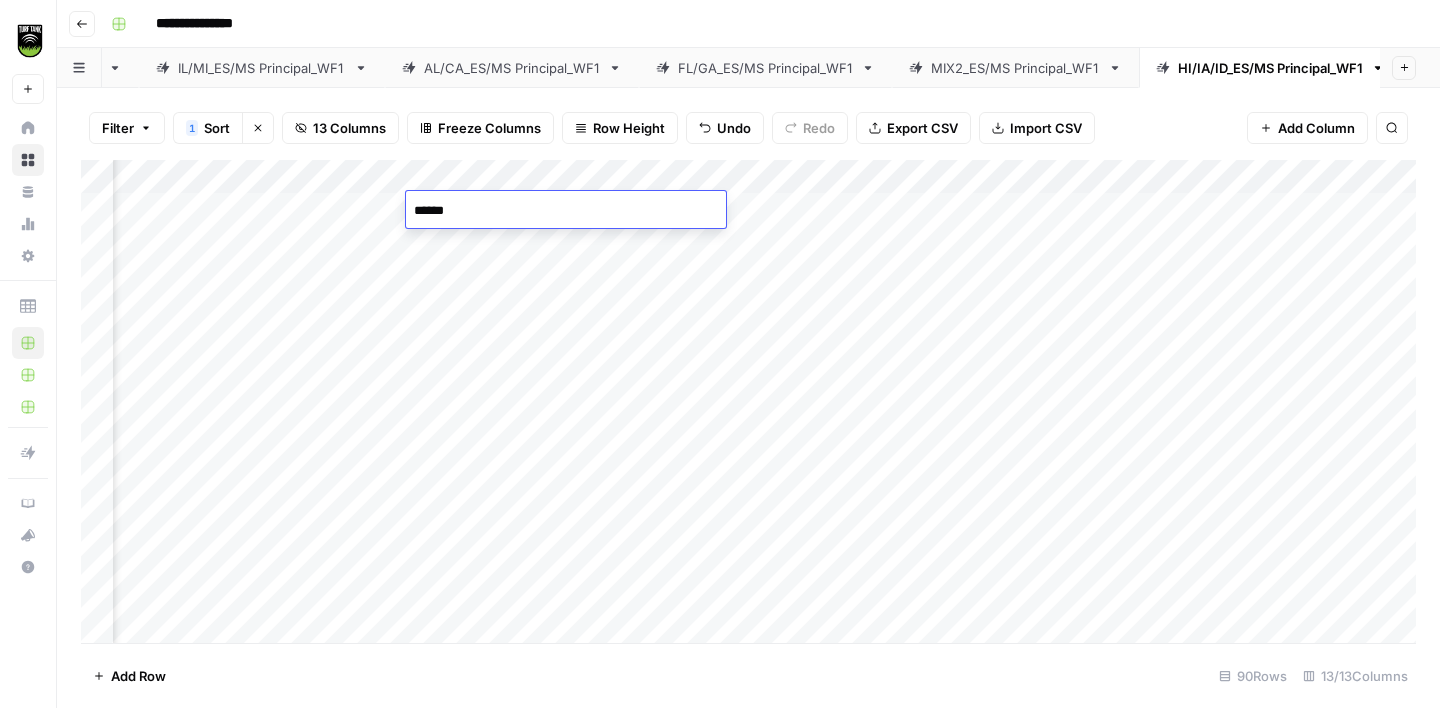 type on "*******" 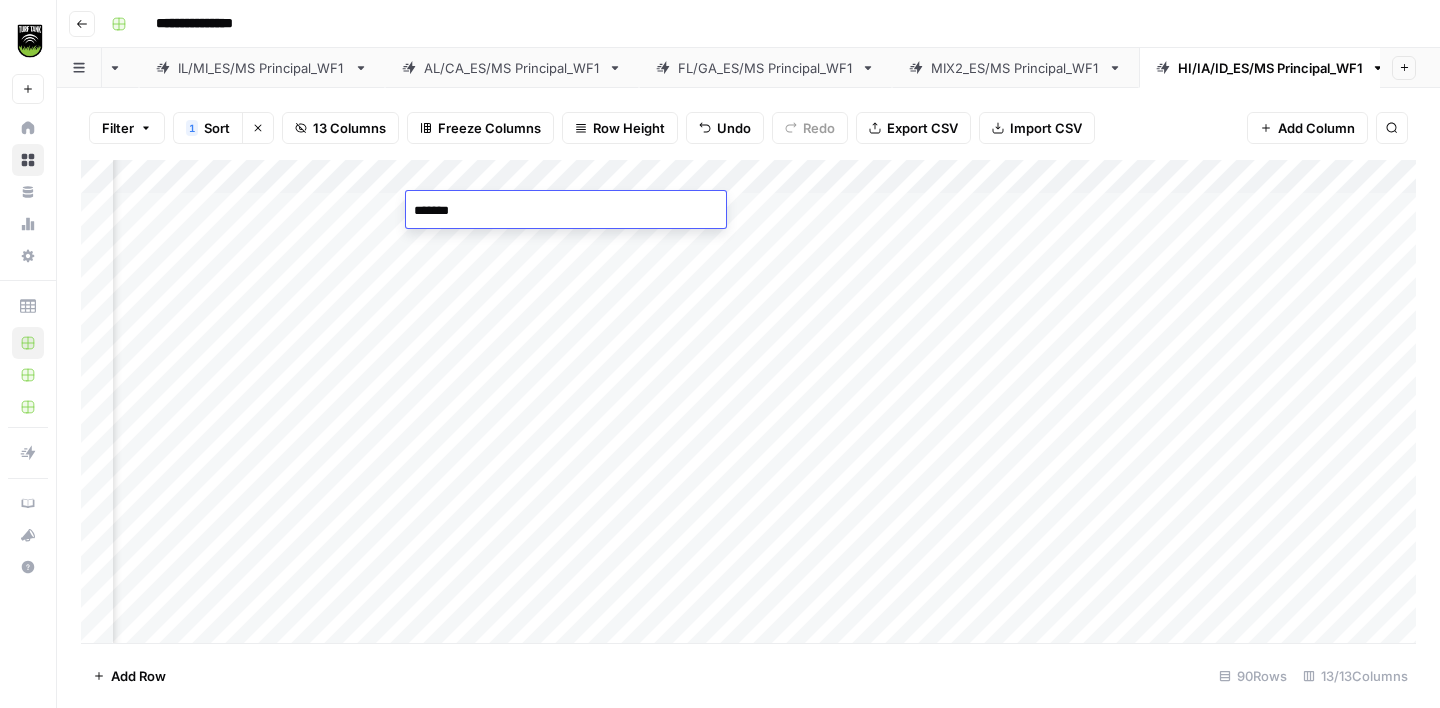 click on "Add Column" at bounding box center [748, 401] 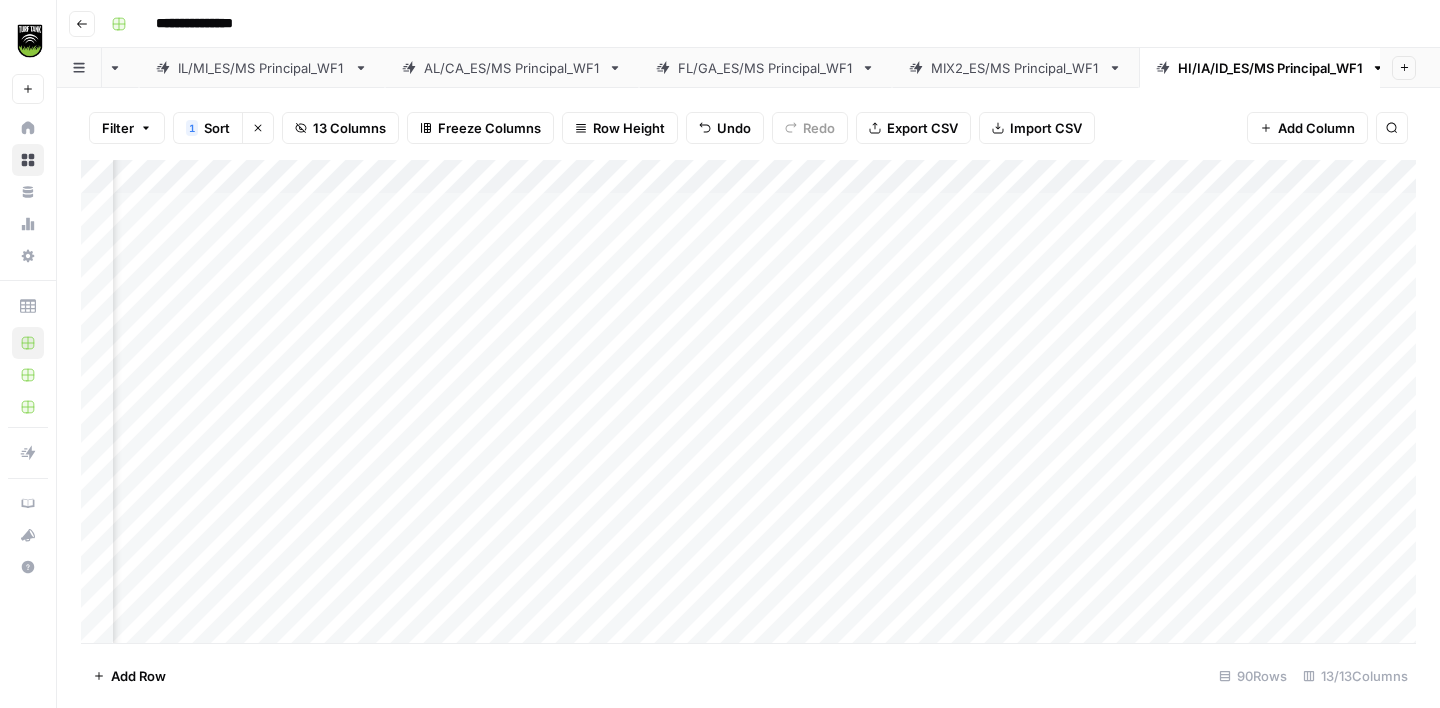 click on "Add Column" at bounding box center (748, 401) 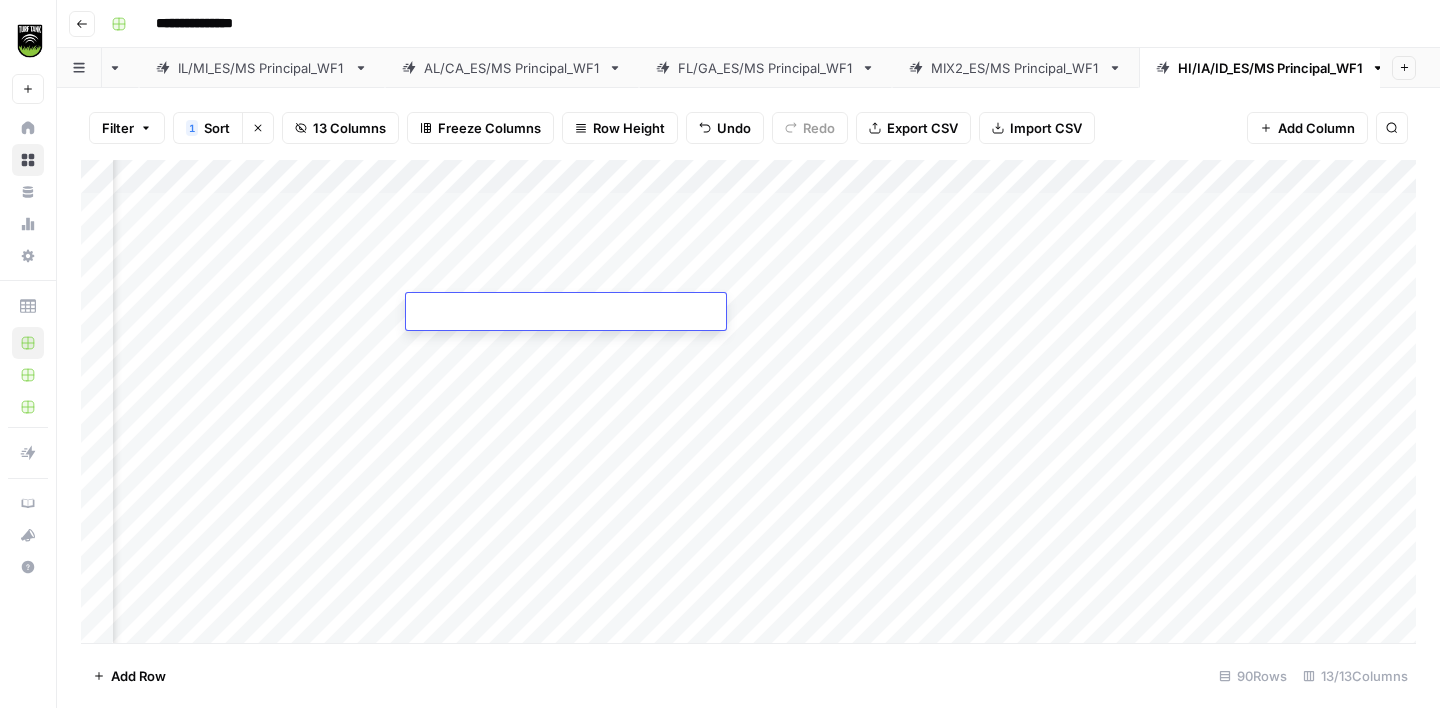 click at bounding box center [566, 313] 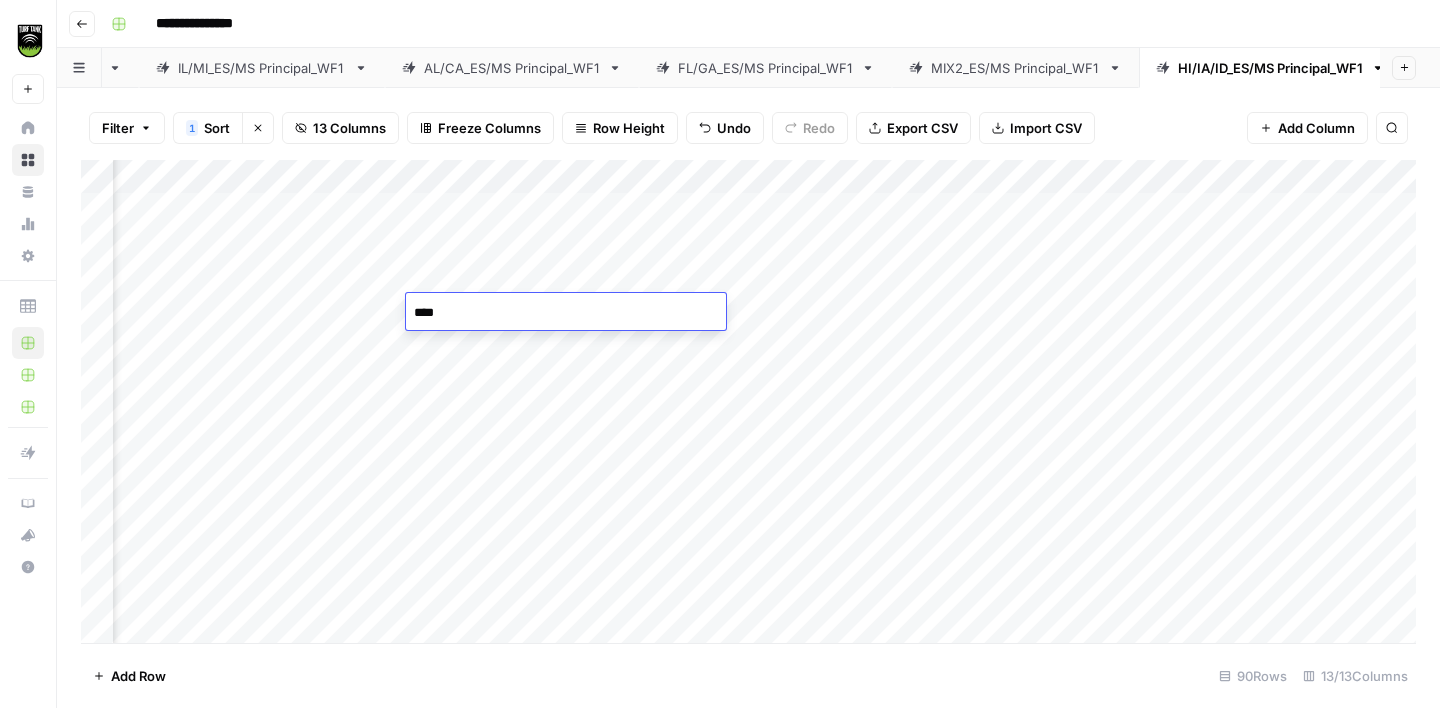 type on "*****" 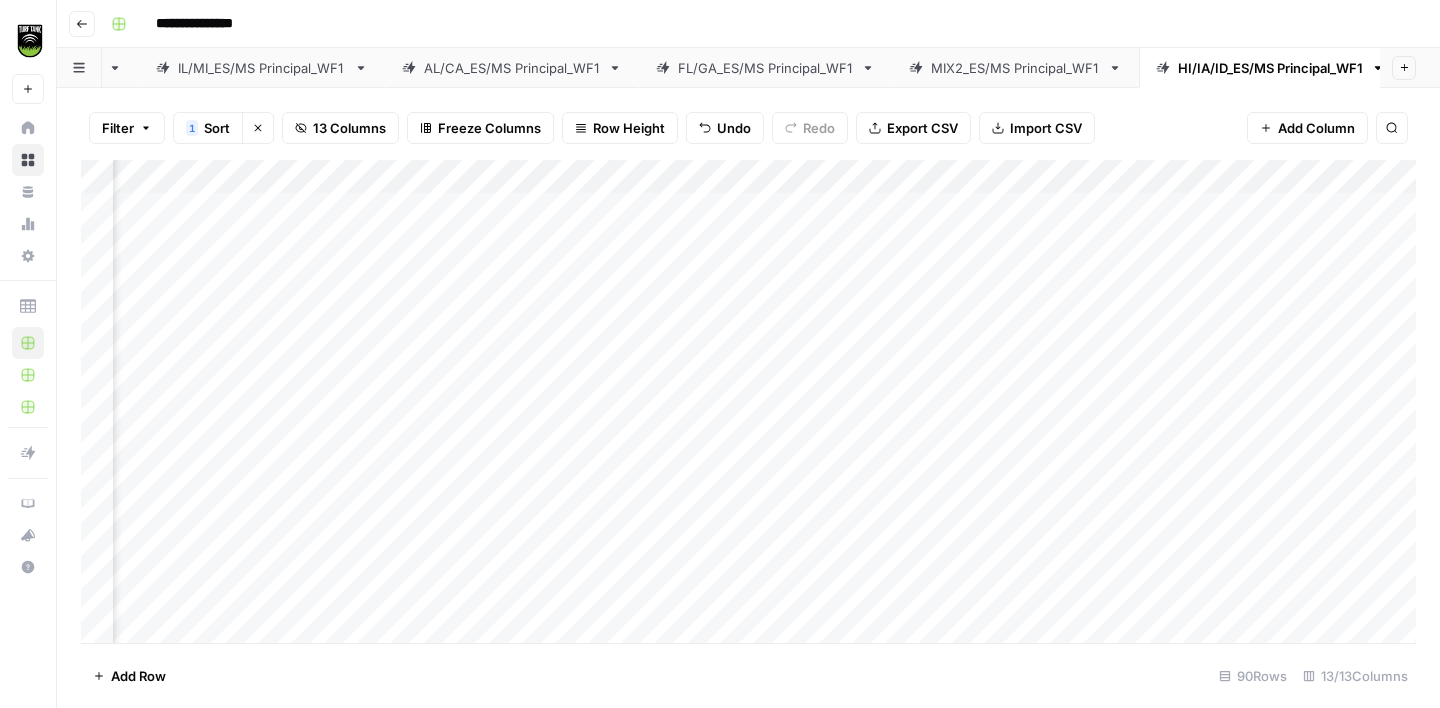 click on "Add Column" at bounding box center (748, 401) 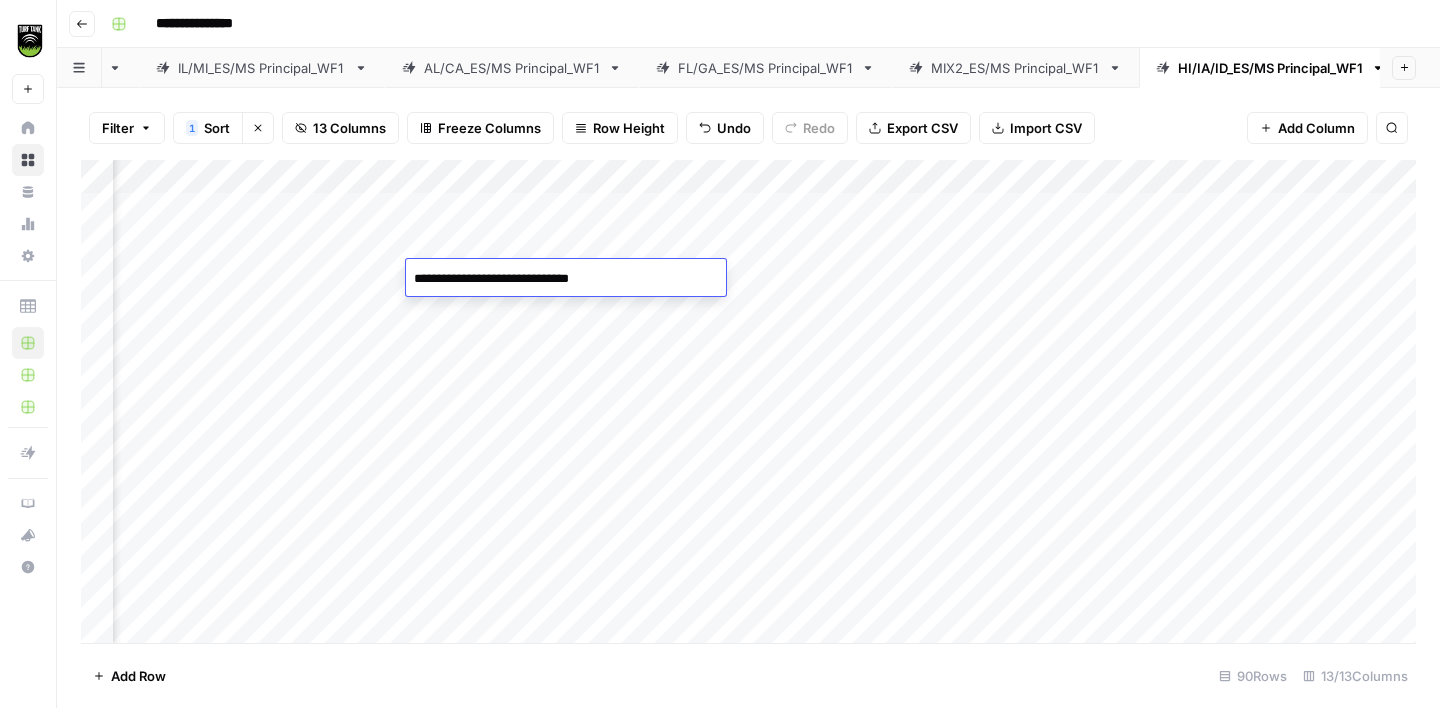 type on "**********" 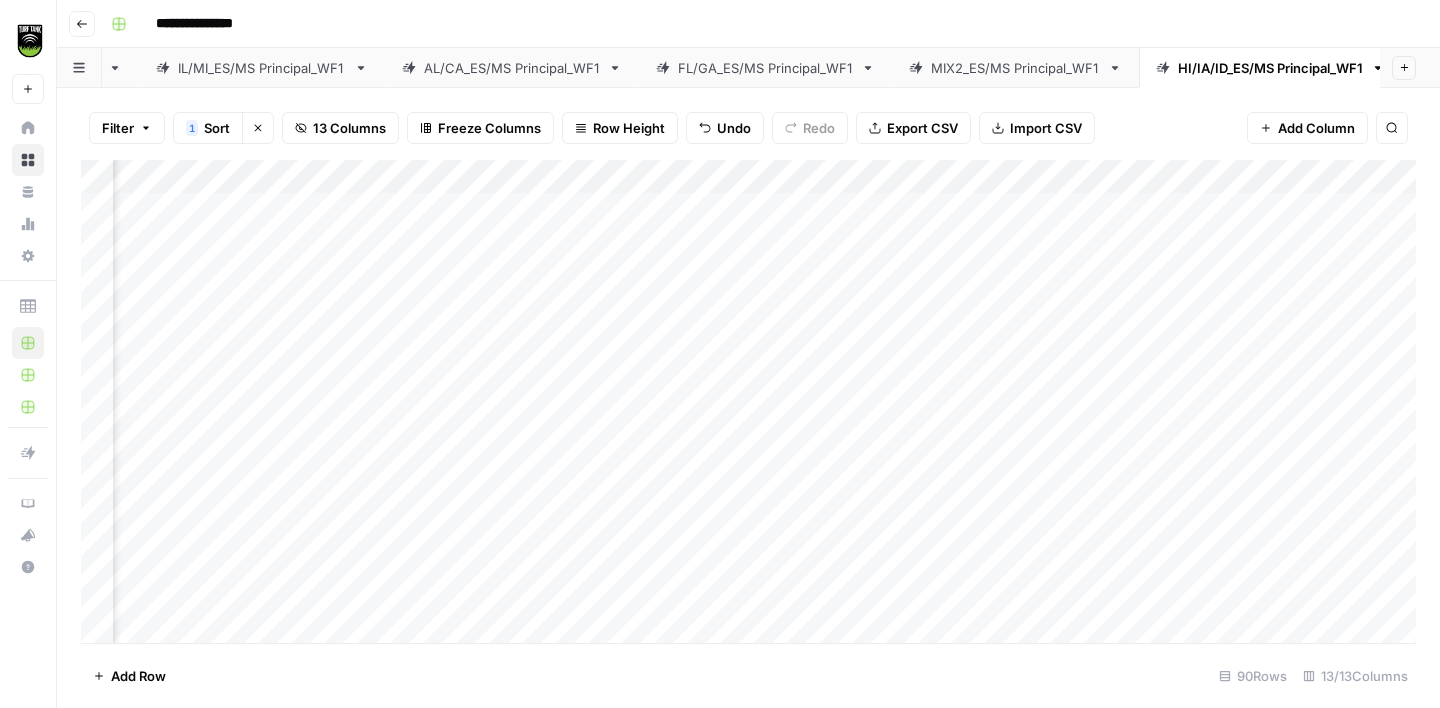 click on "Add Column" at bounding box center [748, 401] 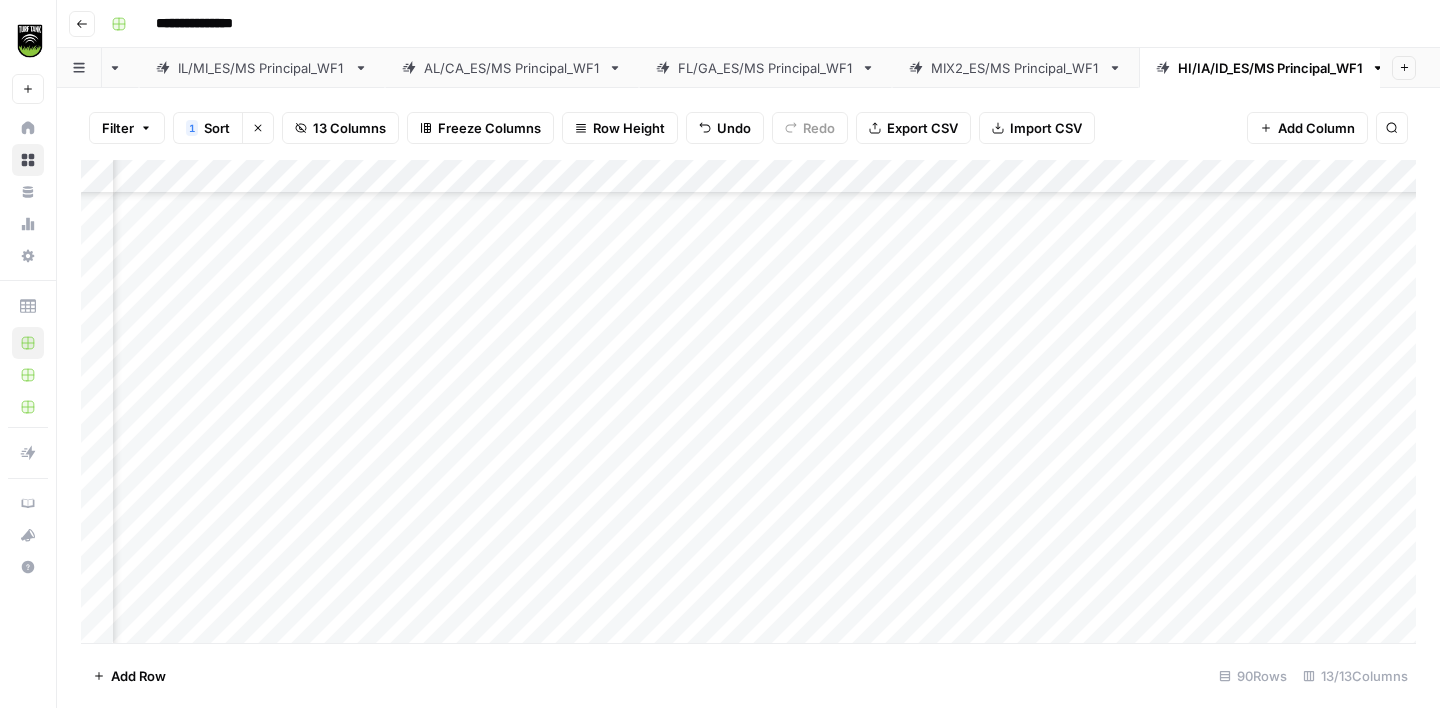 scroll, scrollTop: 881, scrollLeft: 505, axis: both 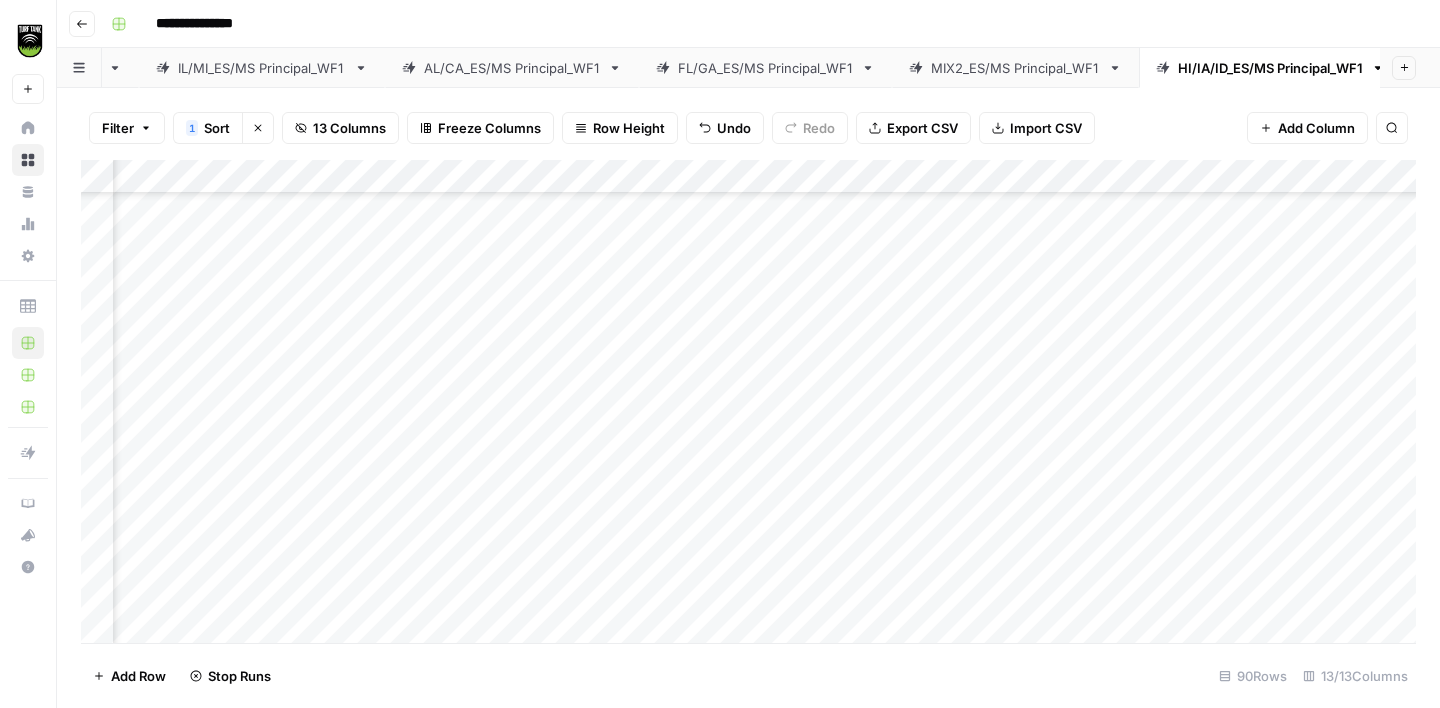 click on "Add Column" at bounding box center (748, 401) 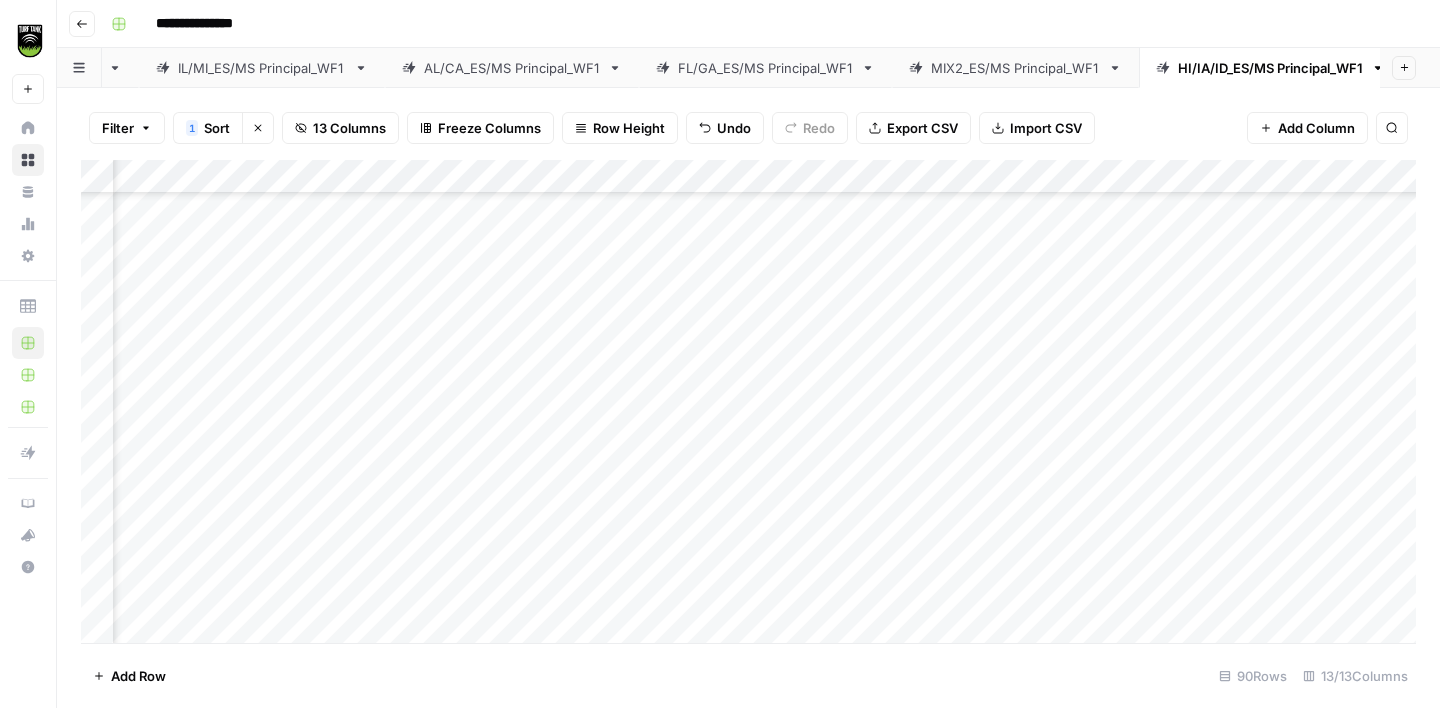 click on "Add Column" at bounding box center (748, 401) 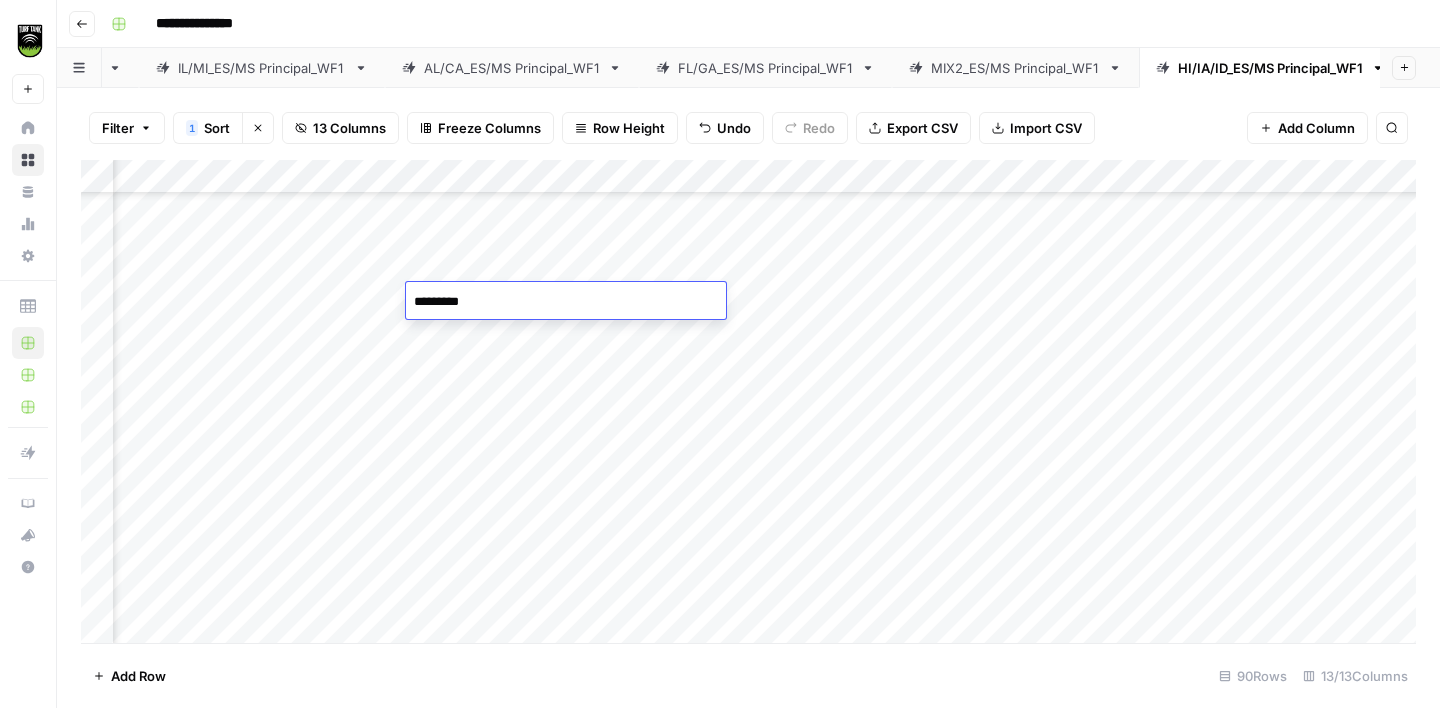 type on "**********" 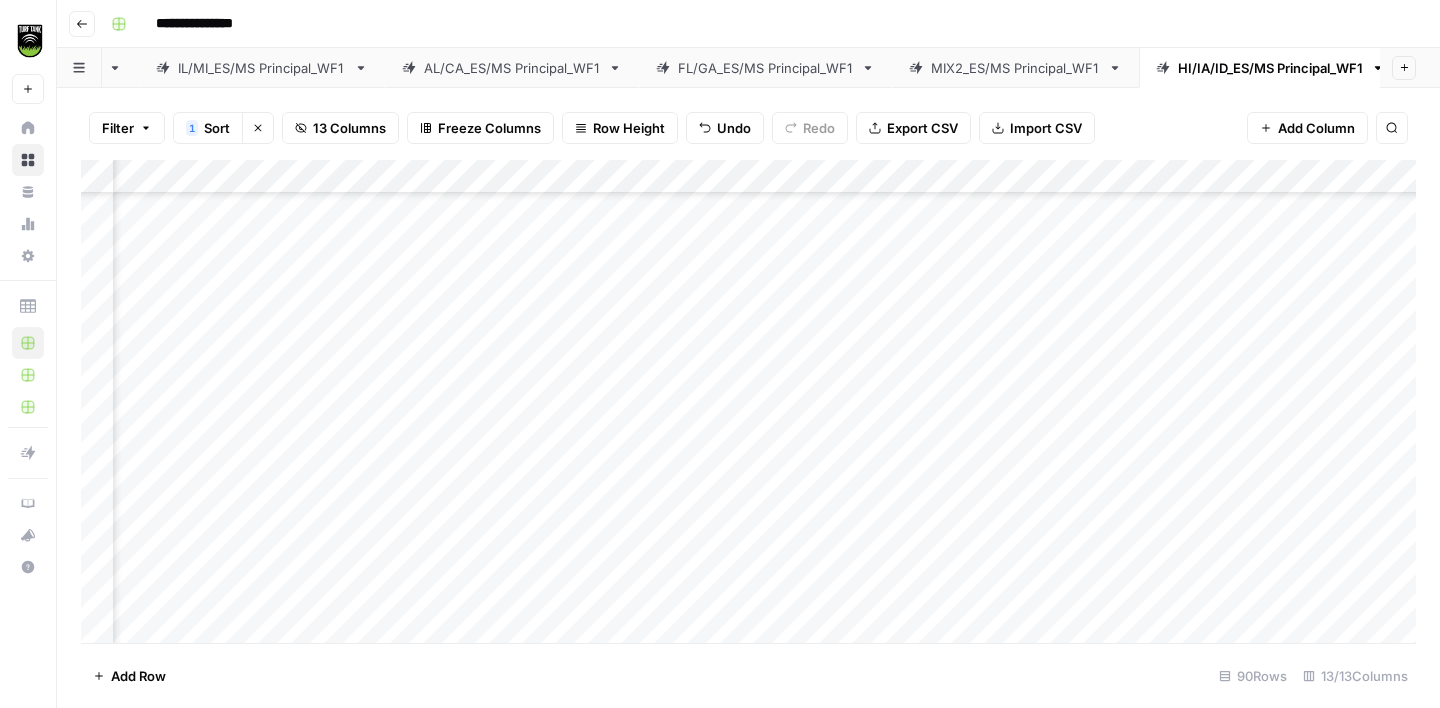 click on "Add Column" at bounding box center [748, 401] 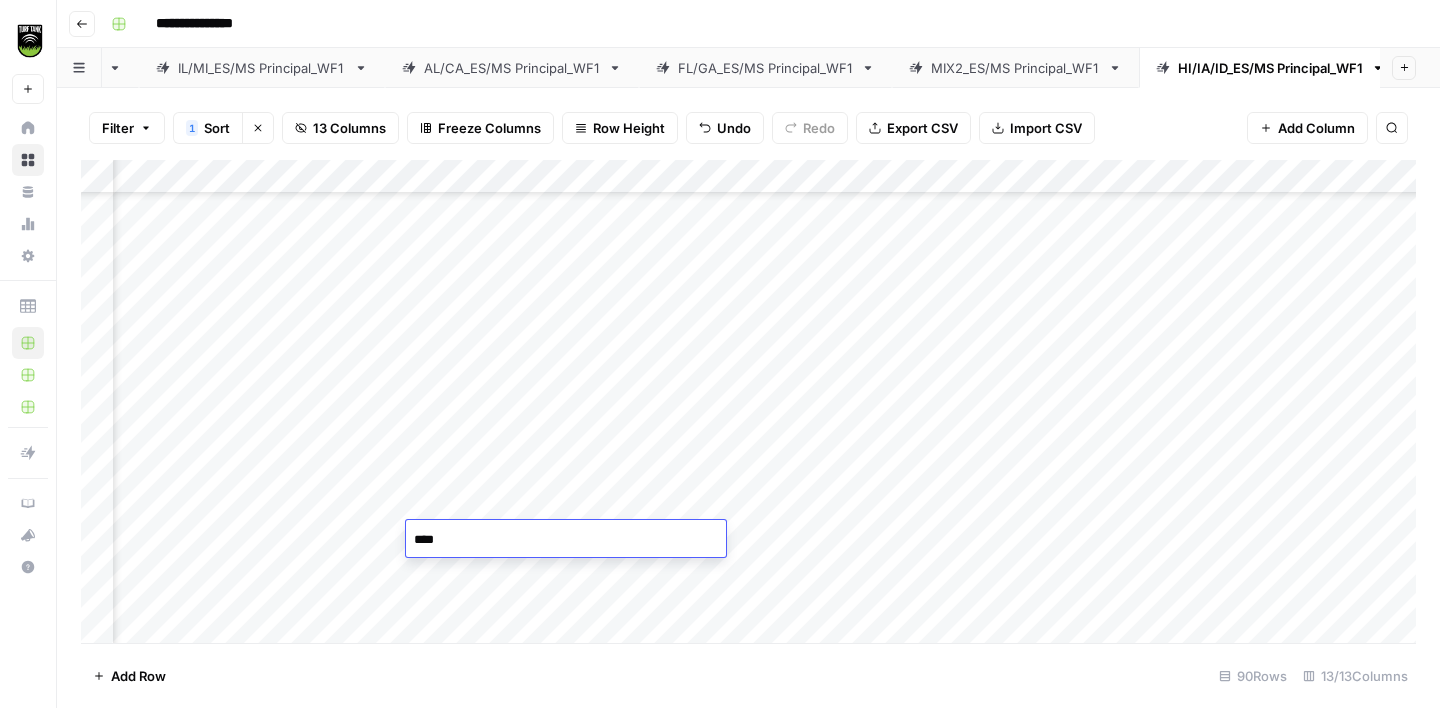 type on "*****" 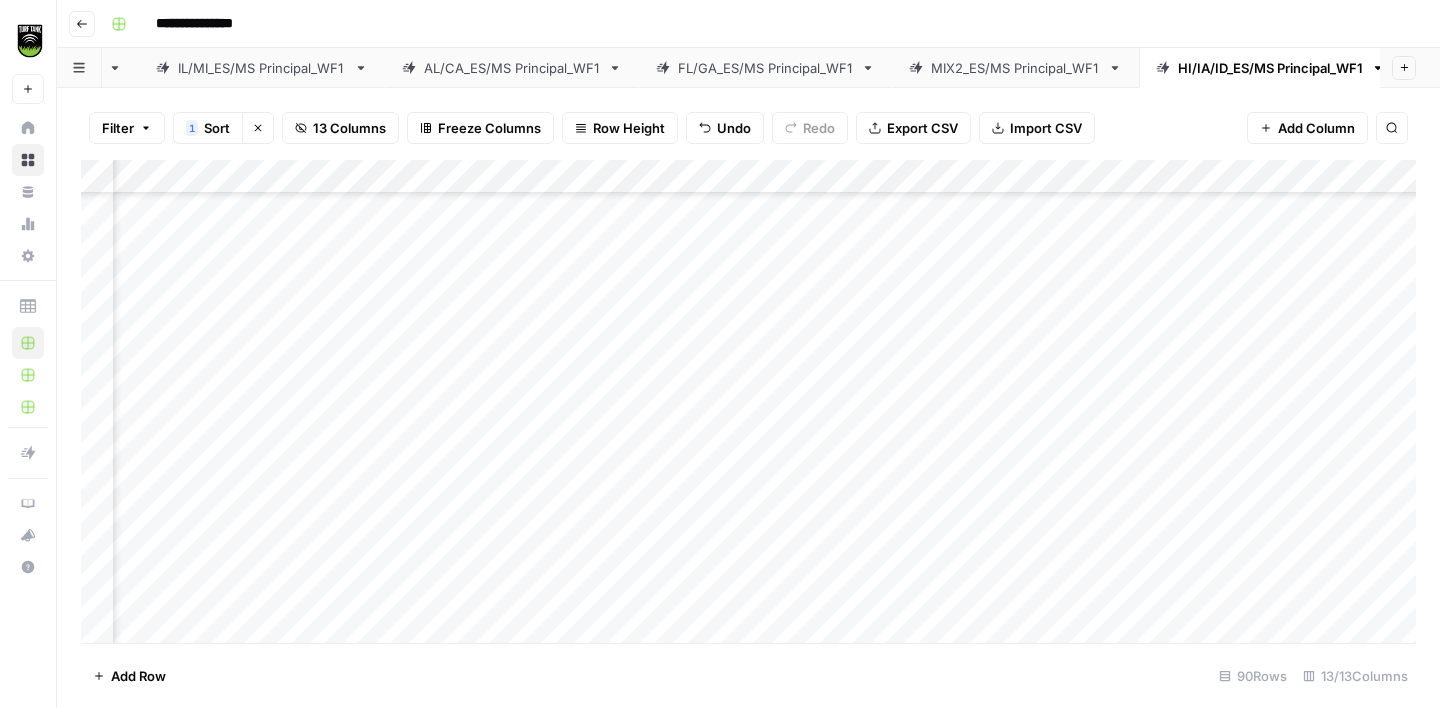 click on "Add Column" at bounding box center (748, 401) 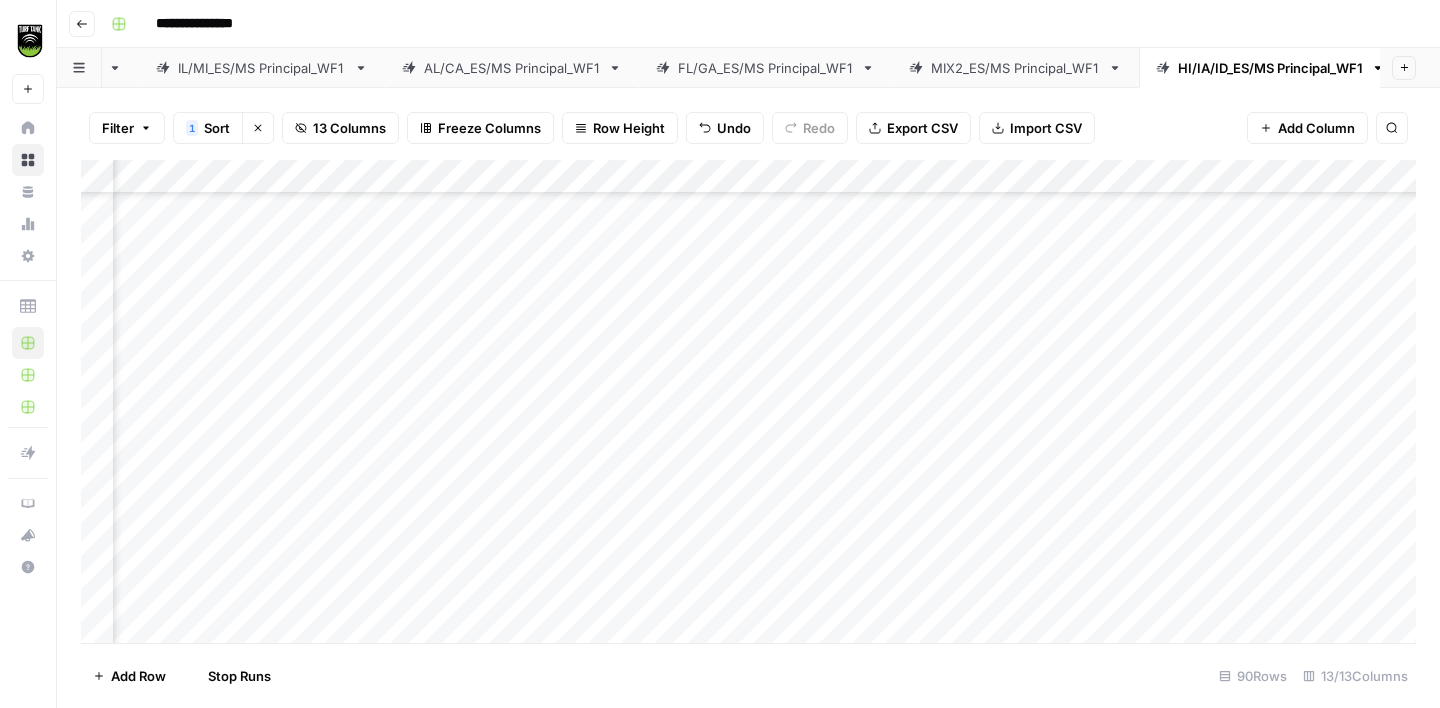 click on "Add Column" at bounding box center (748, 401) 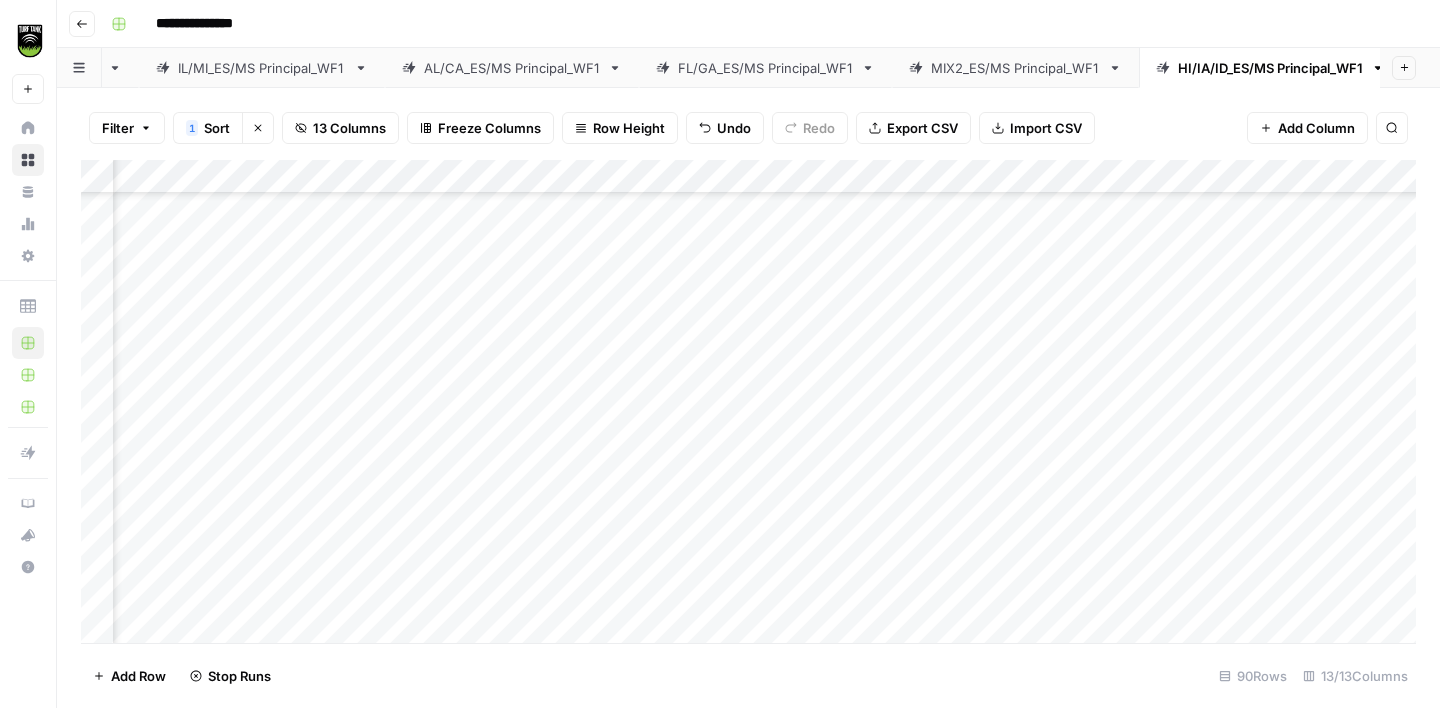click on "Add Column" at bounding box center (748, 401) 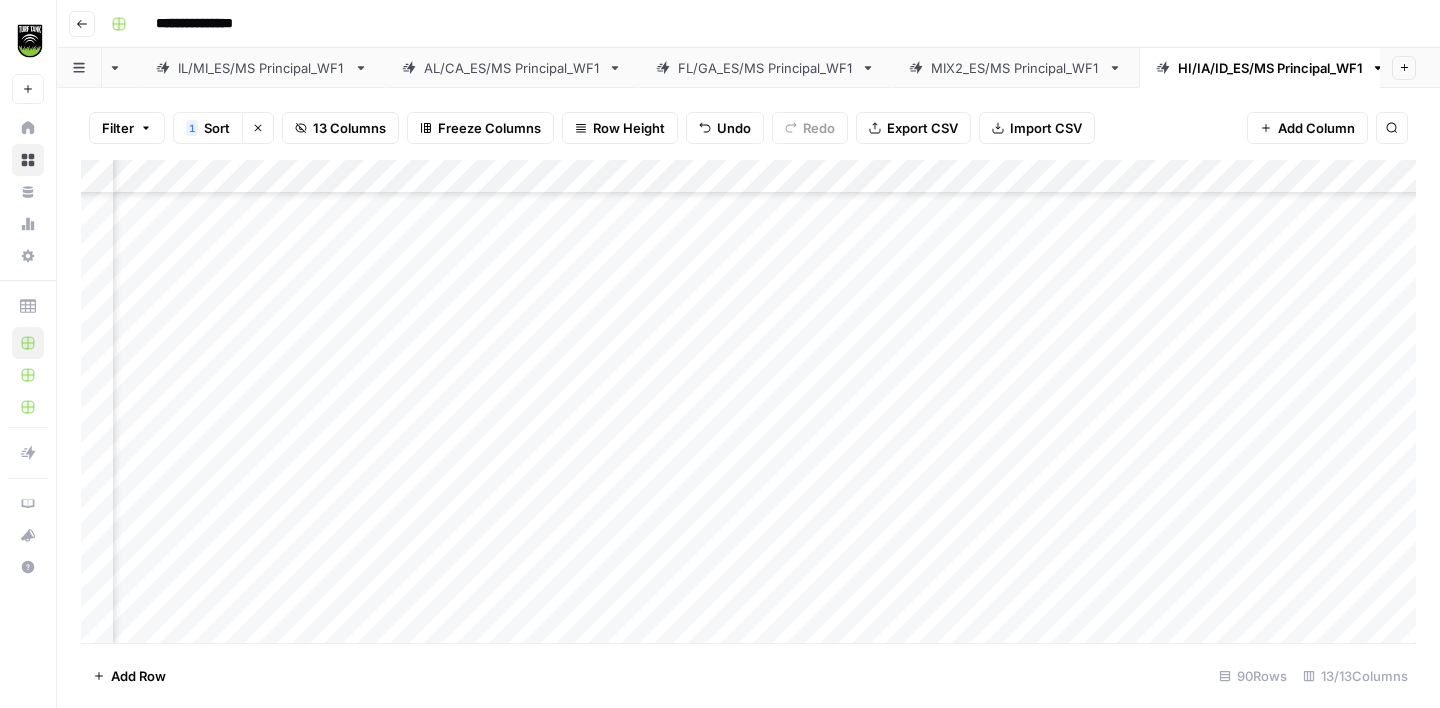 click on "Add Column" at bounding box center (748, 401) 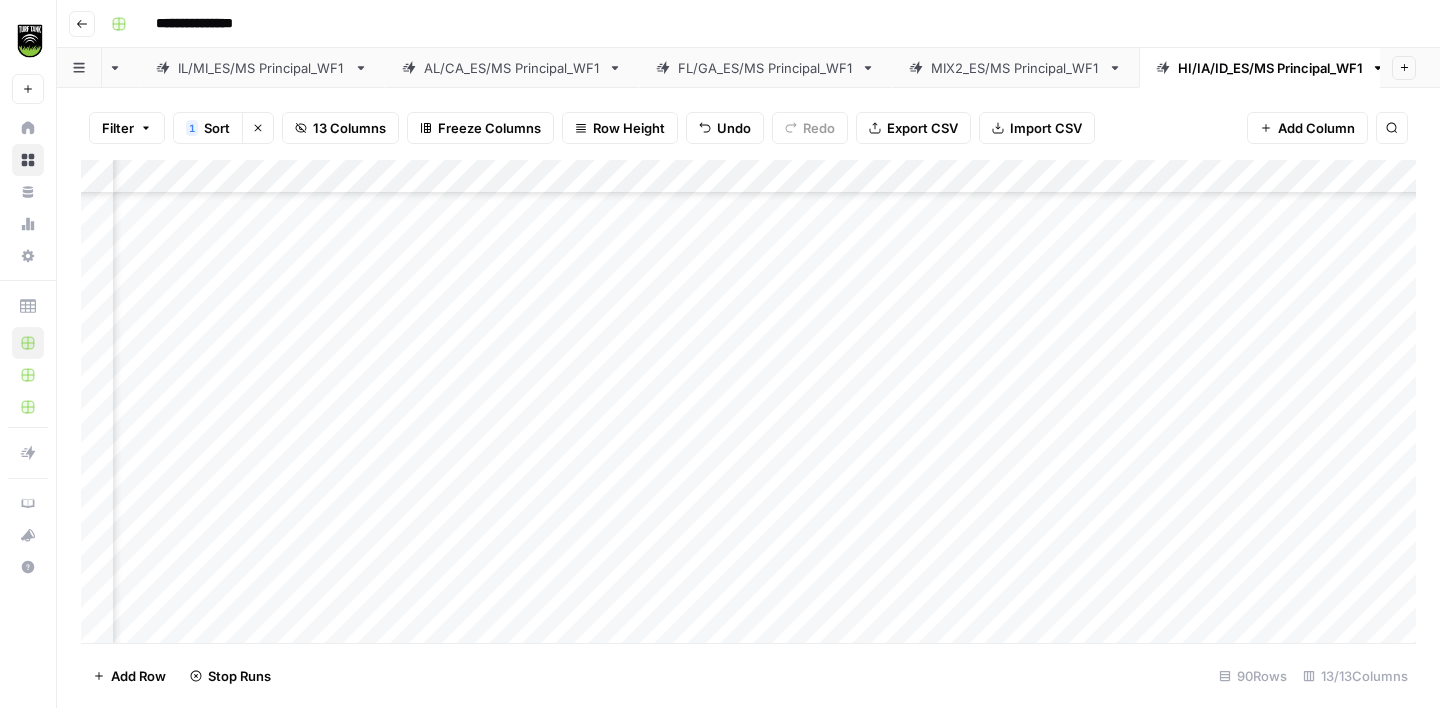 click on "Add Column" at bounding box center (748, 401) 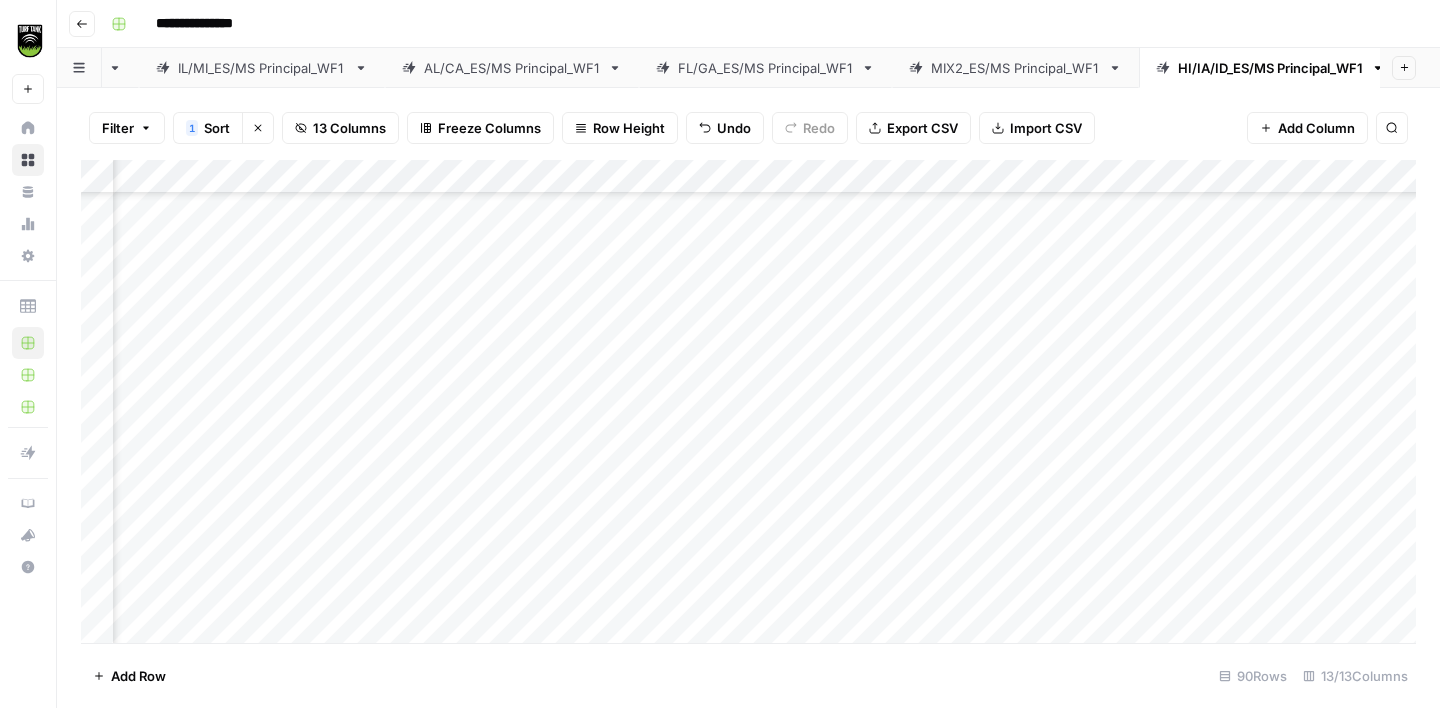 click on "Add Column" at bounding box center (748, 401) 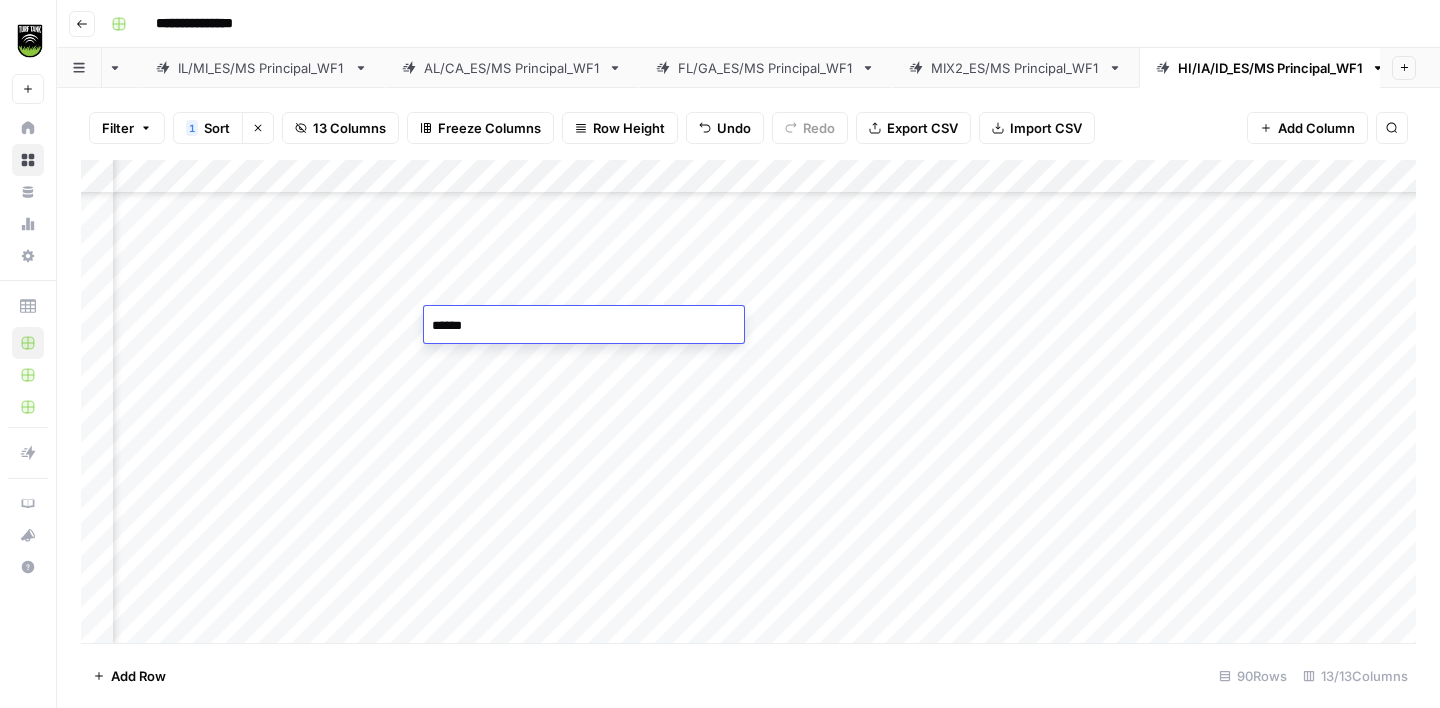 type on "*******" 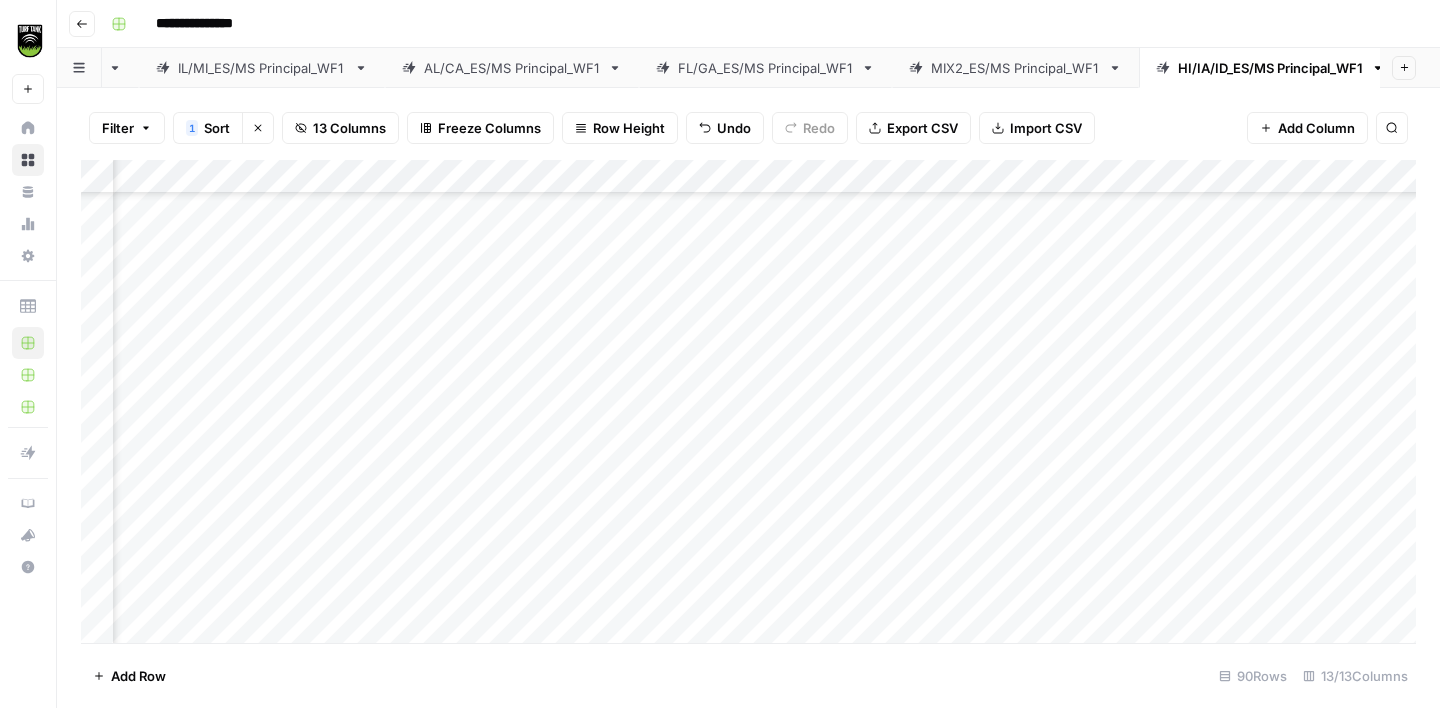 click on "Add Column" at bounding box center (748, 401) 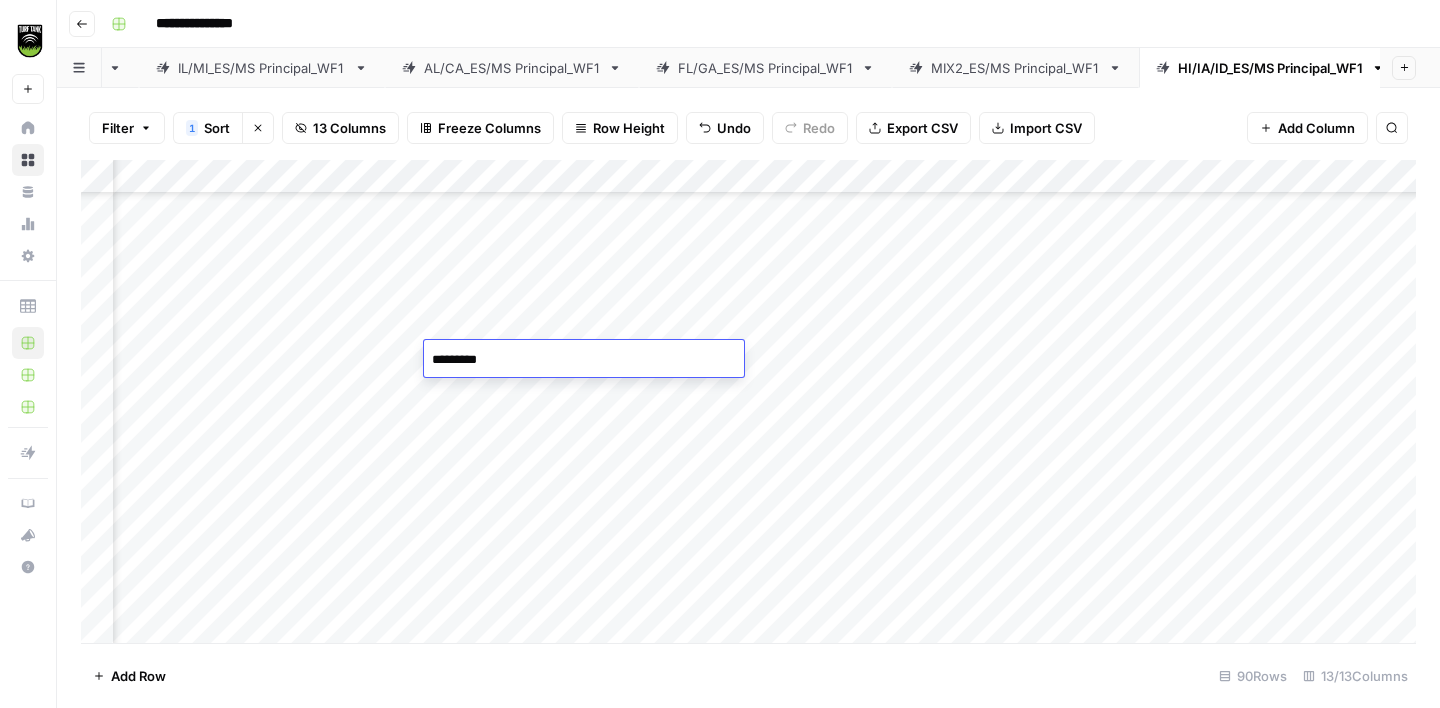 type on "**********" 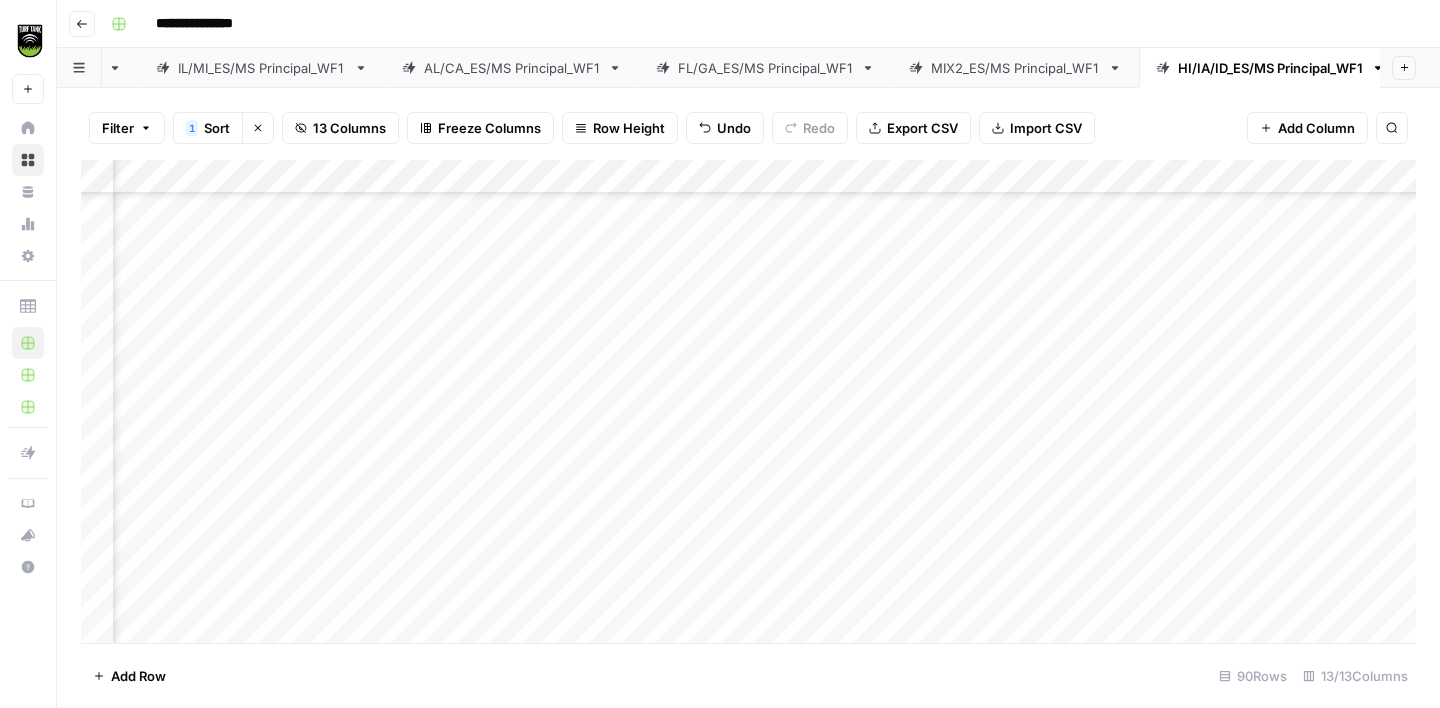 click on "Add Column" at bounding box center [748, 401] 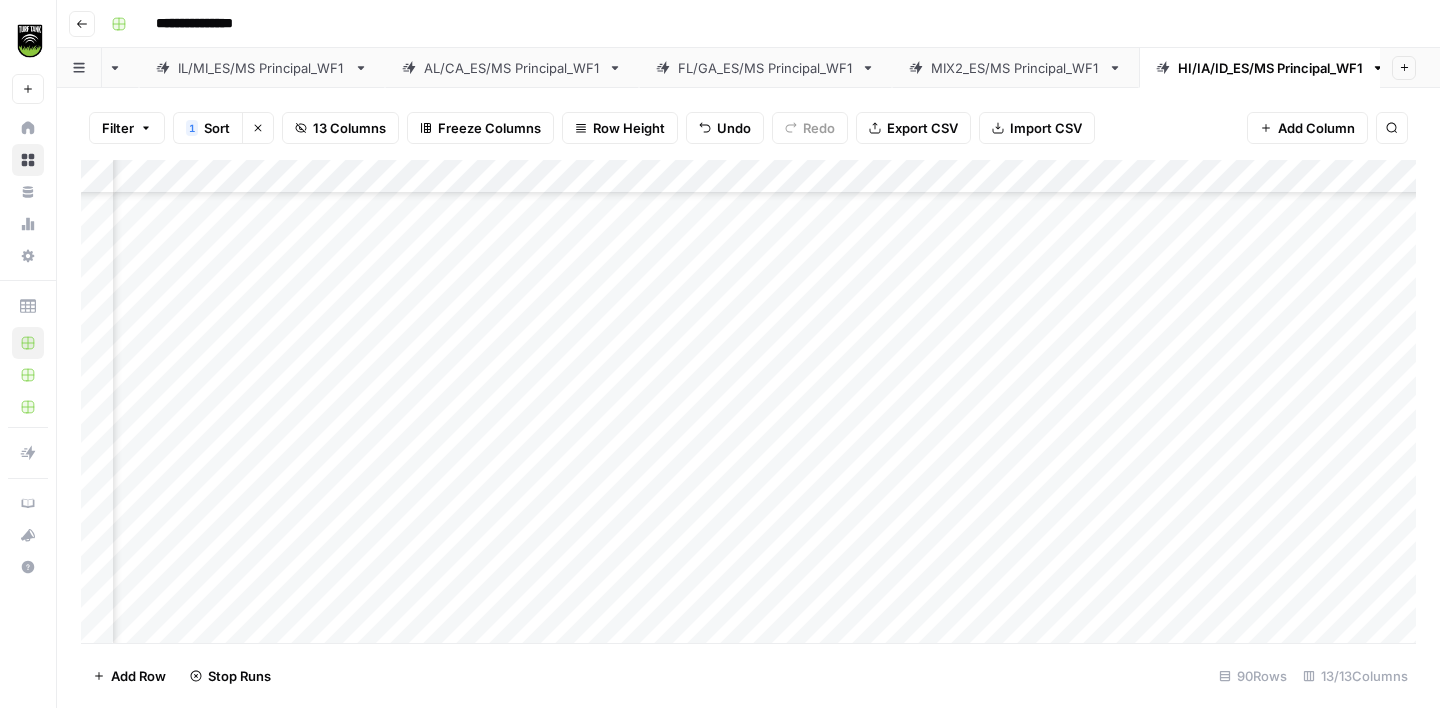 click on "Add Column" at bounding box center (748, 401) 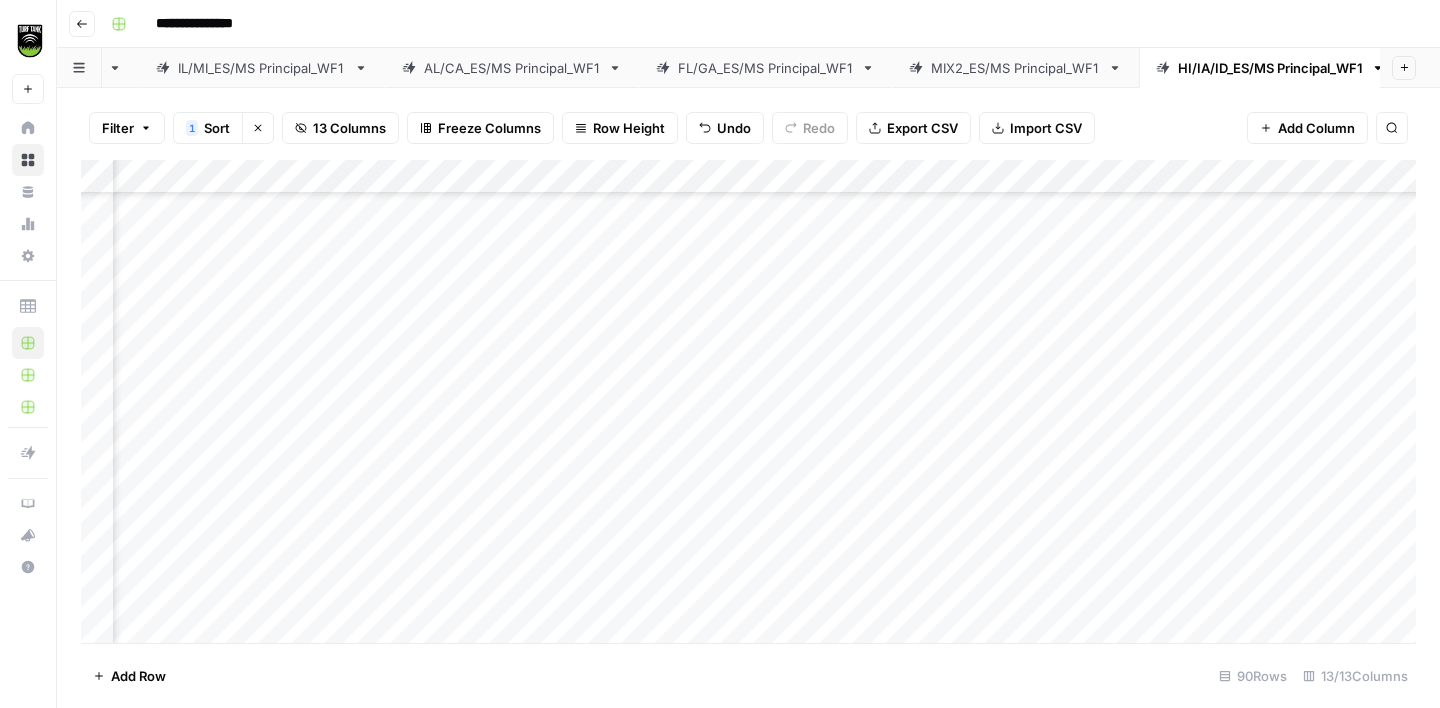 scroll, scrollTop: 2503, scrollLeft: 503, axis: both 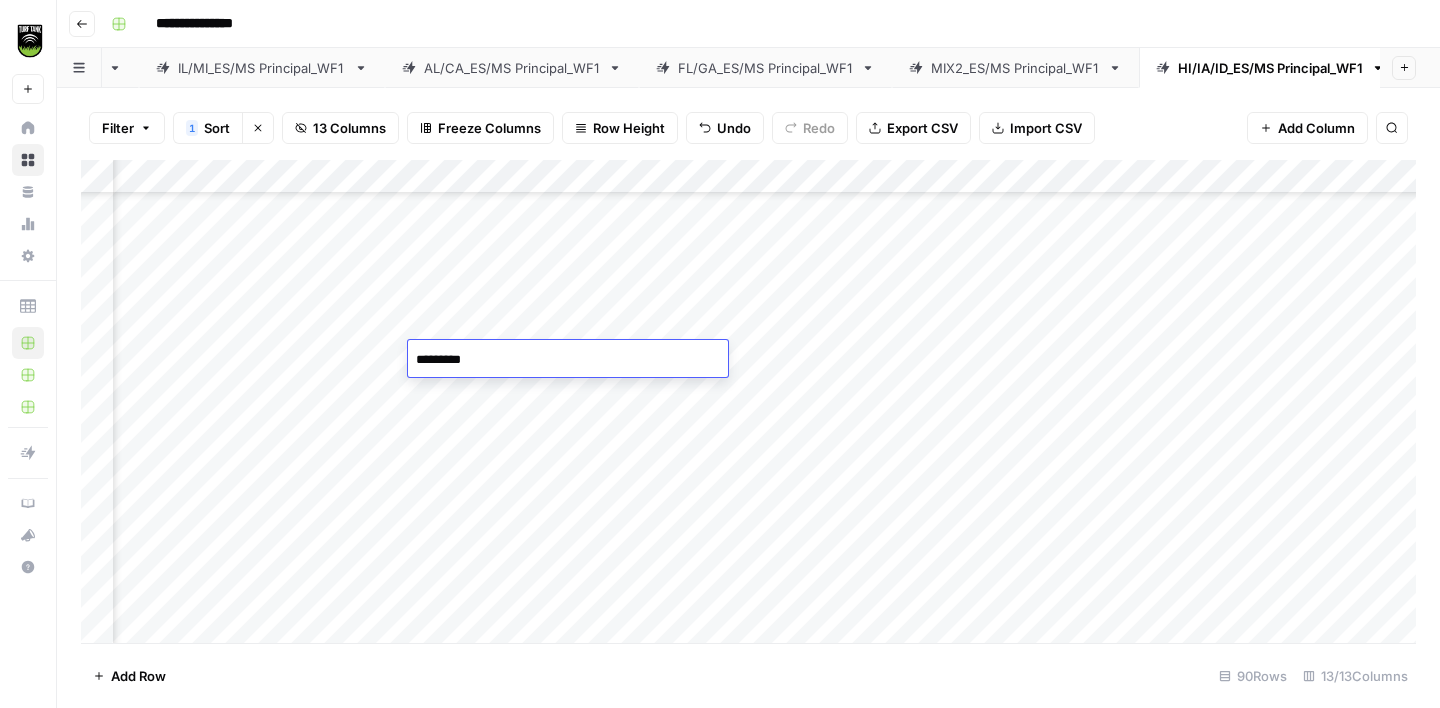 type on "**********" 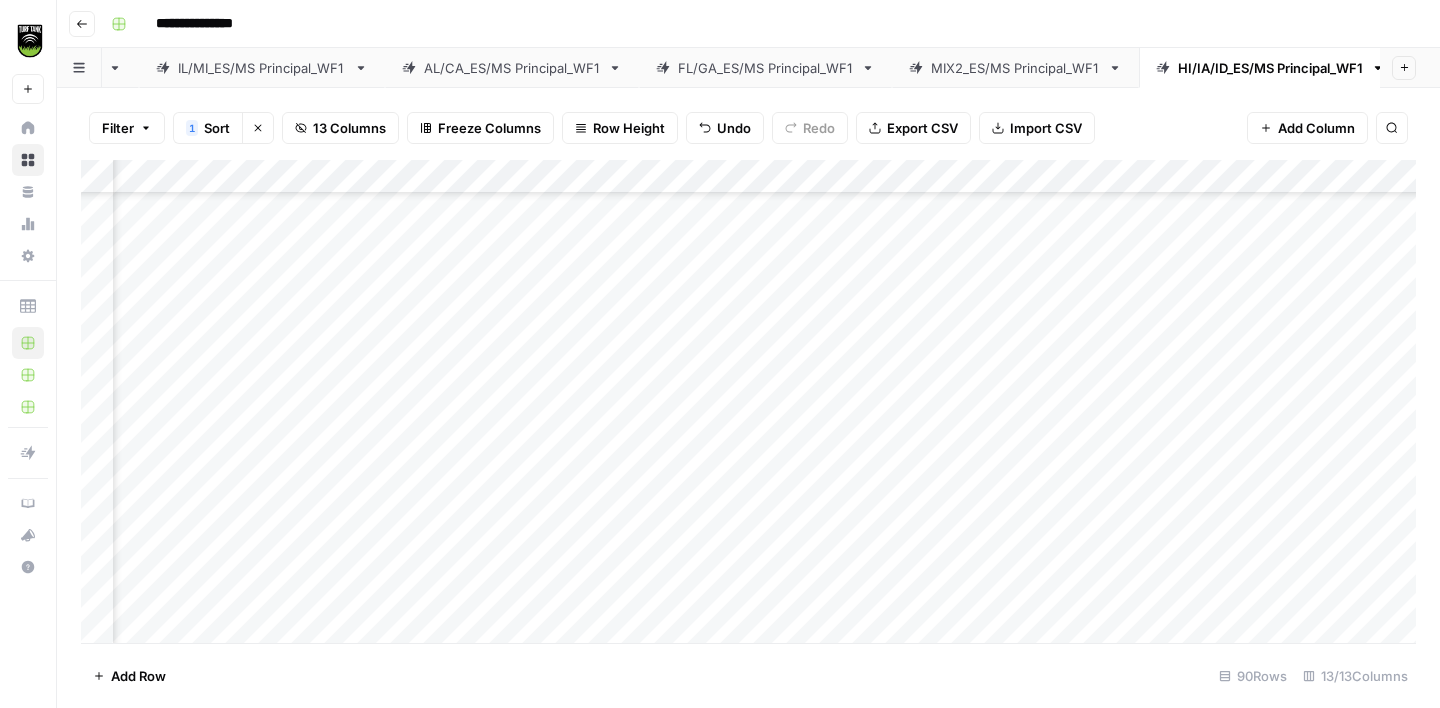 click on "Add Column" at bounding box center [748, 401] 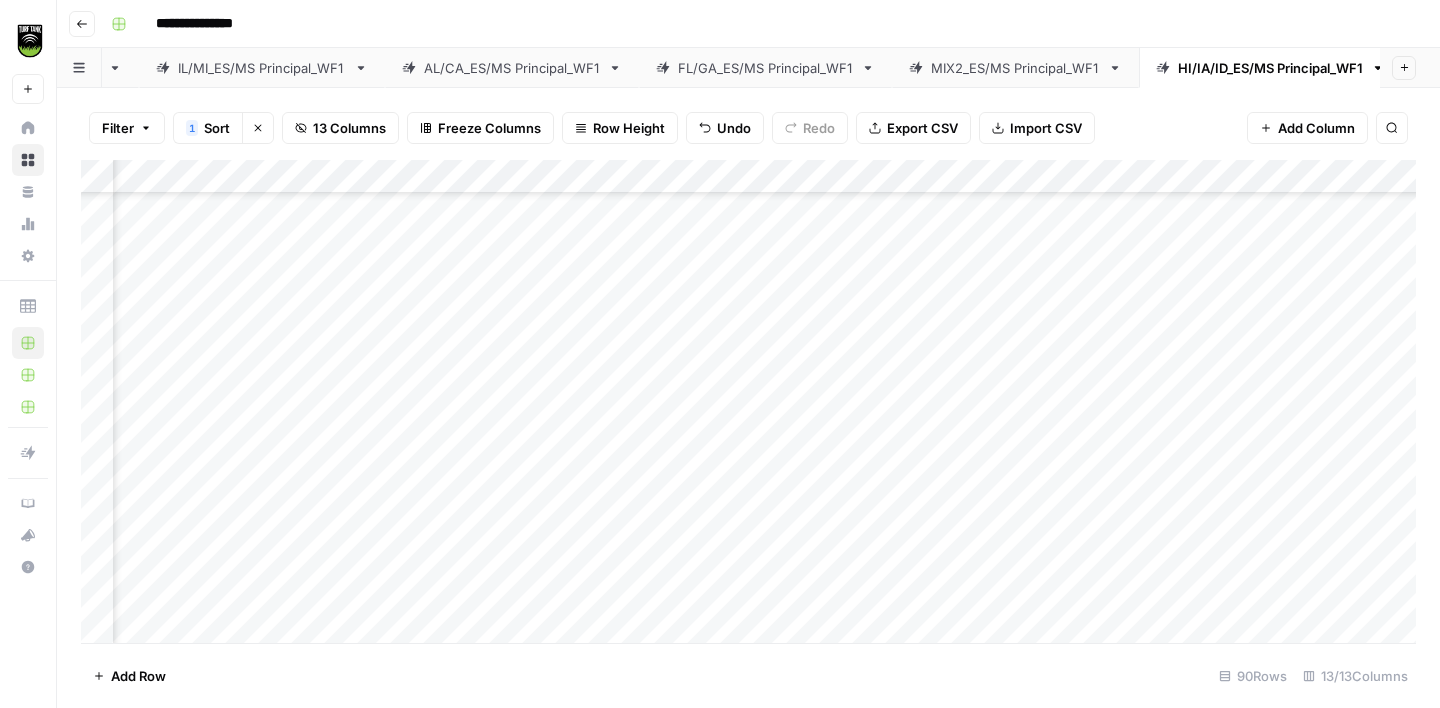 scroll, scrollTop: 181, scrollLeft: 158, axis: both 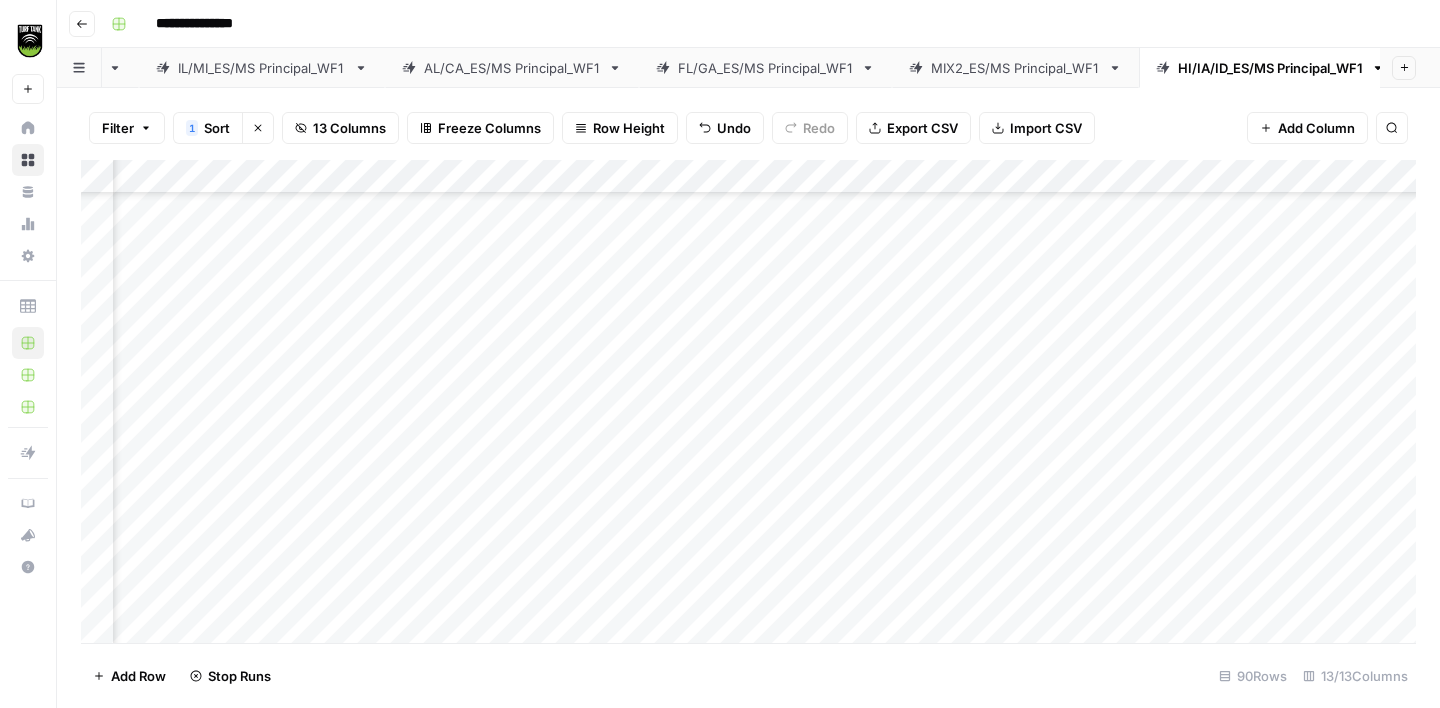 click on "Add Column" at bounding box center (748, 401) 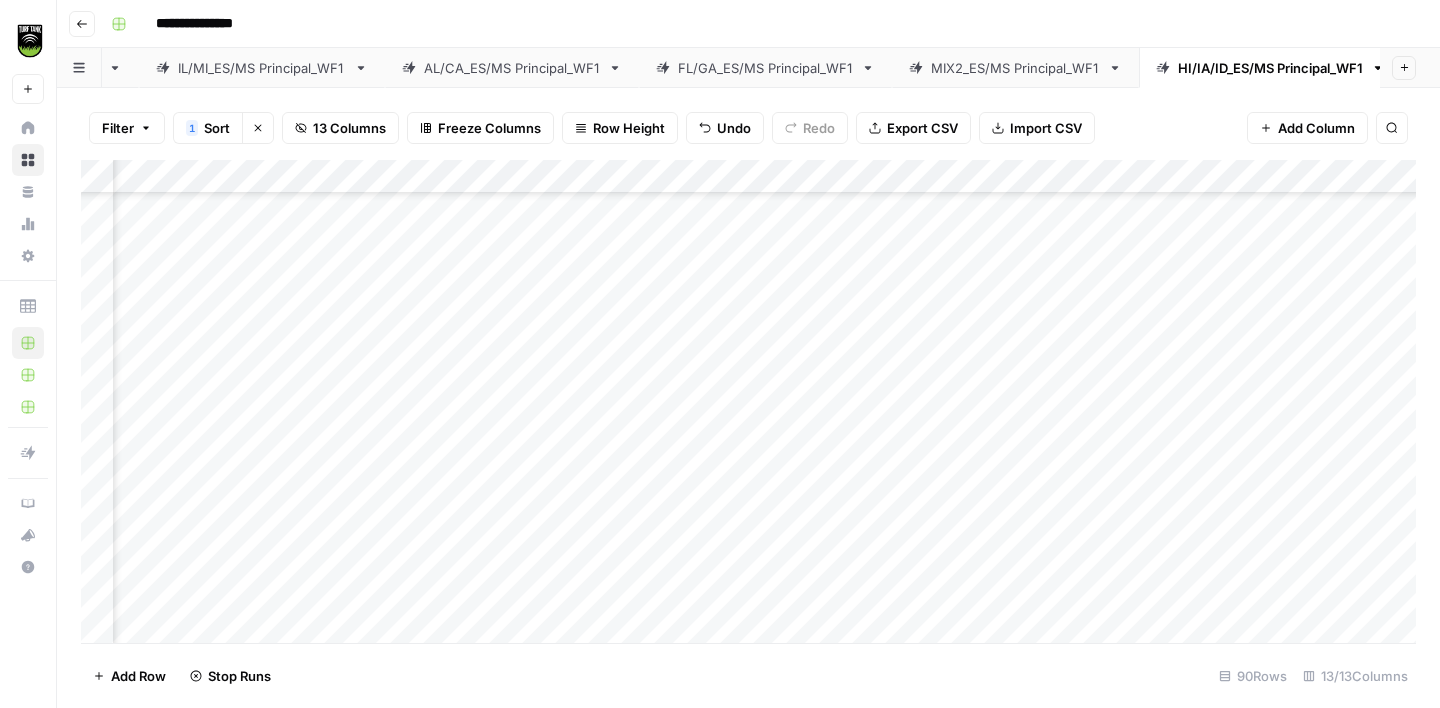 click on "Add Column" at bounding box center (748, 401) 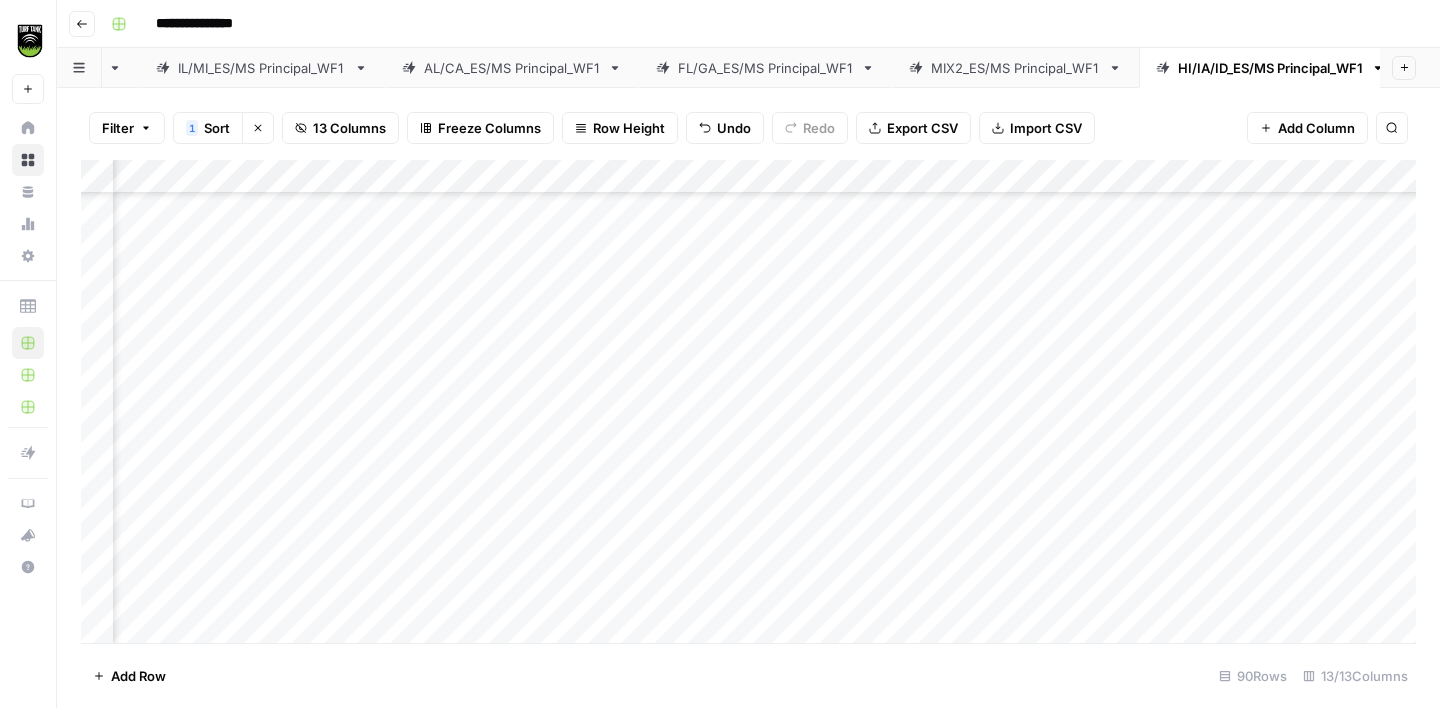 click on "Add Column" at bounding box center (748, 401) 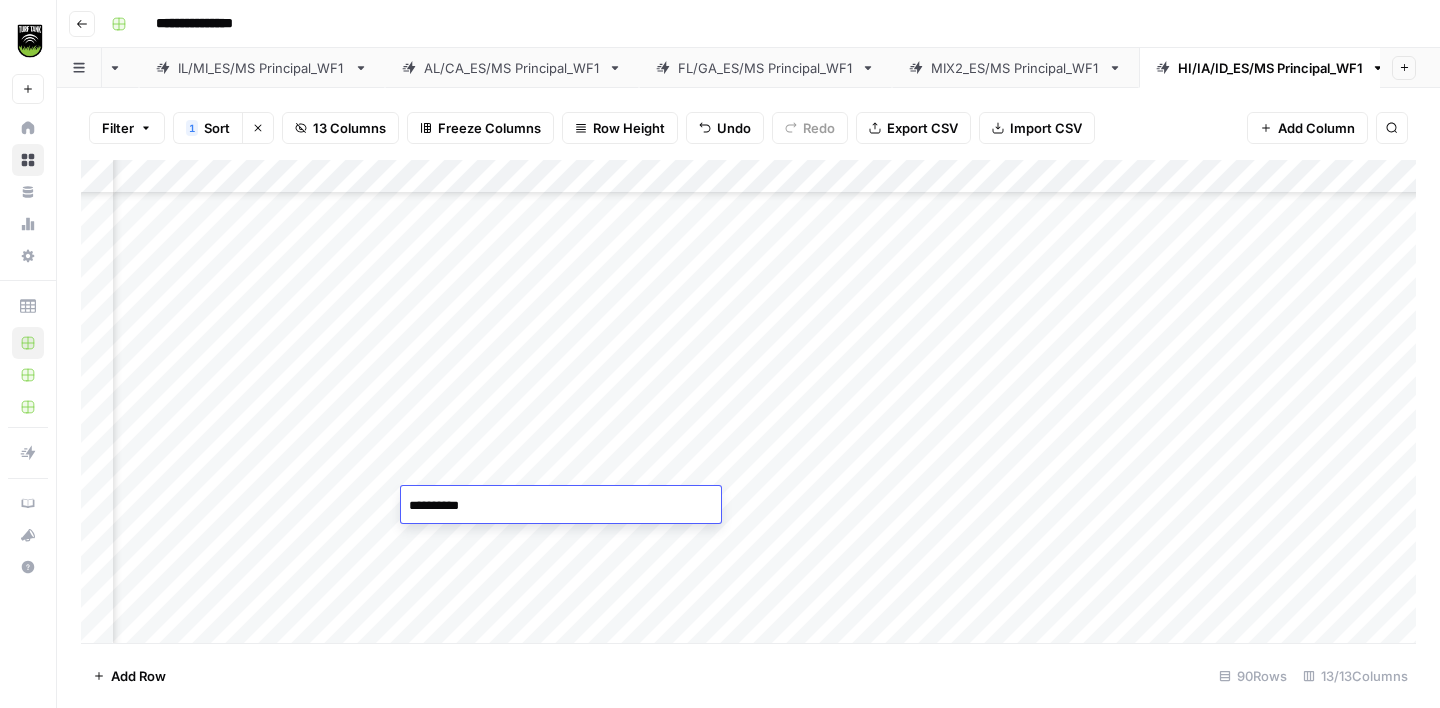 type on "**********" 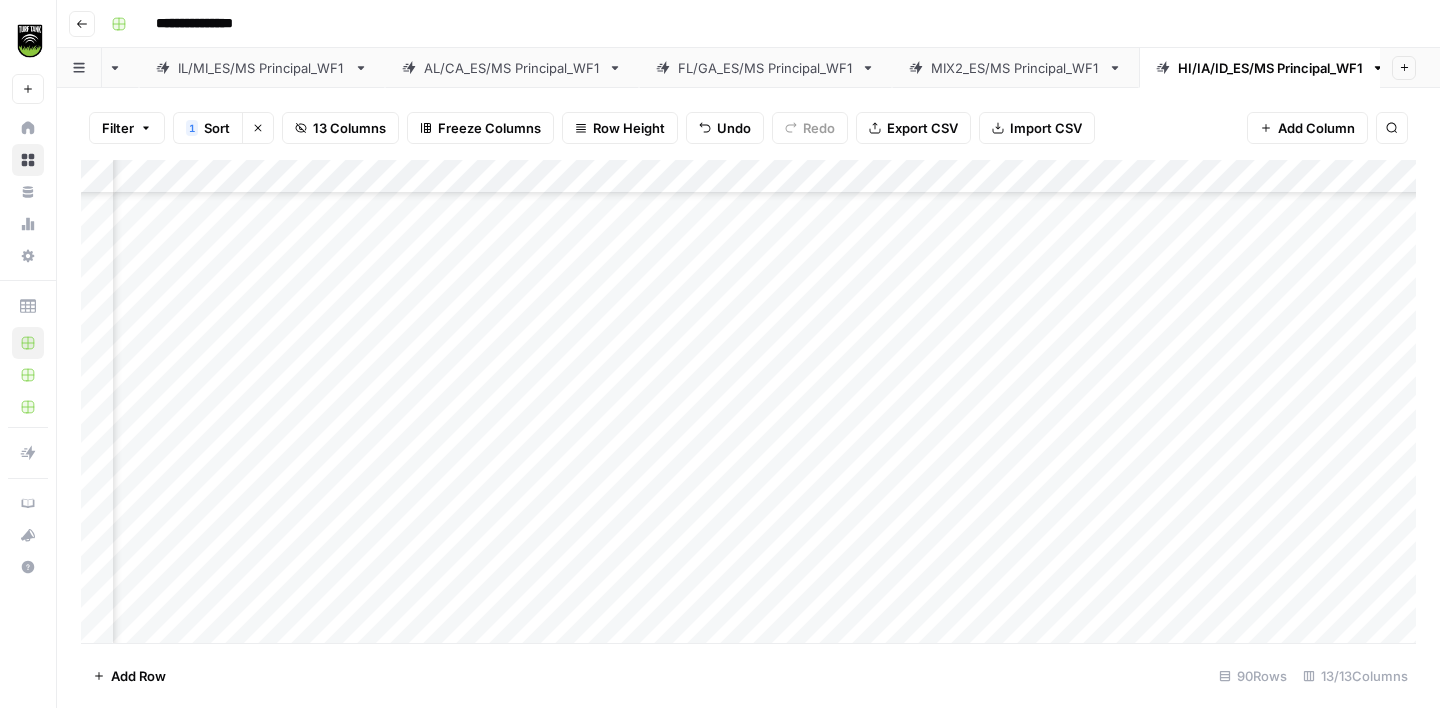 scroll, scrollTop: 165, scrollLeft: 510, axis: both 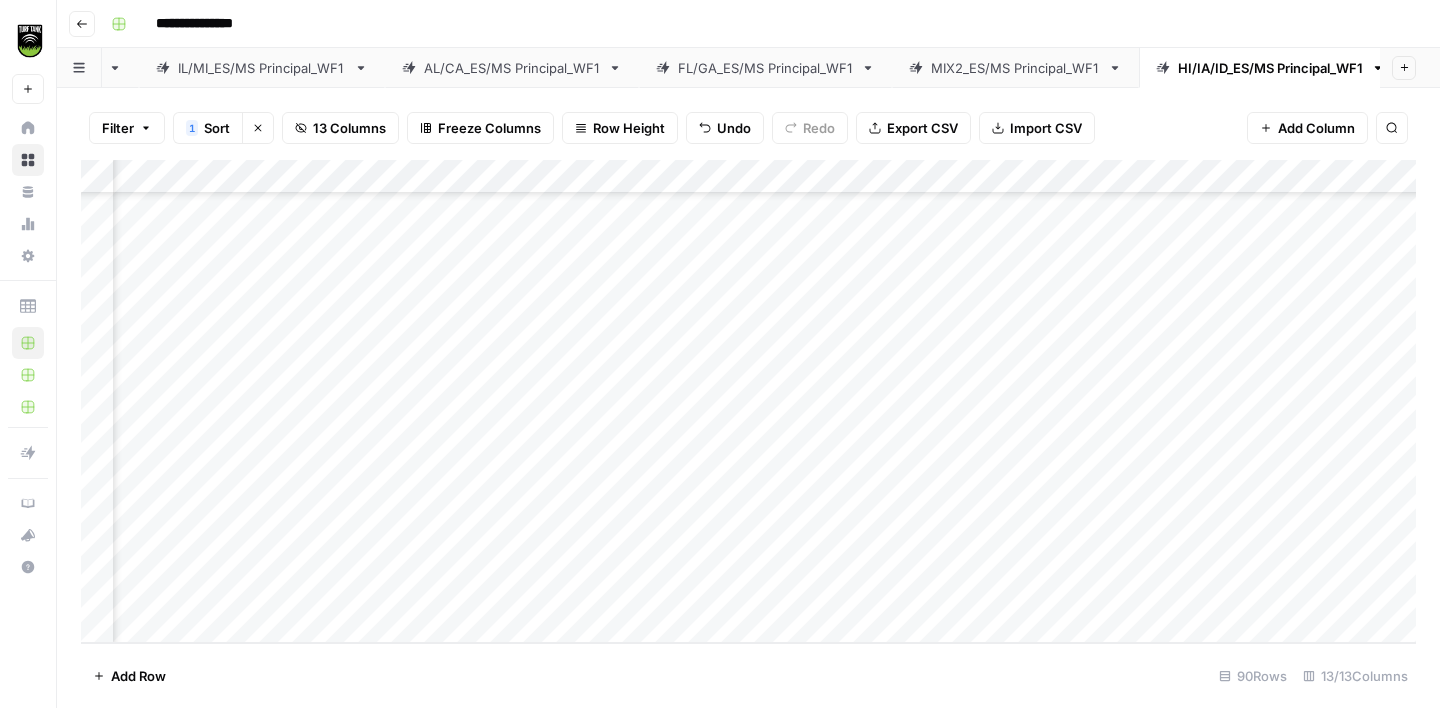 click on "Add Column" at bounding box center (748, 401) 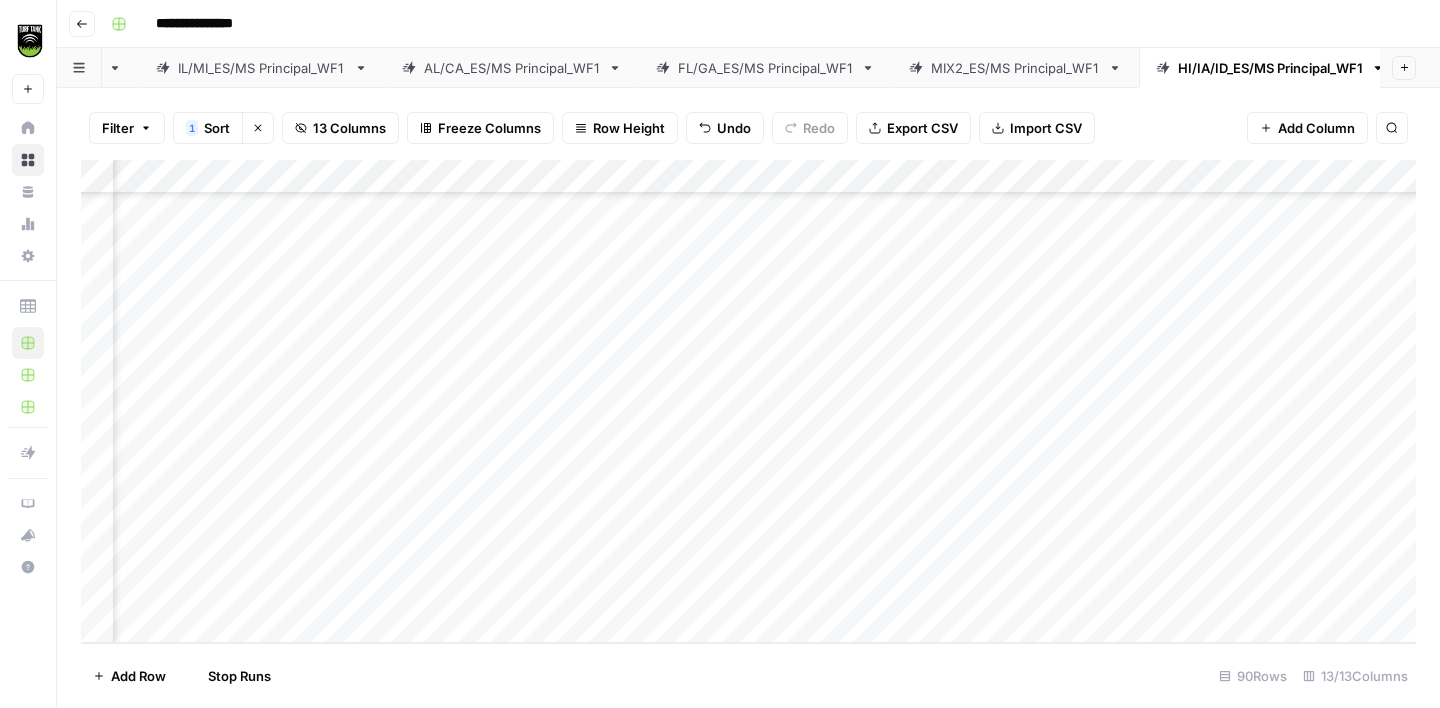 click on "Add Column" at bounding box center [748, 401] 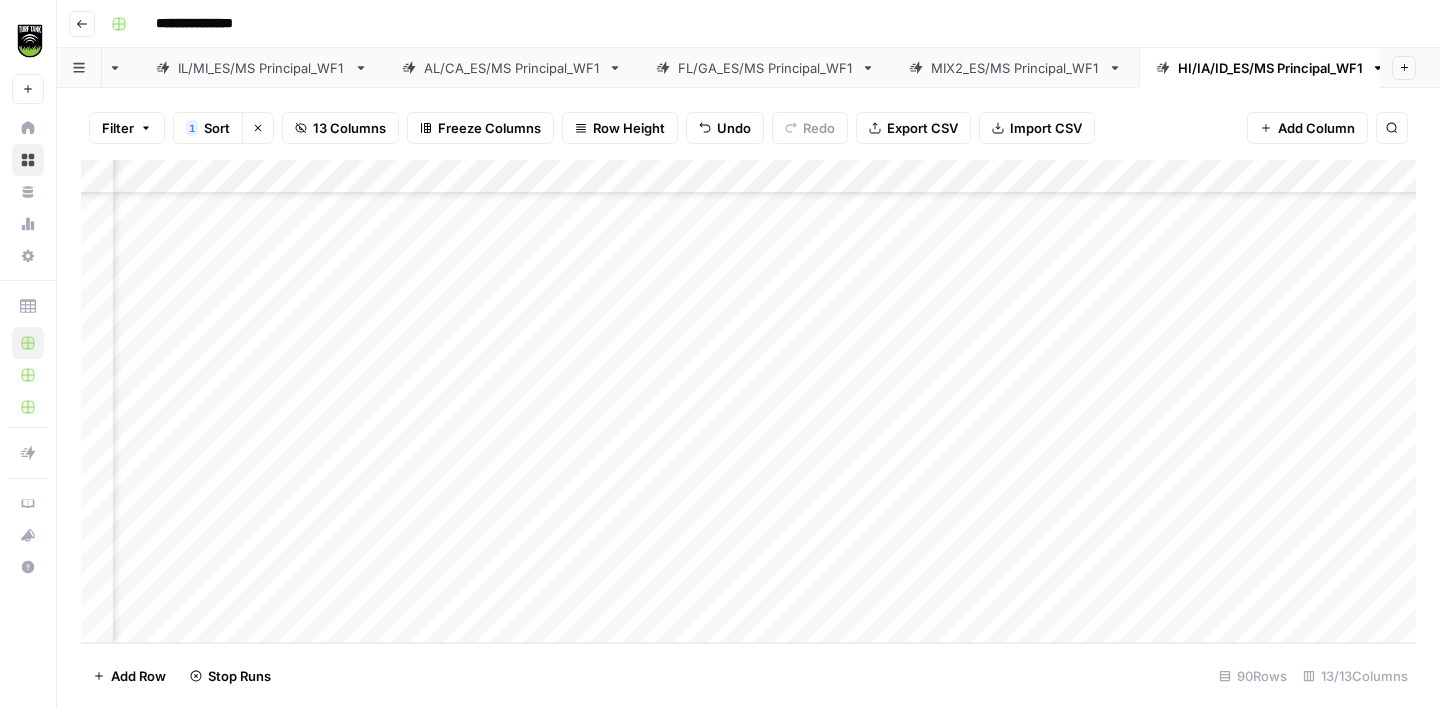 click on "Add Column" at bounding box center [748, 401] 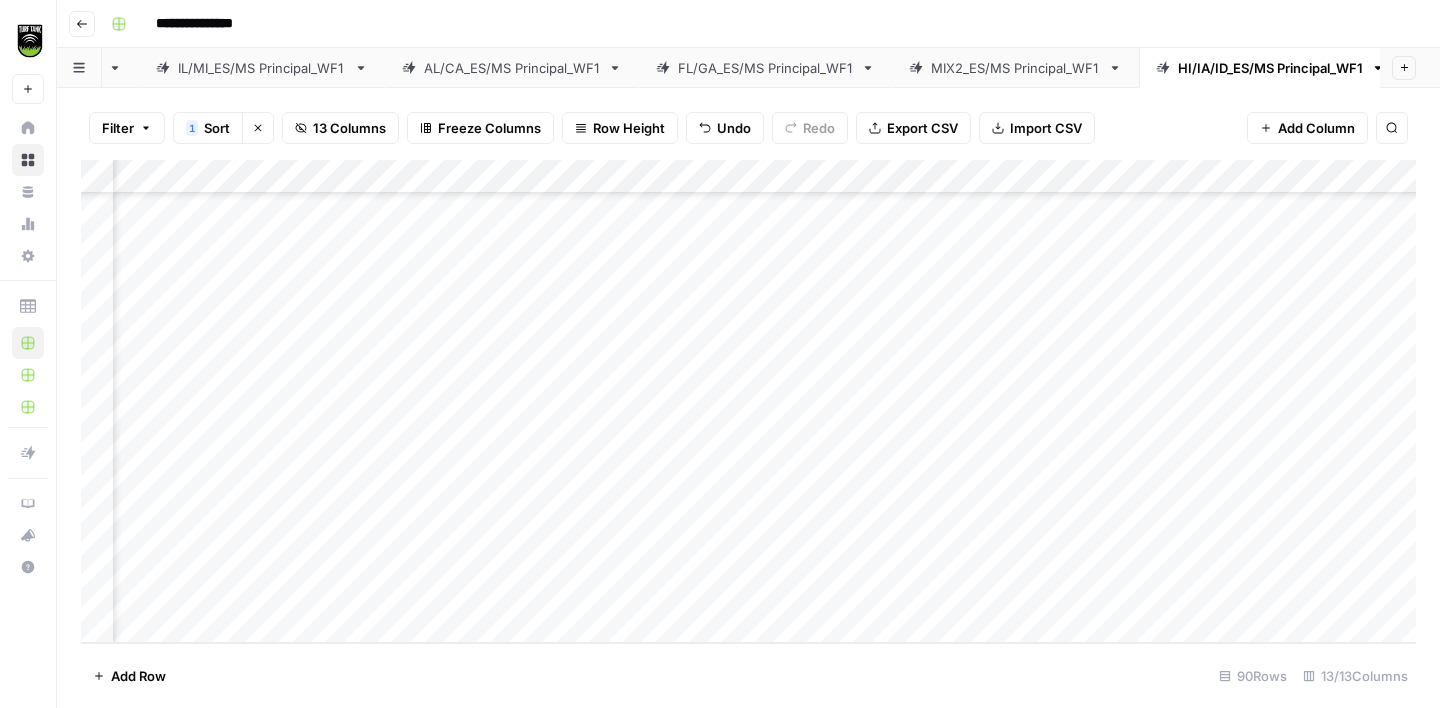 click on "Add Column" at bounding box center [748, 401] 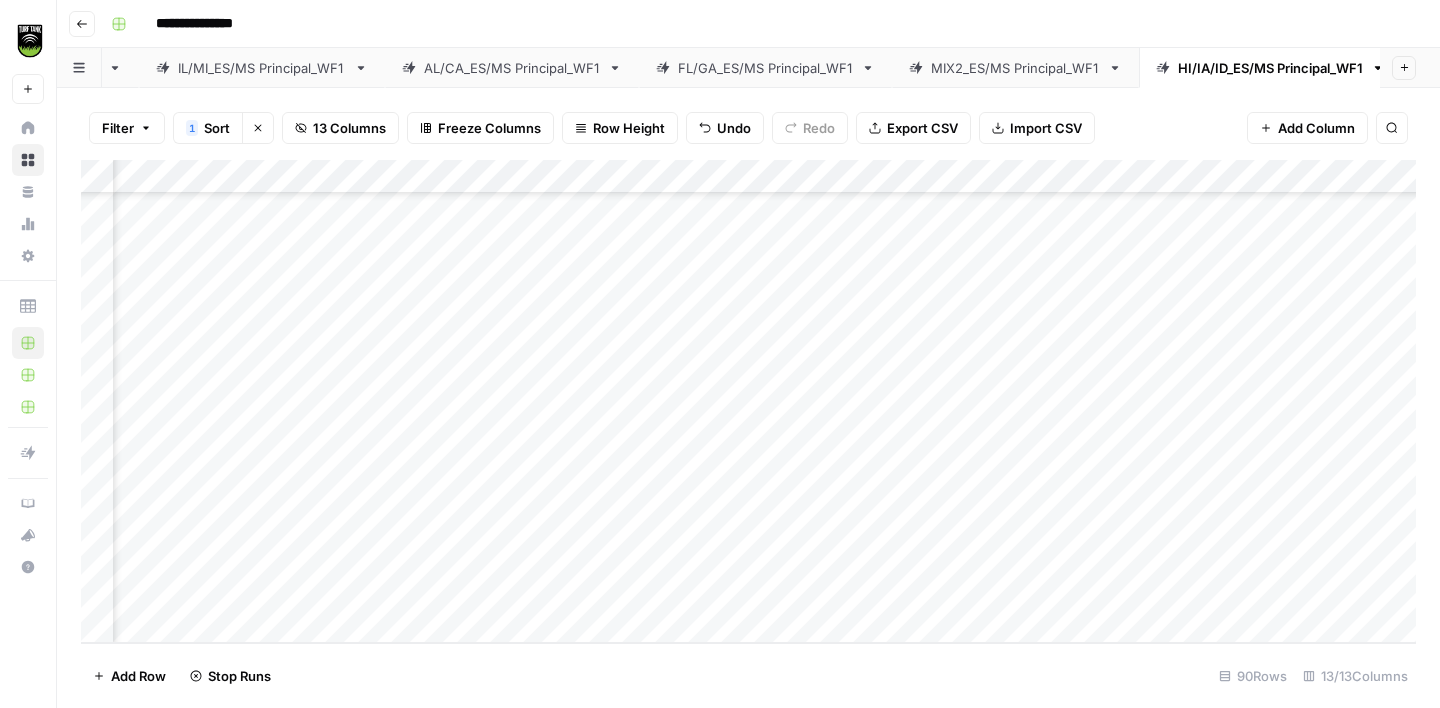 click on "Add Column" at bounding box center [748, 401] 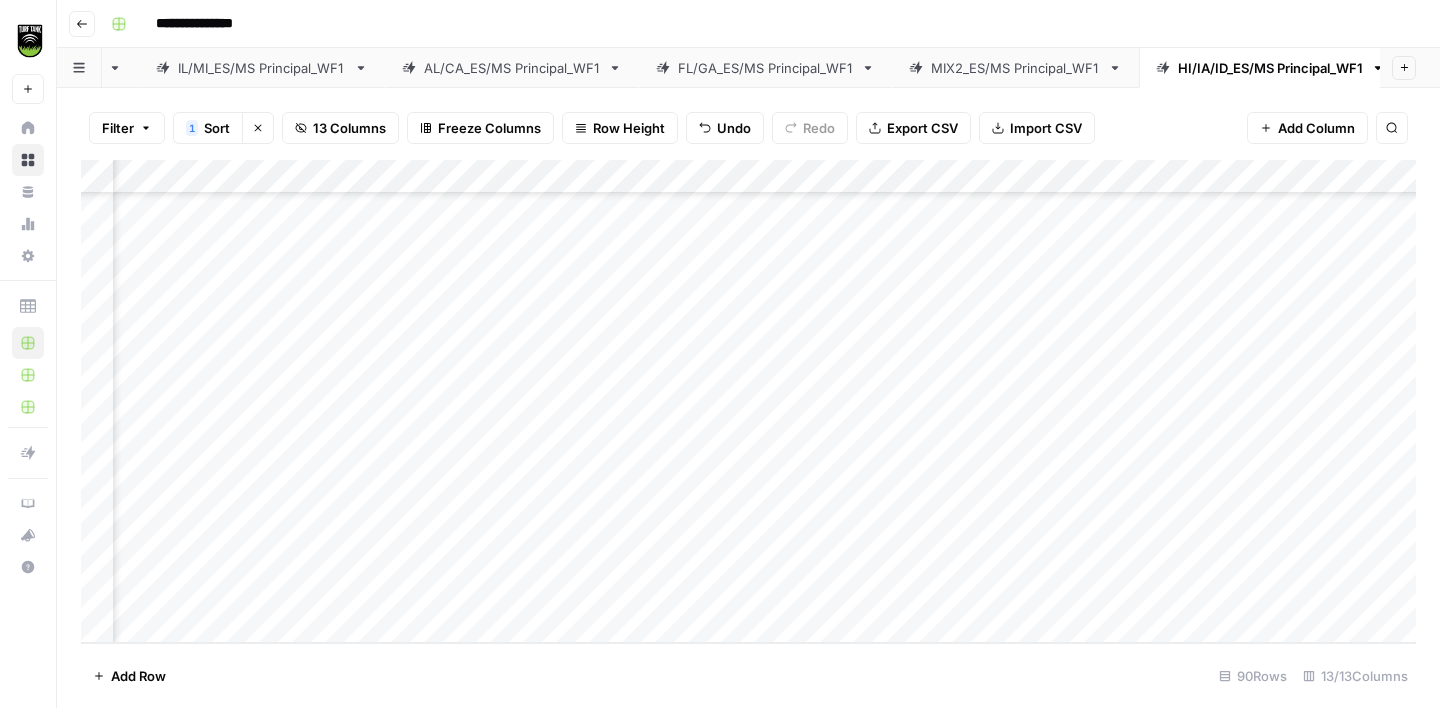 click on "Add Column" at bounding box center [748, 401] 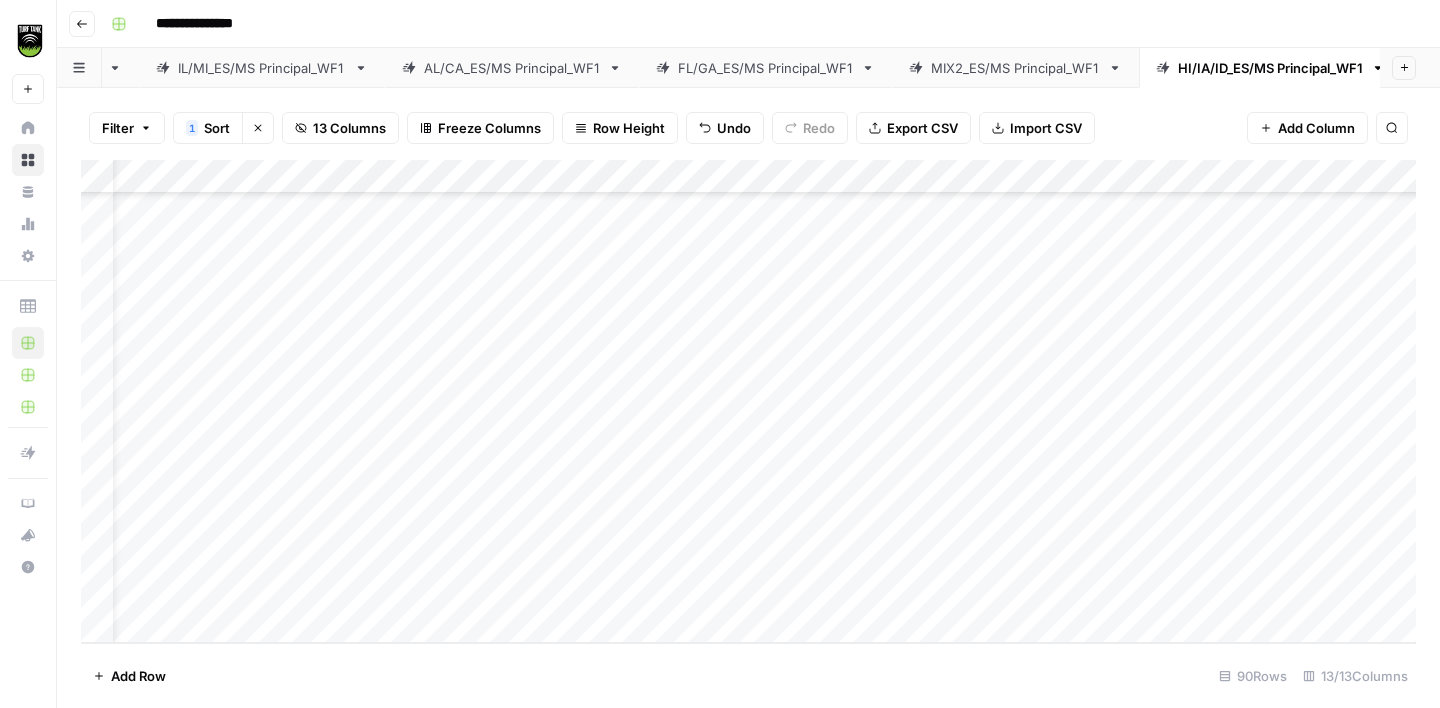 scroll, scrollTop: 2643, scrollLeft: 314, axis: both 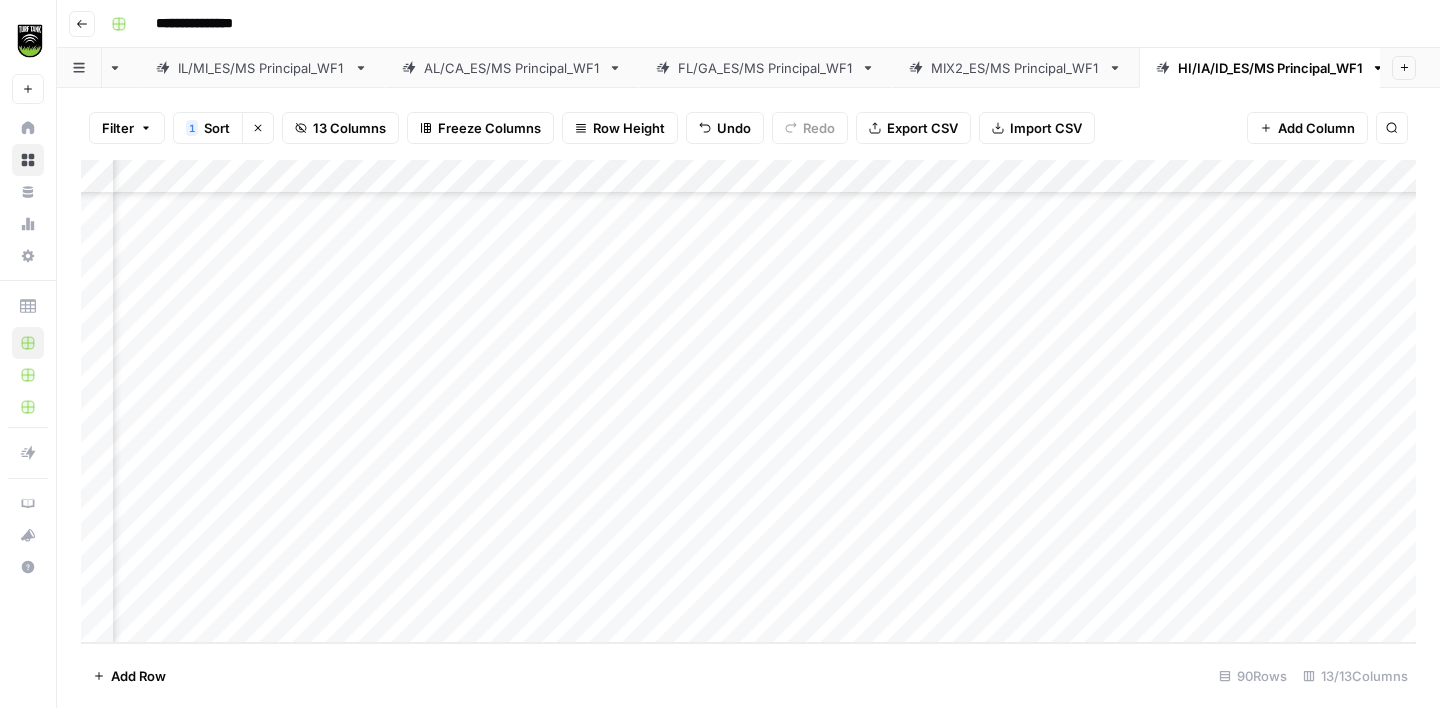 click on "Add Column" at bounding box center [748, 401] 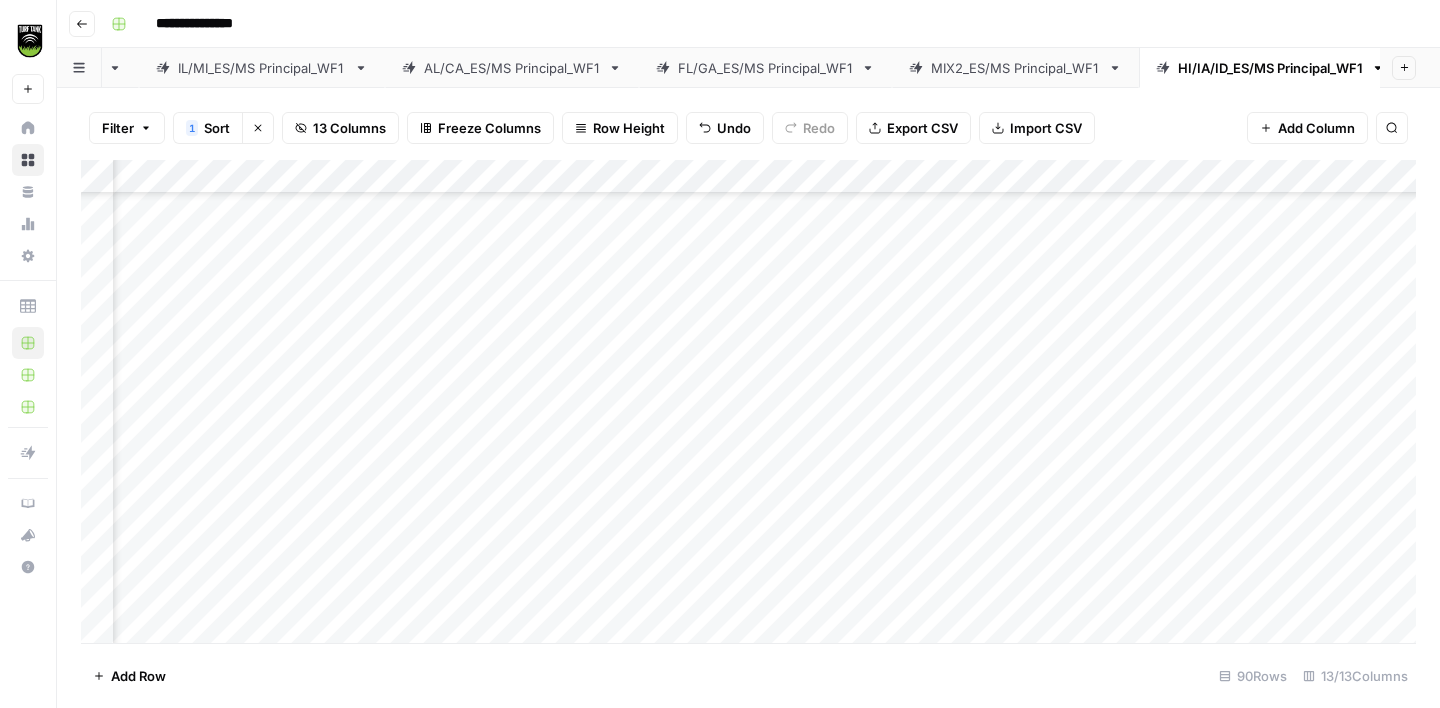 scroll, scrollTop: 2643, scrollLeft: 454, axis: both 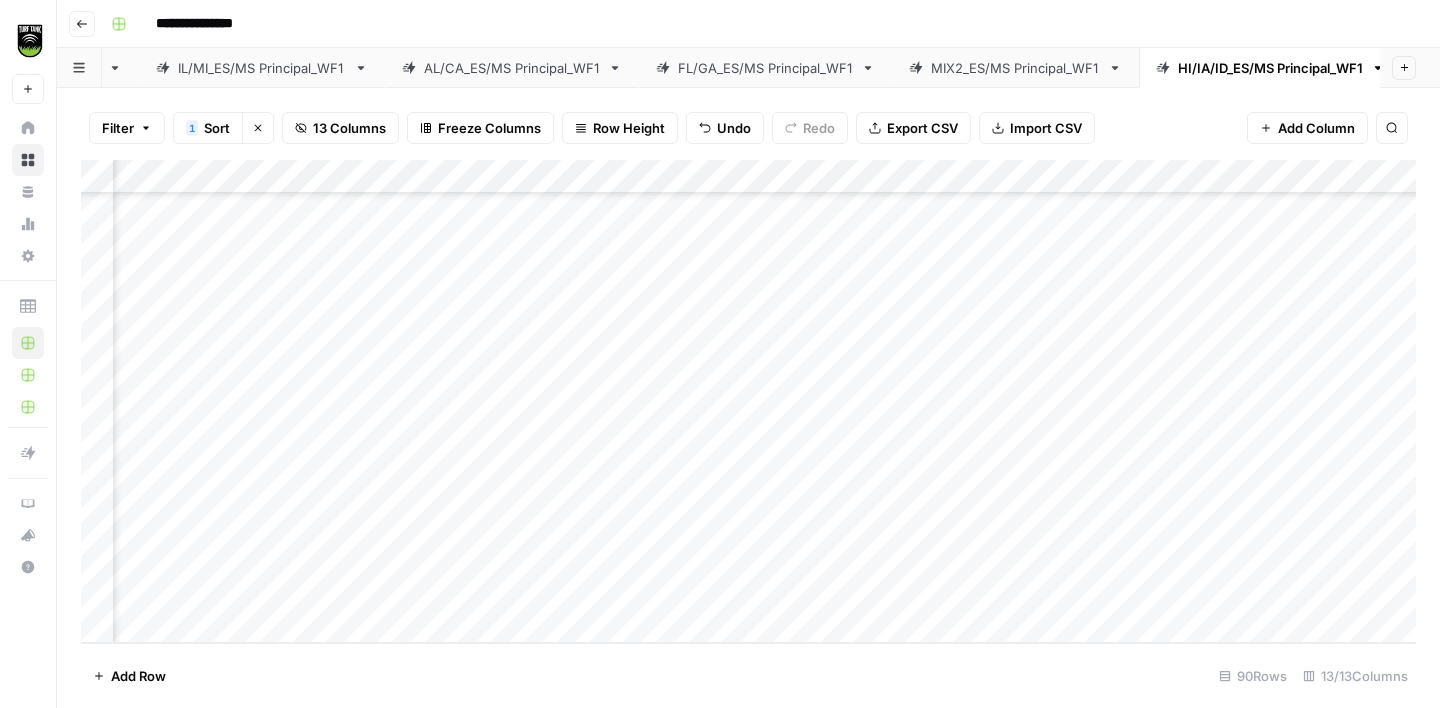click on "Add Column" at bounding box center (748, 401) 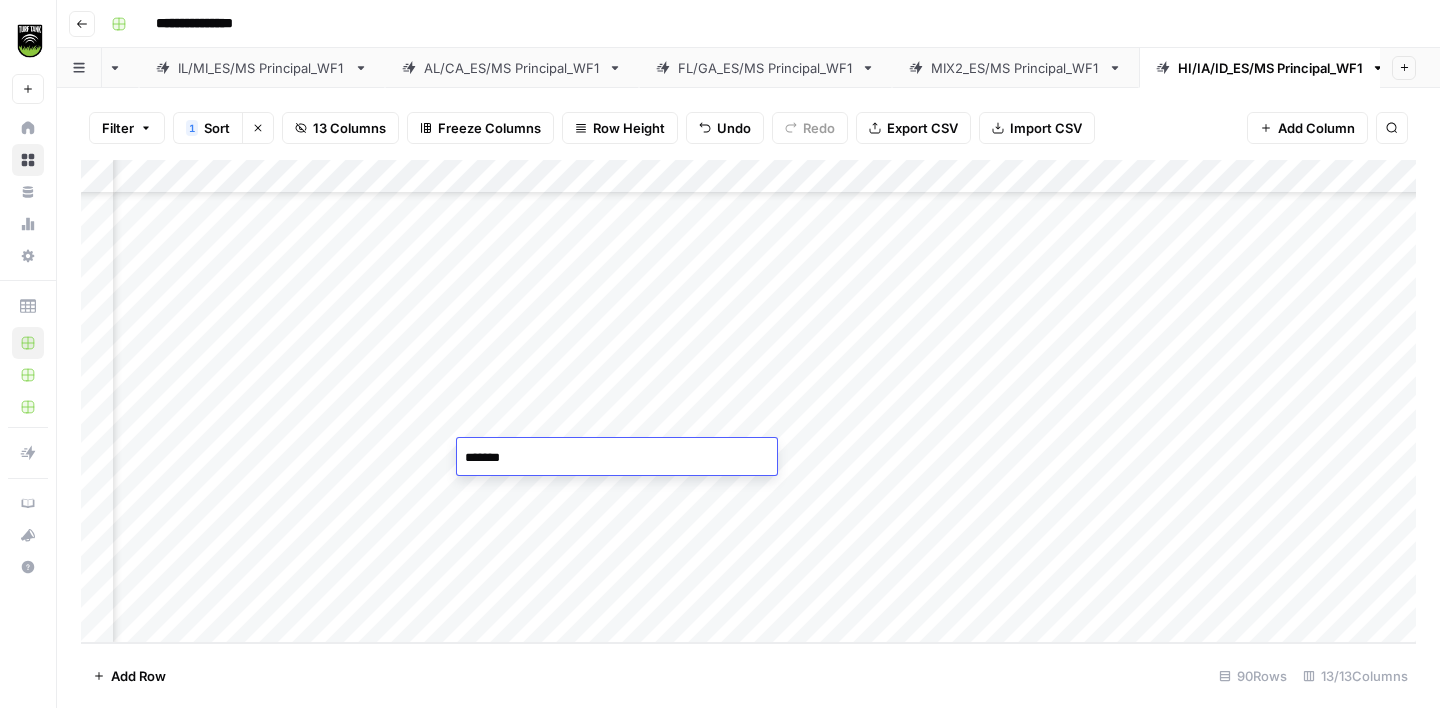 click on "*******" at bounding box center (617, 458) 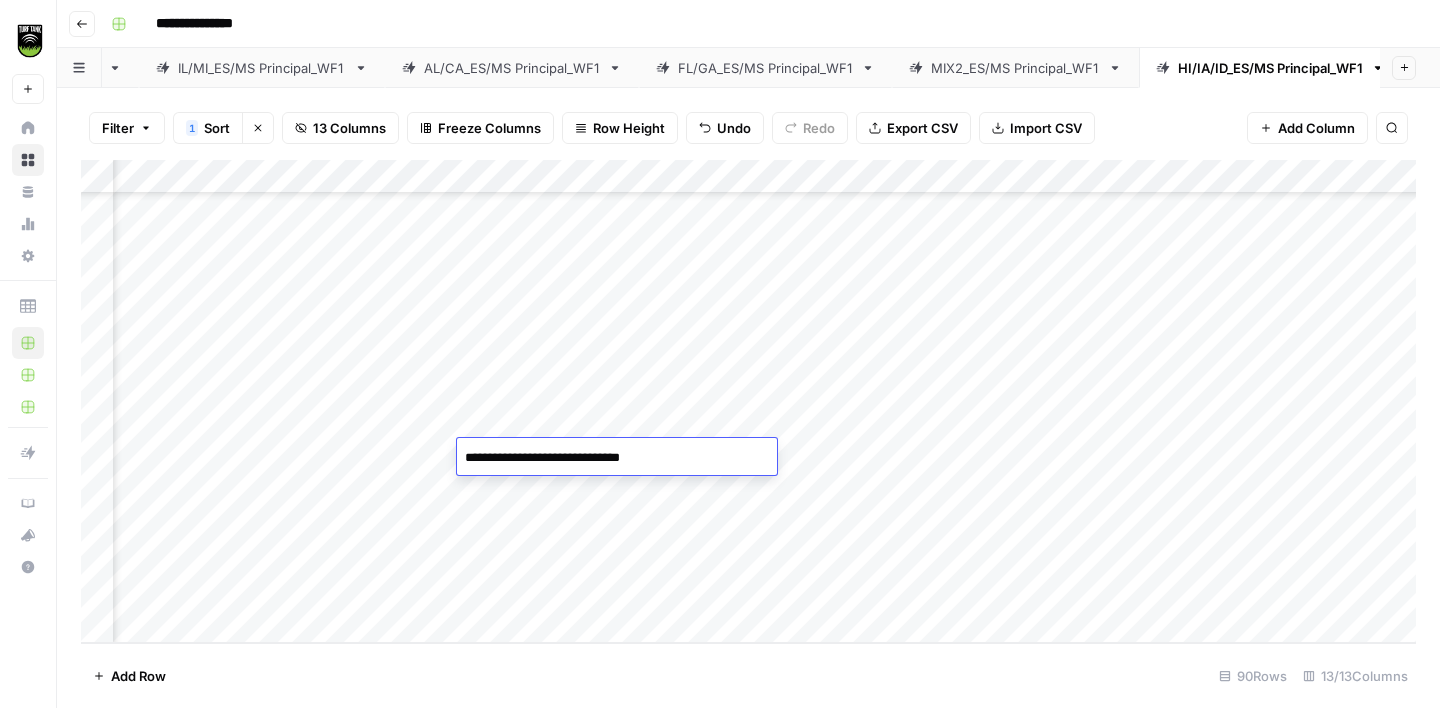 type on "**********" 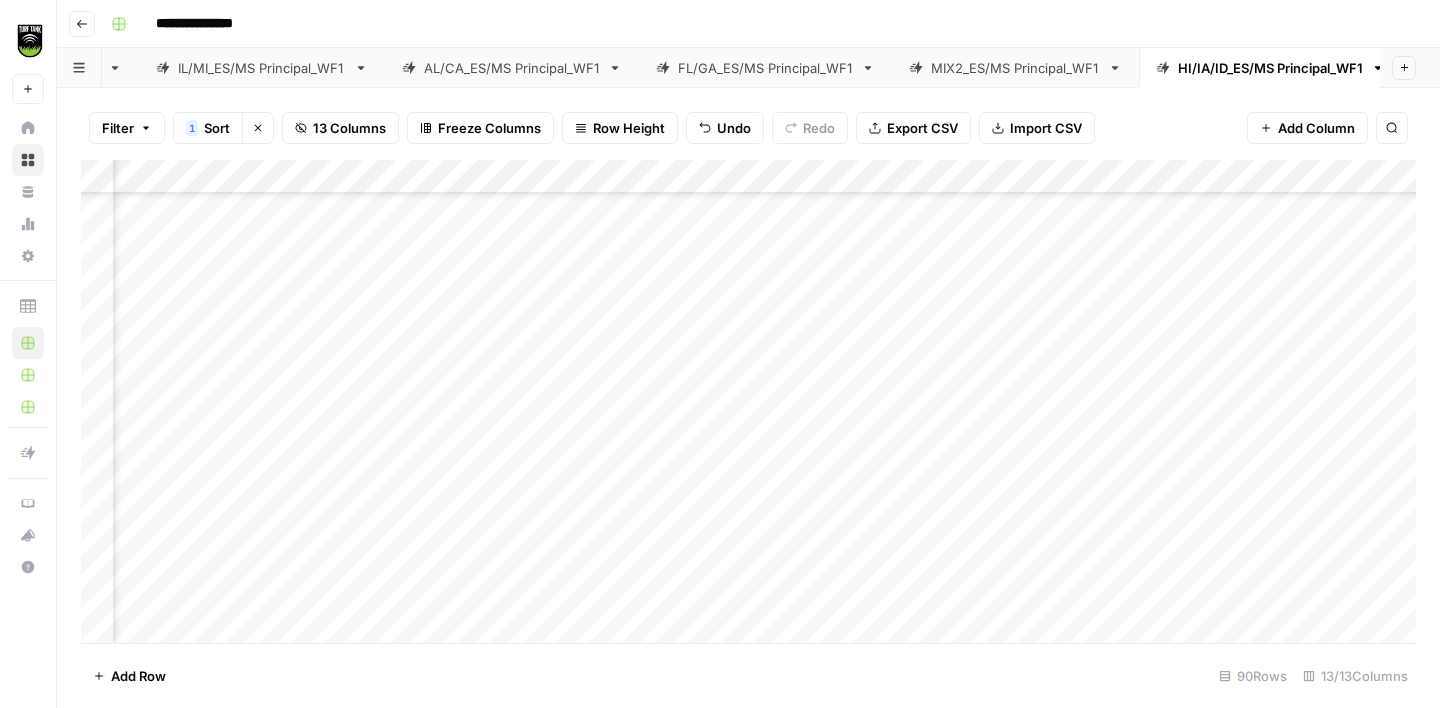 scroll, scrollTop: 2078, scrollLeft: 453, axis: both 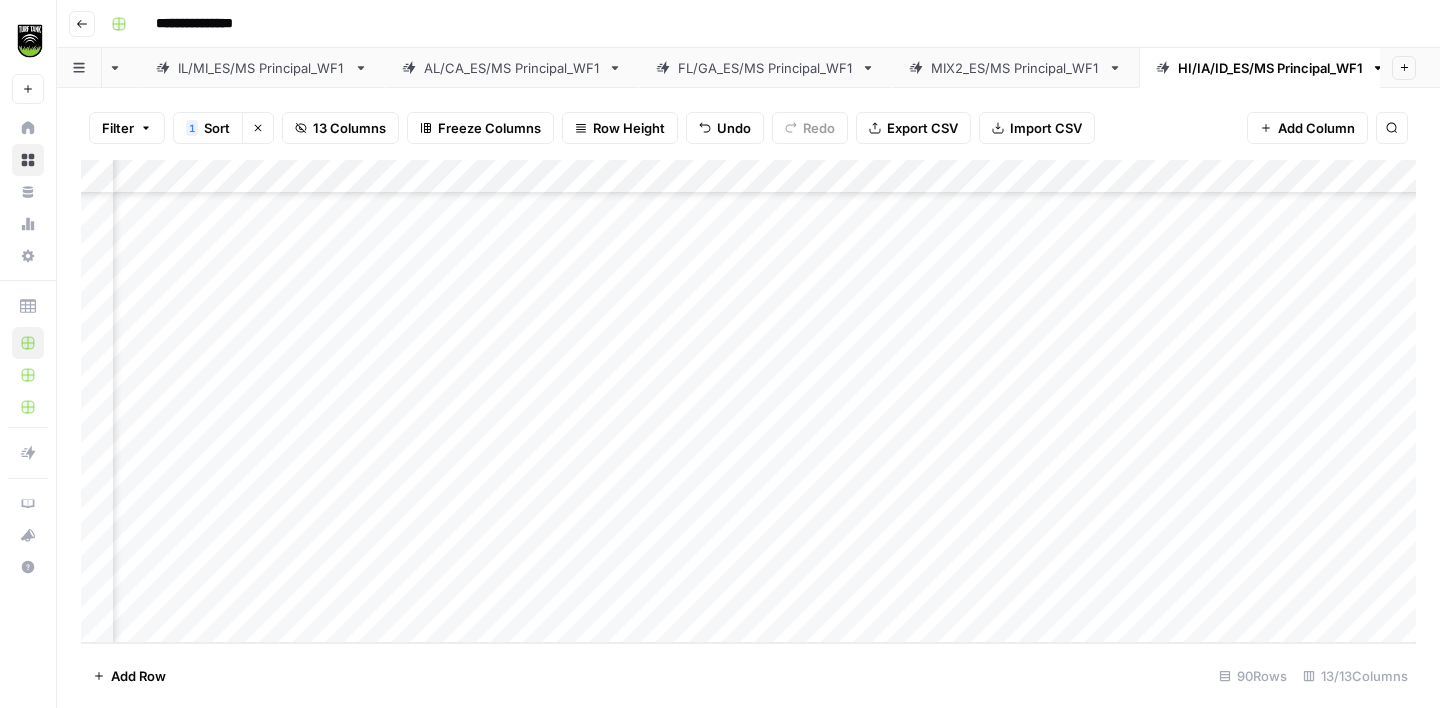 click on "Add Column" at bounding box center (748, 401) 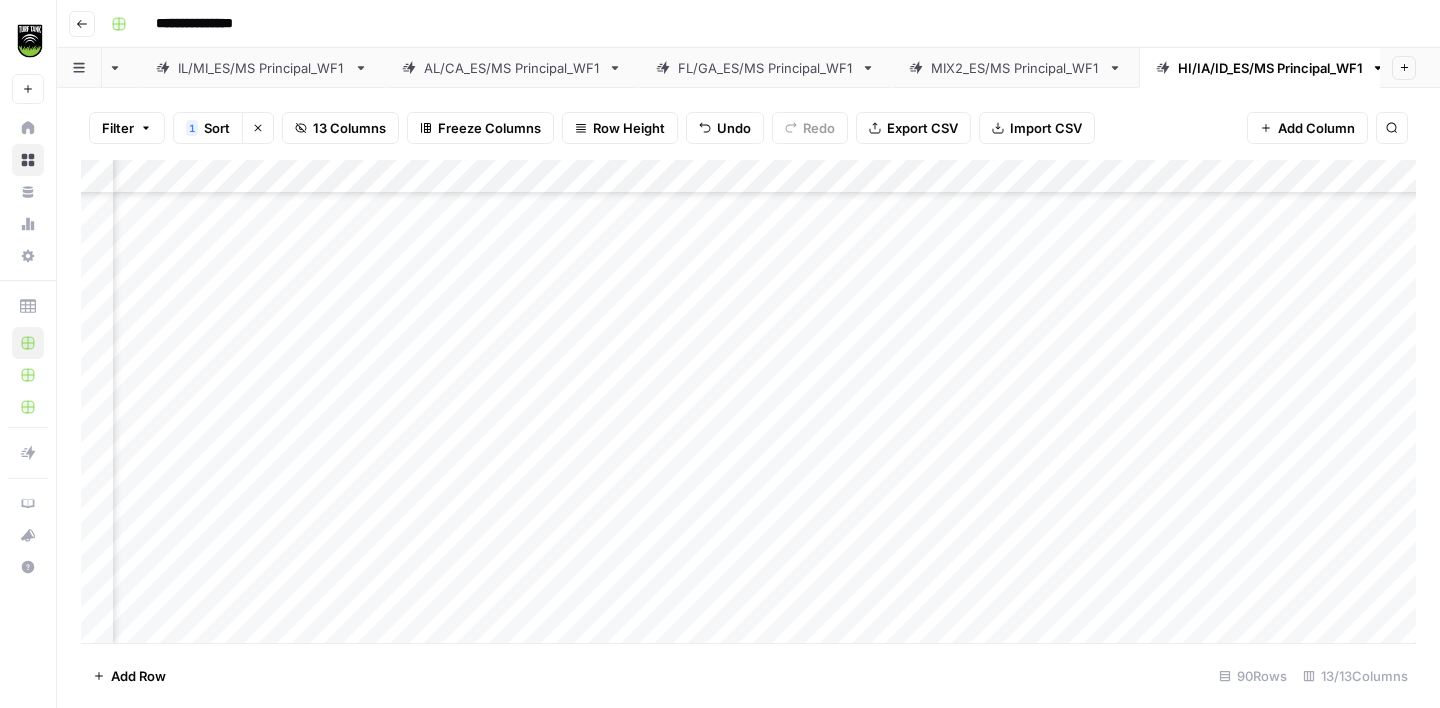 scroll, scrollTop: 2133, scrollLeft: 453, axis: both 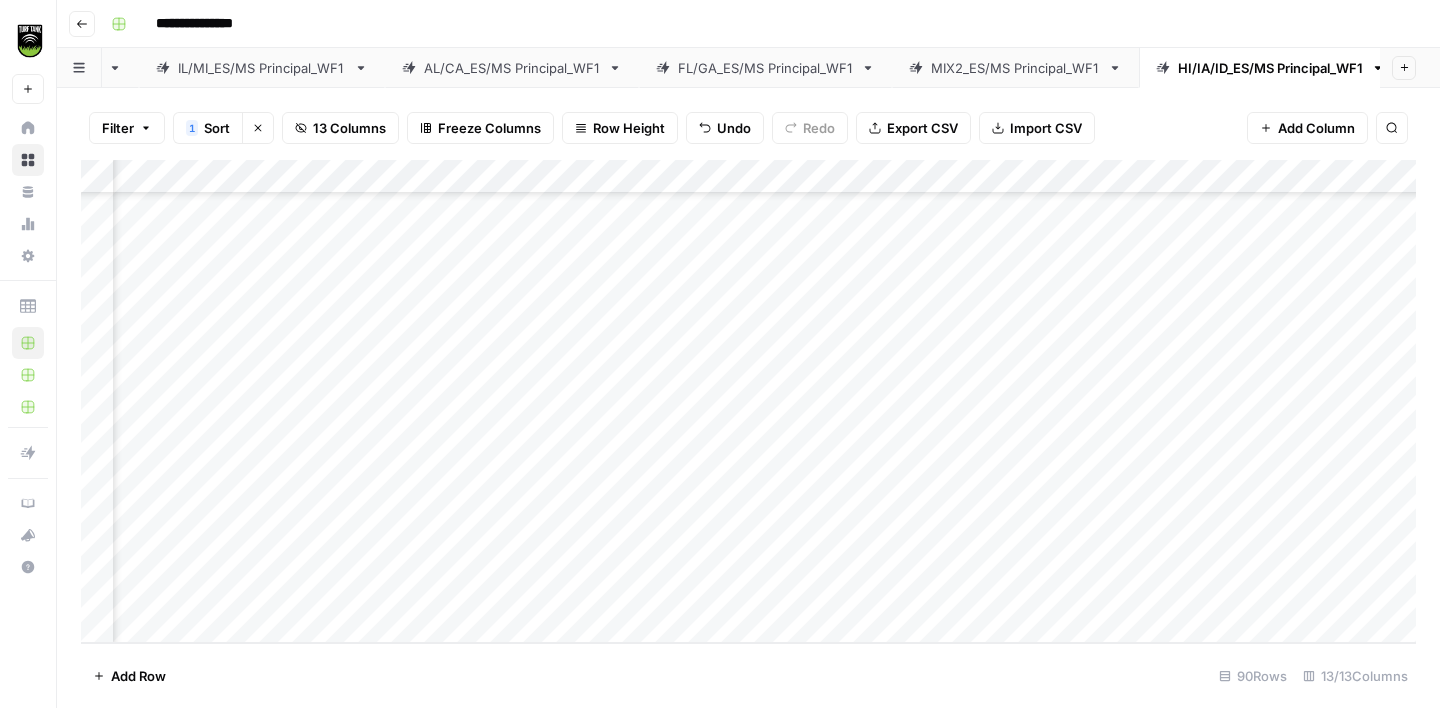 click on "Add Column" at bounding box center (748, 401) 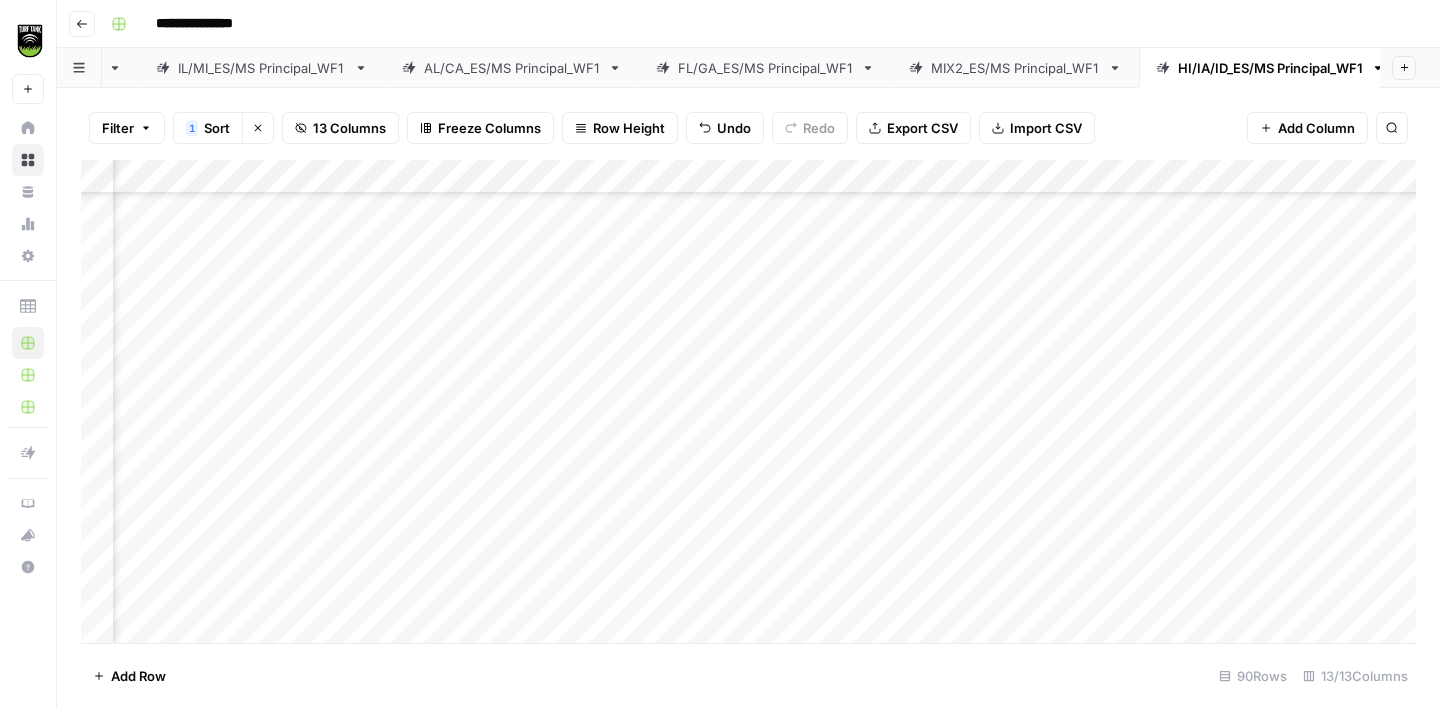 scroll, scrollTop: 0, scrollLeft: 475, axis: horizontal 